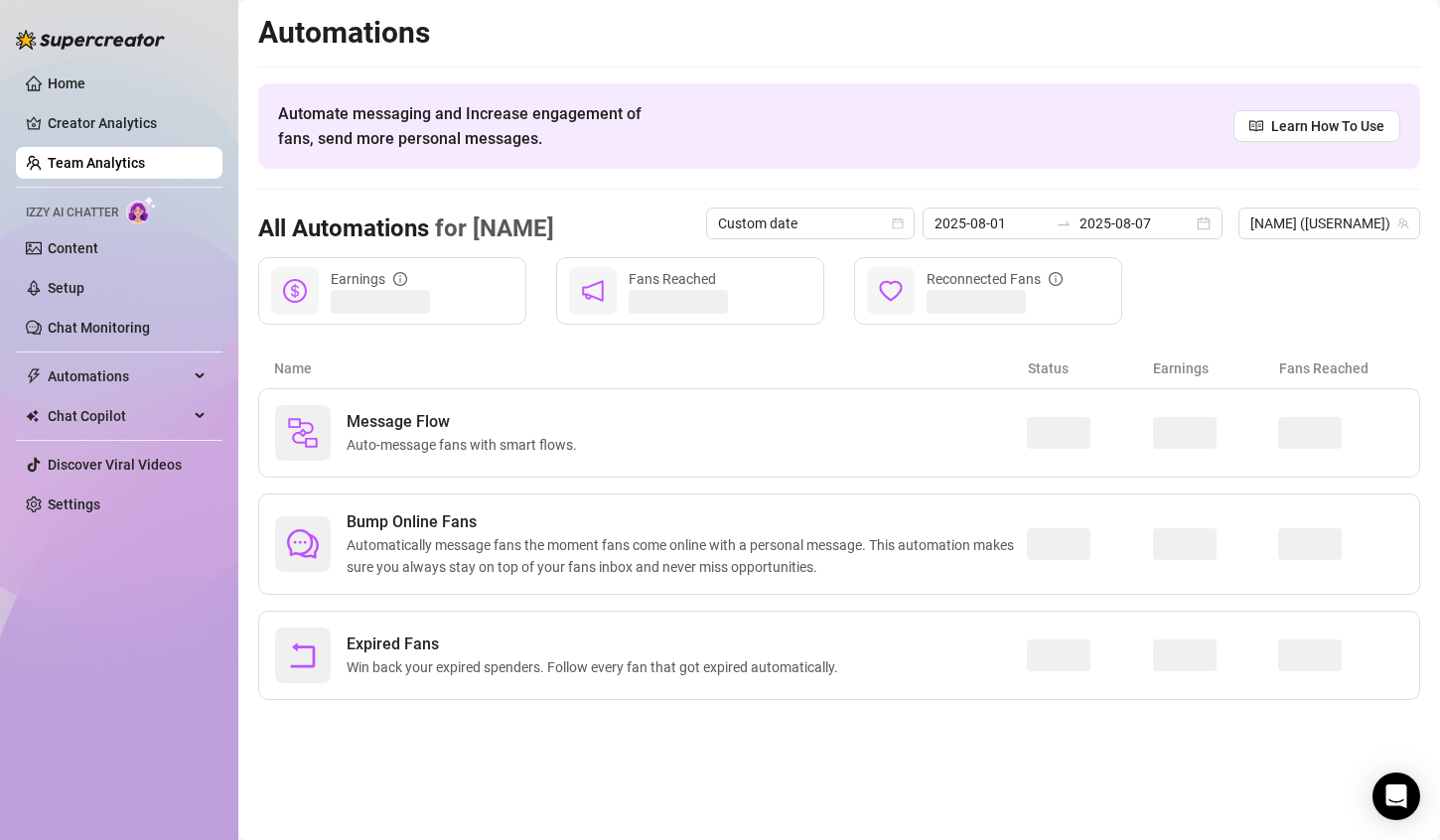 scroll, scrollTop: 0, scrollLeft: 0, axis: both 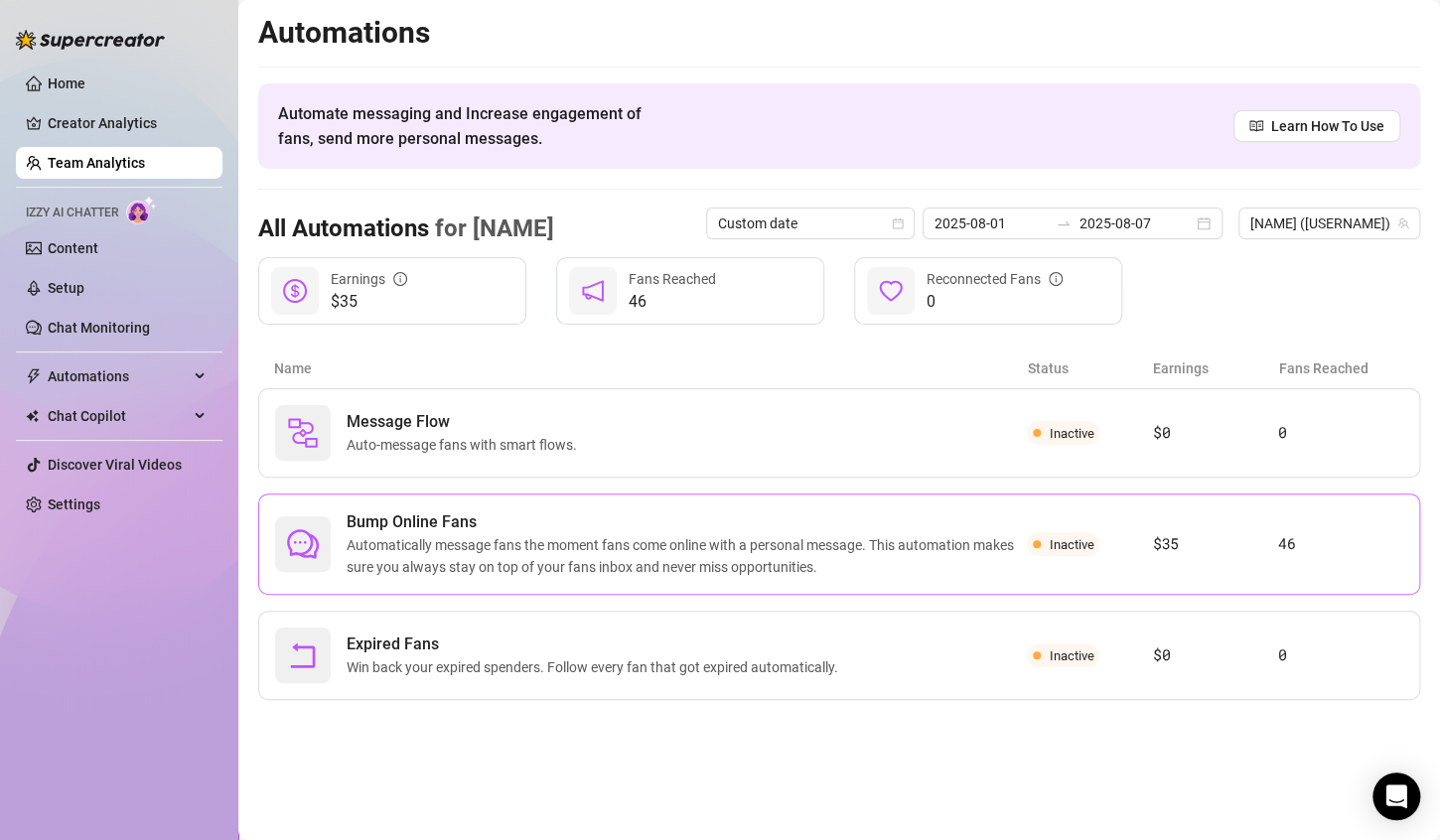 click on "Automatically message fans the moment fans come online with a personal message. This automation makes sure you always stay on top of your fans inbox and never miss opportunities." at bounding box center [686, 556] 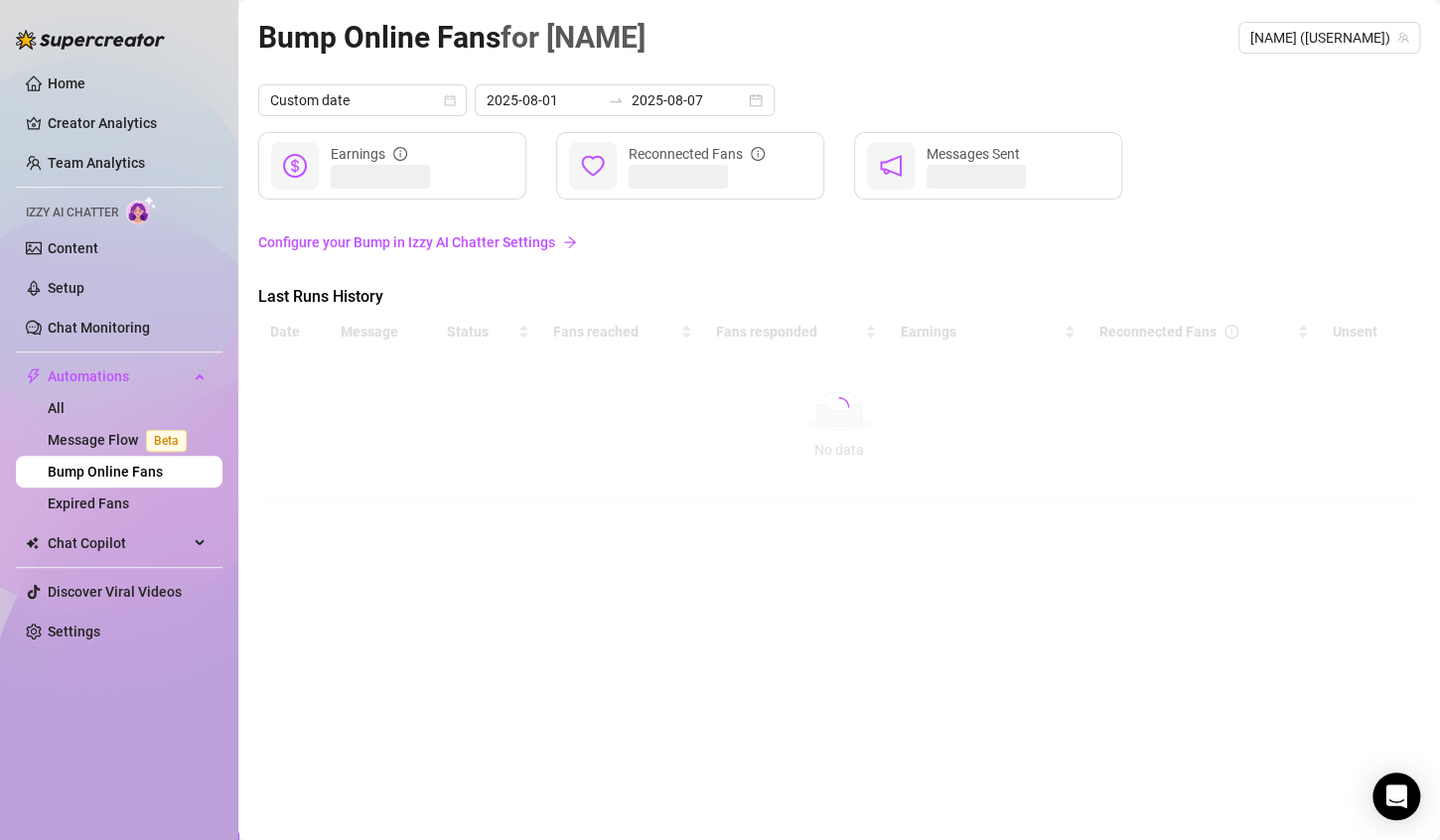 click on "Configure your Bump in Izzy AI Chatter Settings" at bounding box center (839, 242) 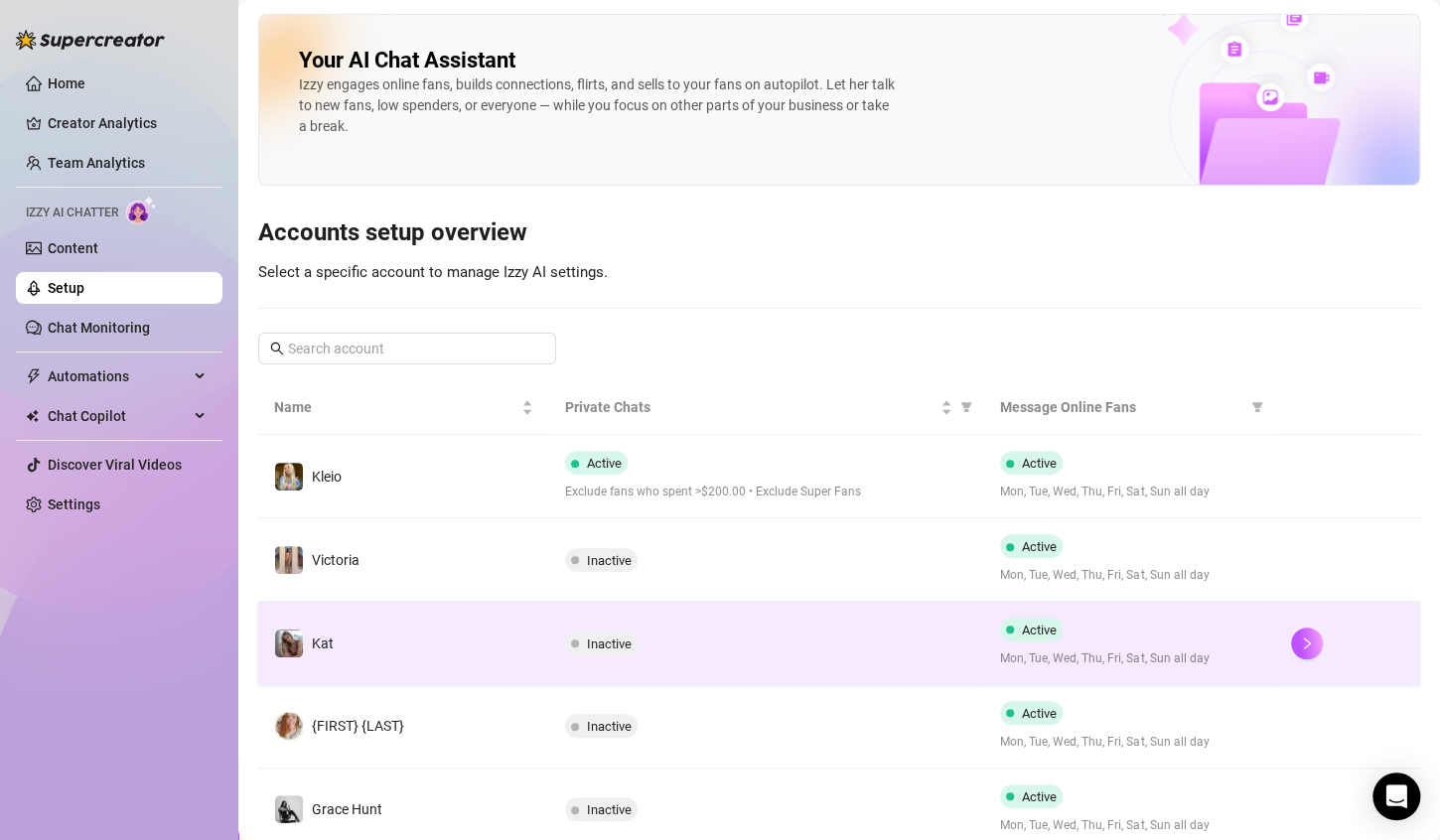scroll, scrollTop: 520, scrollLeft: 0, axis: vertical 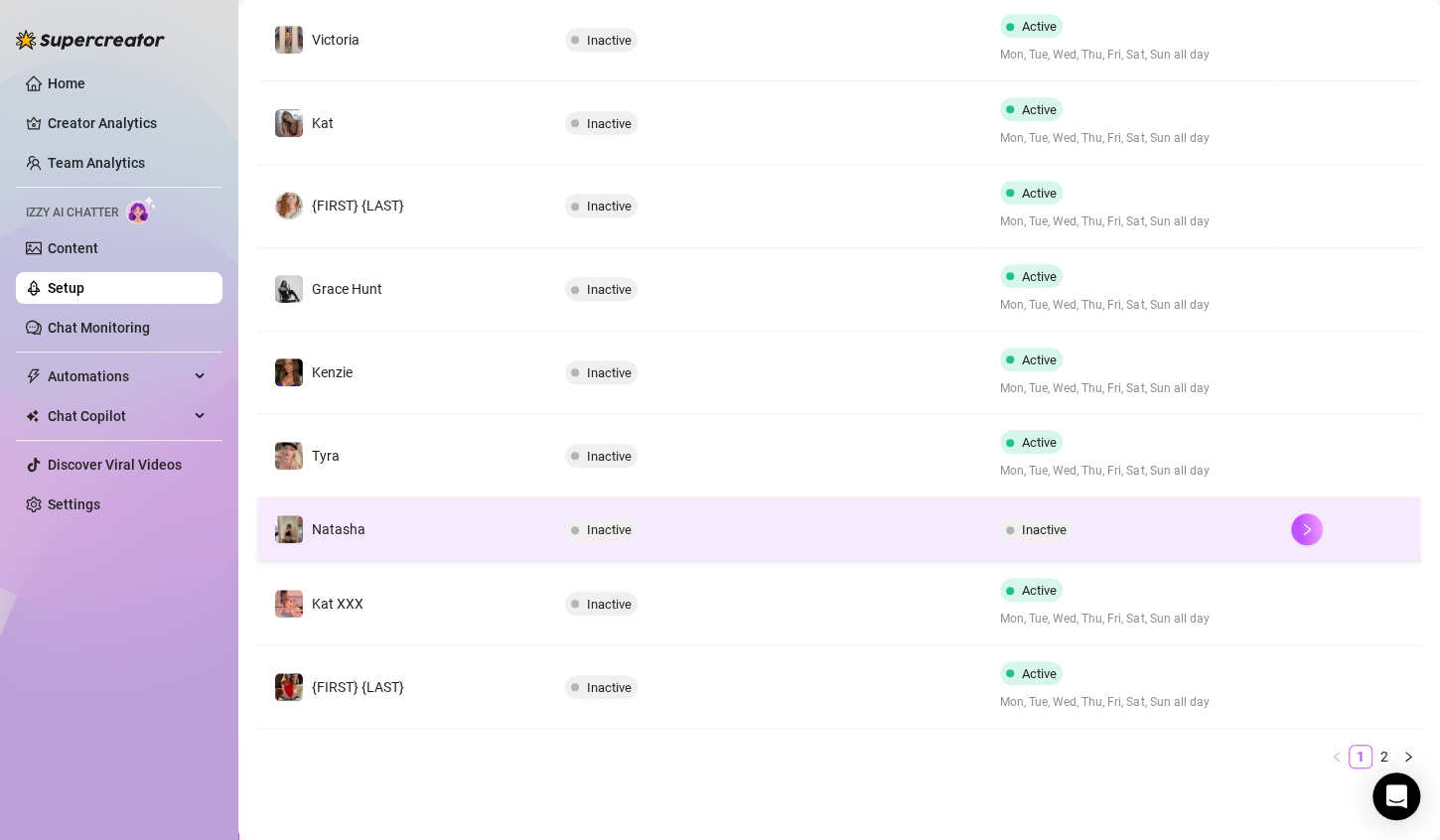 click at bounding box center (1348, 529) 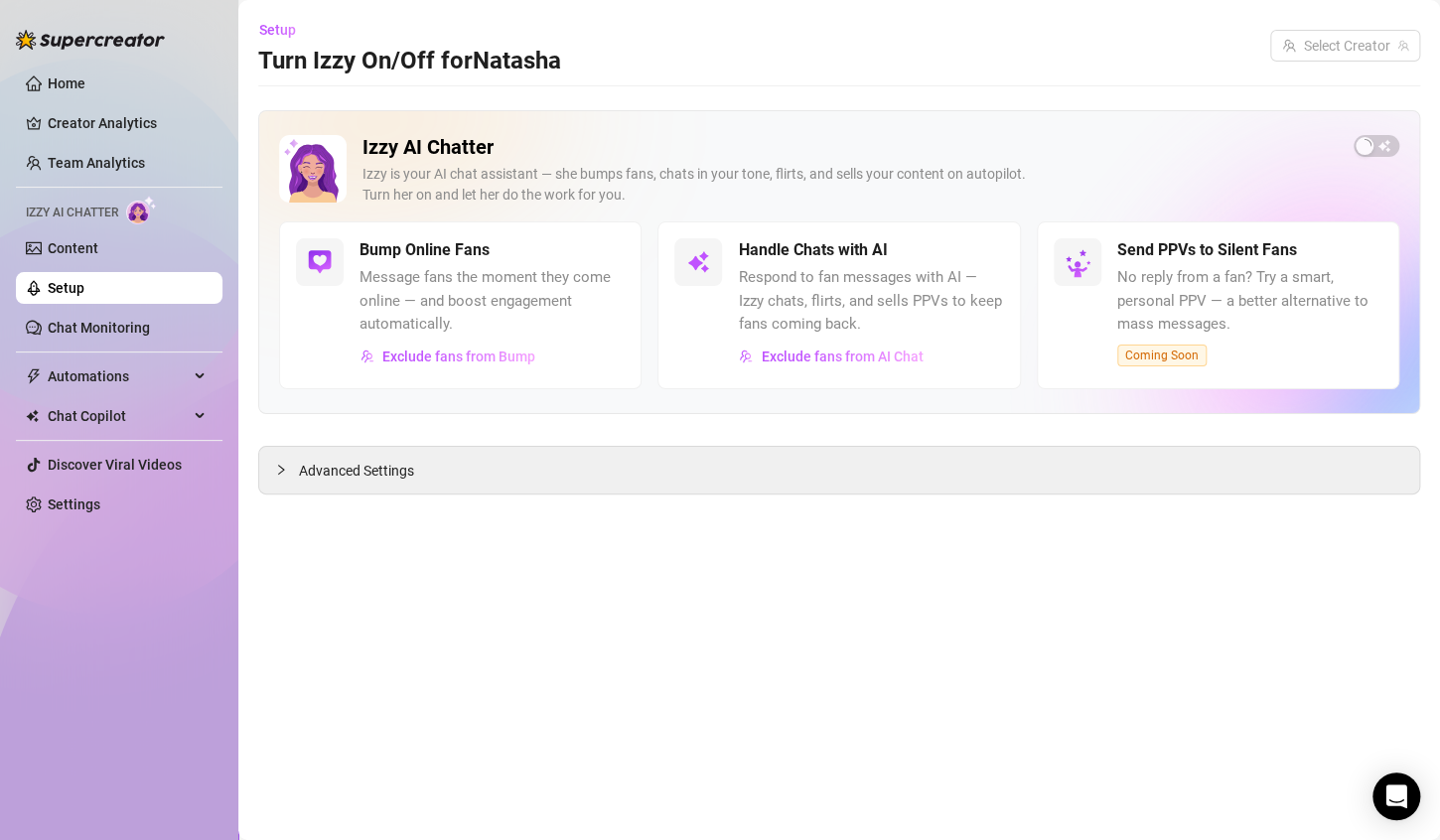scroll, scrollTop: 0, scrollLeft: 0, axis: both 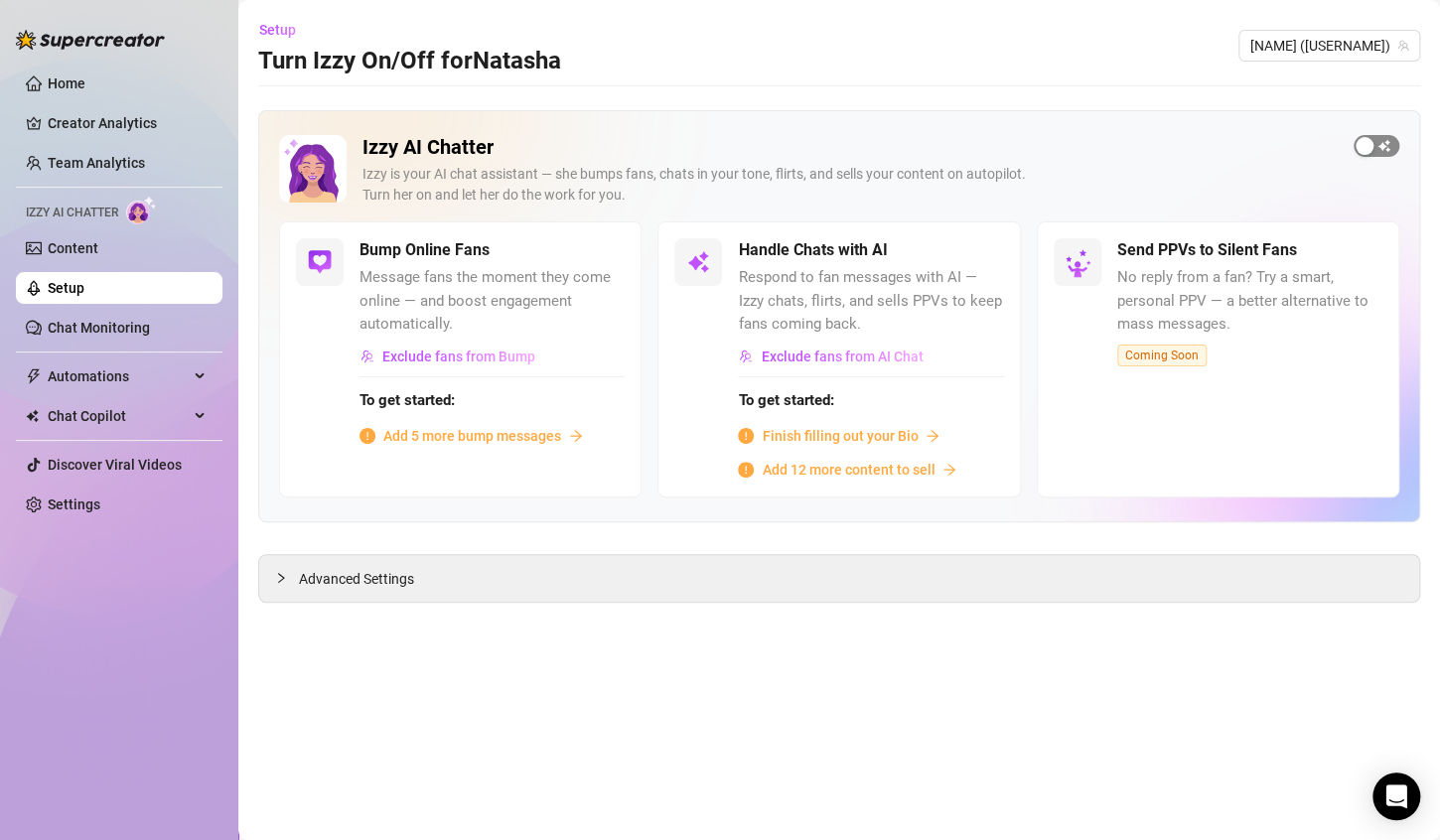 click at bounding box center (1365, 146) 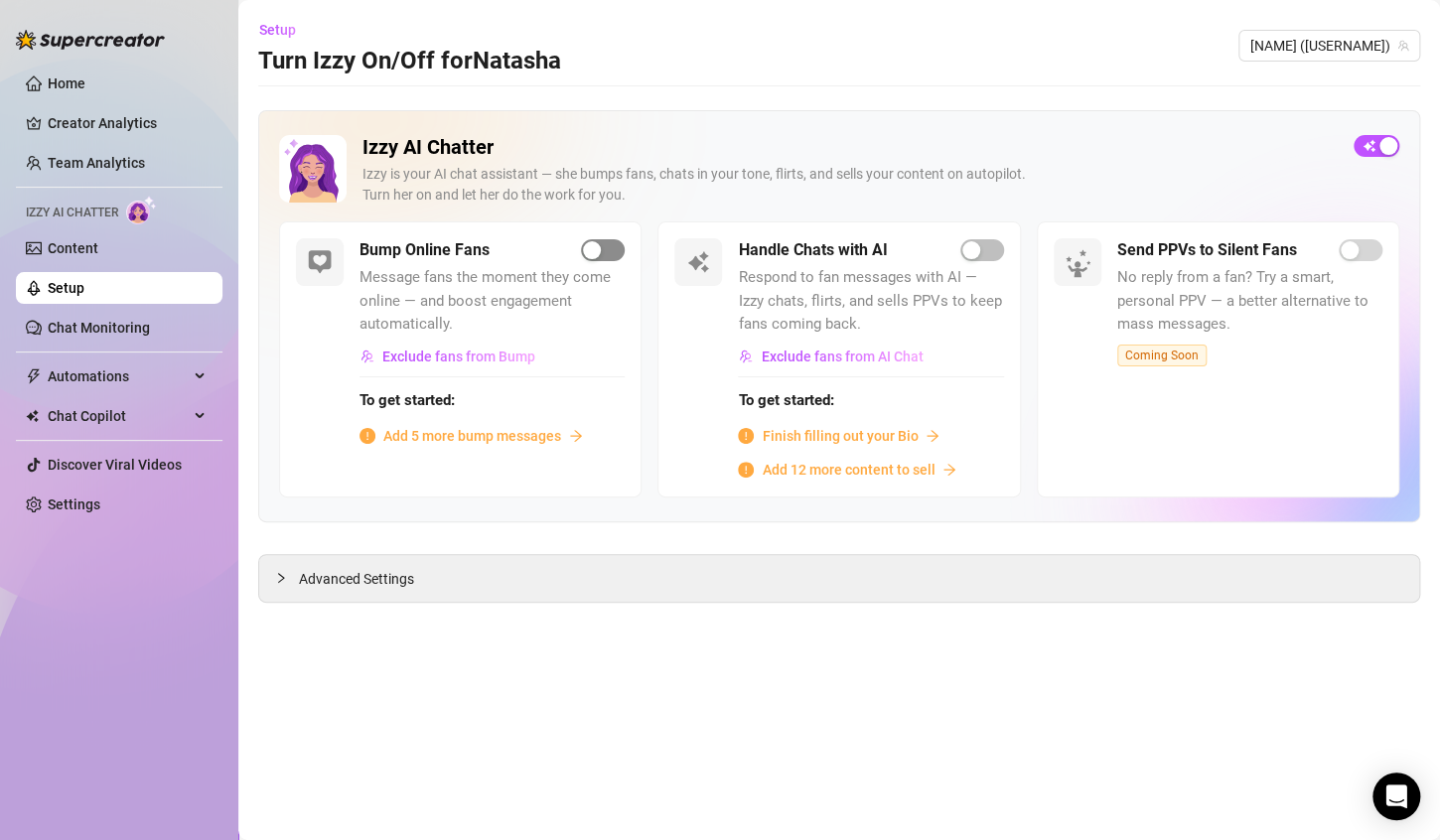 click at bounding box center [592, 250] 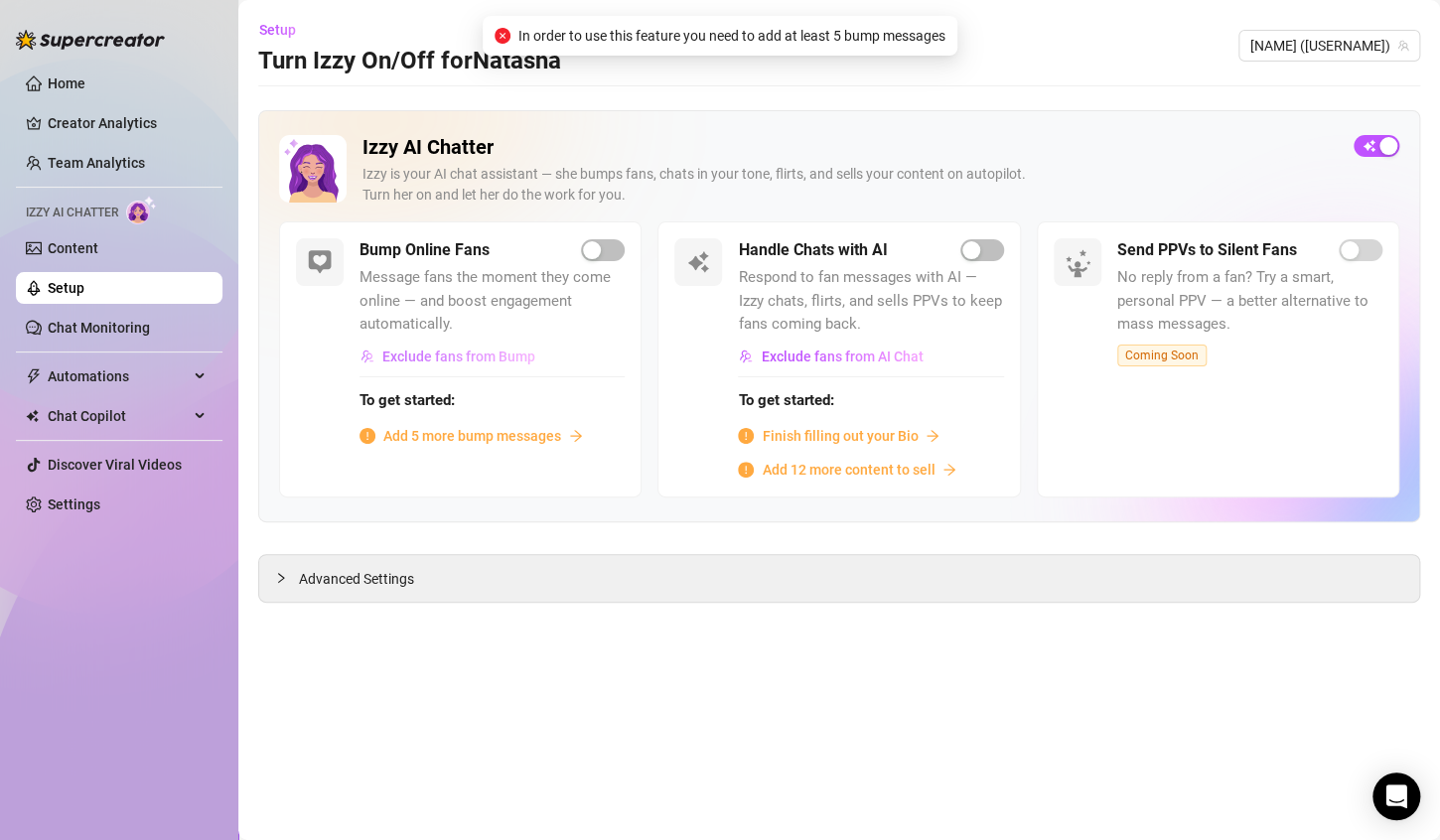 click on "Exclude fans from Bump" at bounding box center (459, 356) 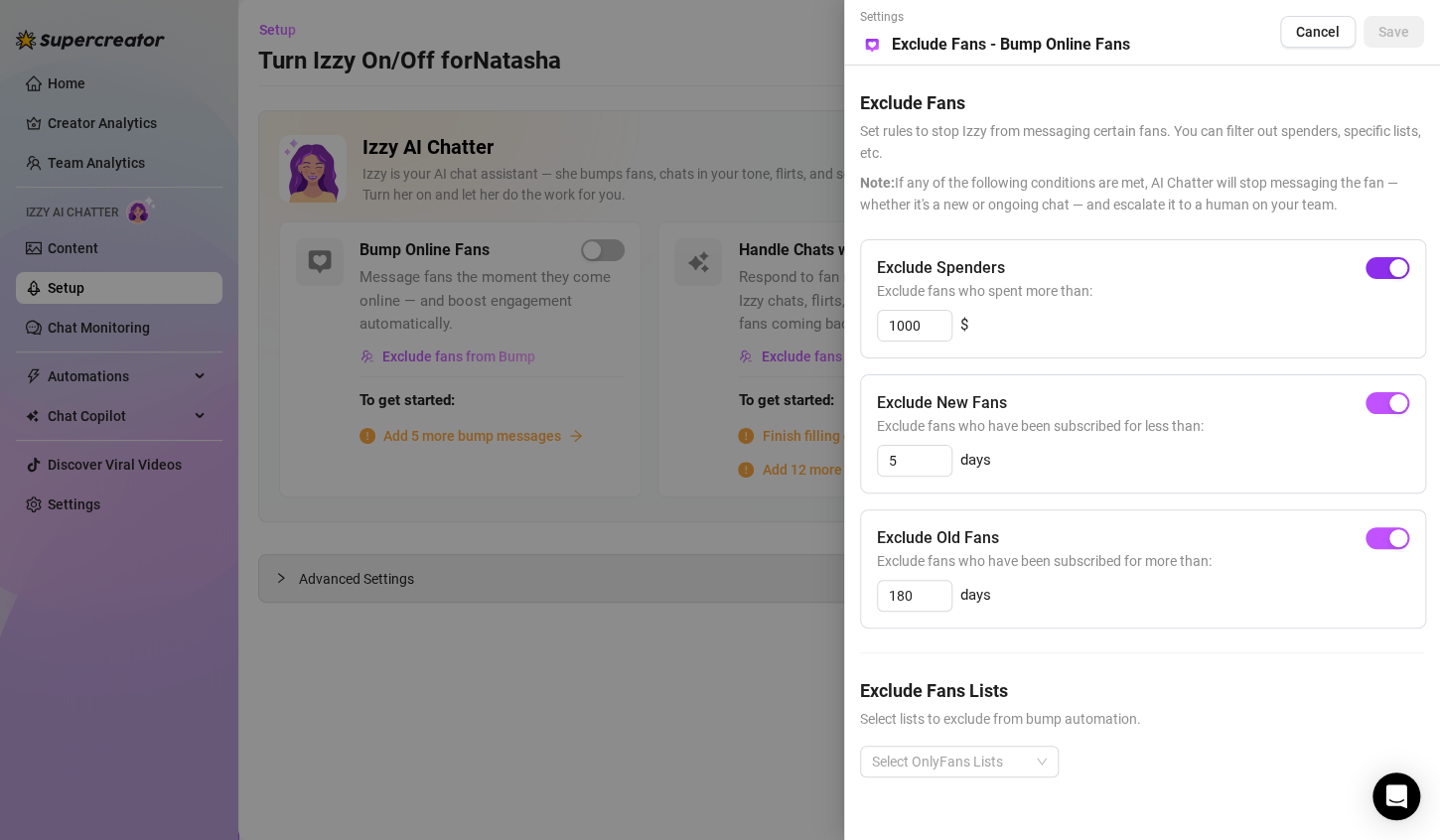 click at bounding box center (1387, 268) 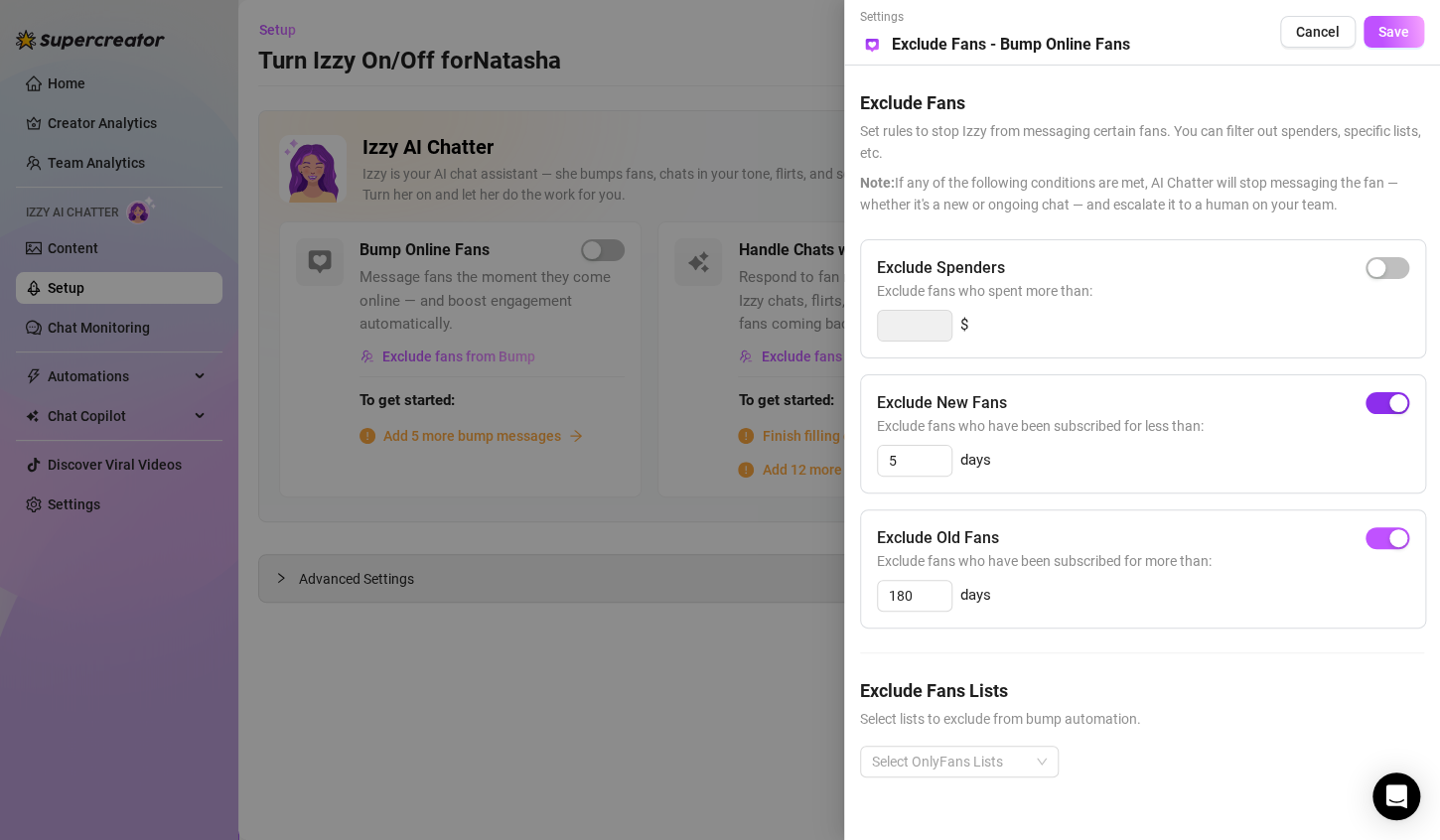 click at bounding box center [1398, 403] 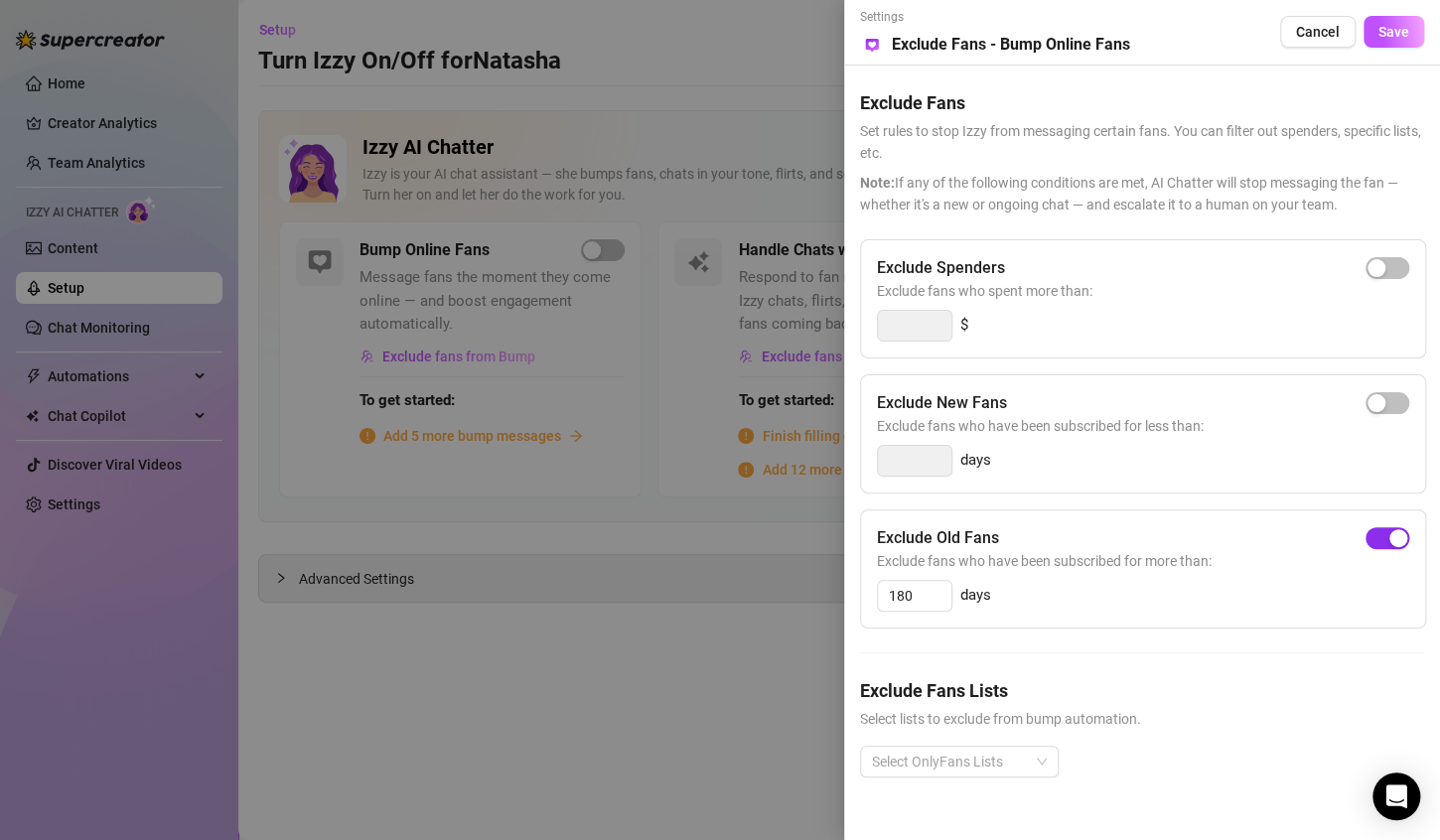 click at bounding box center [1398, 538] 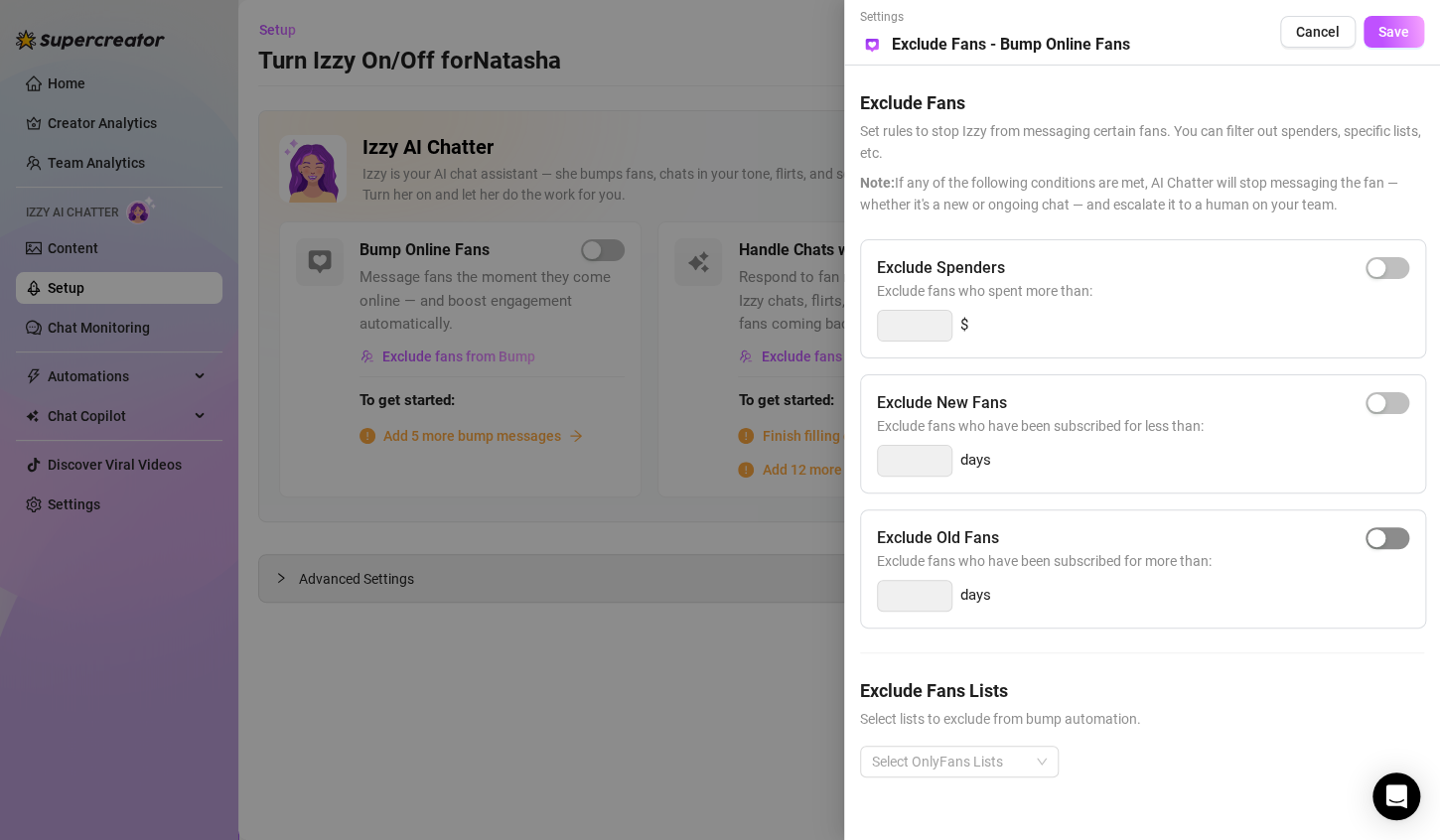 type 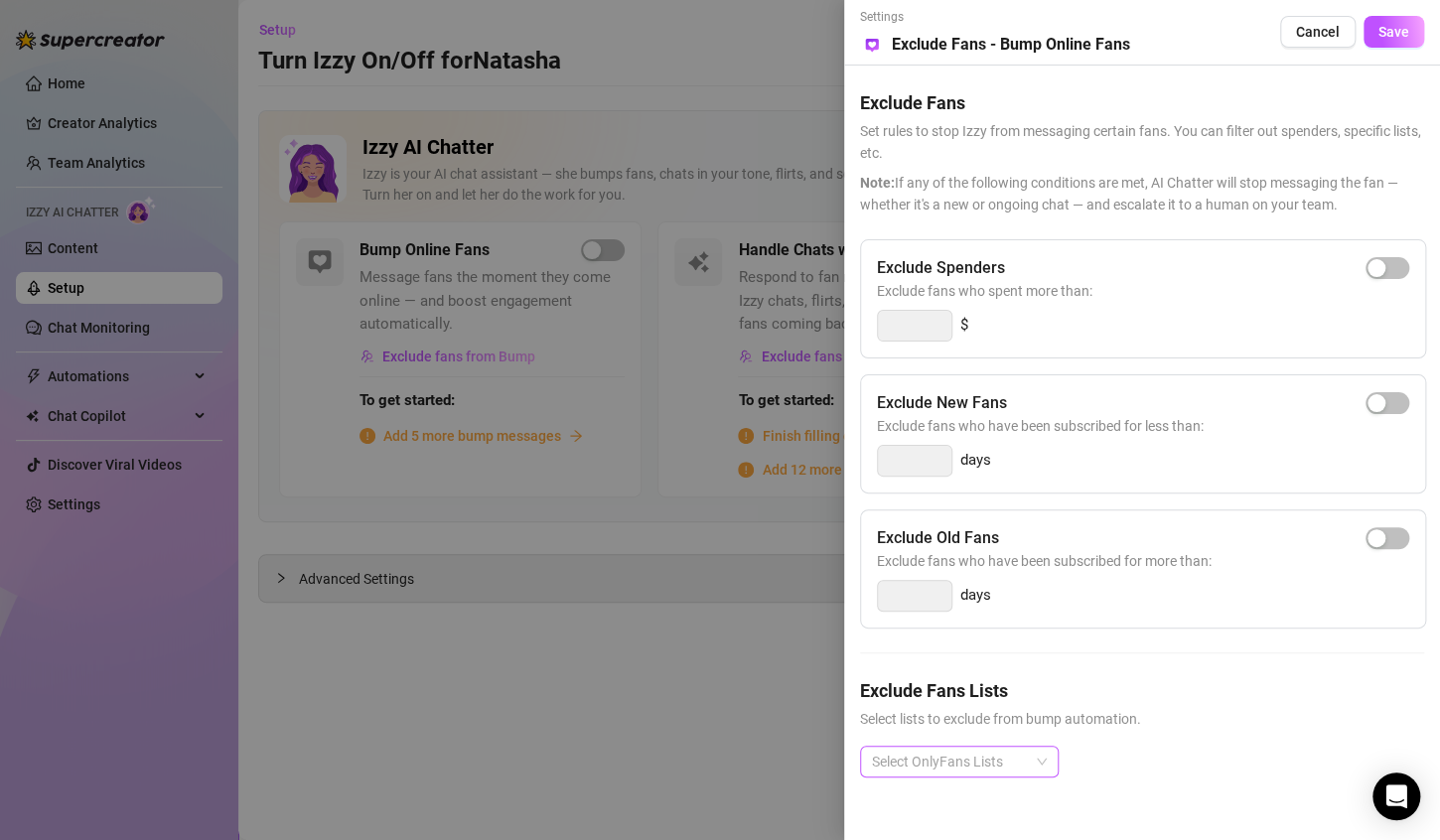 click at bounding box center [948, 762] 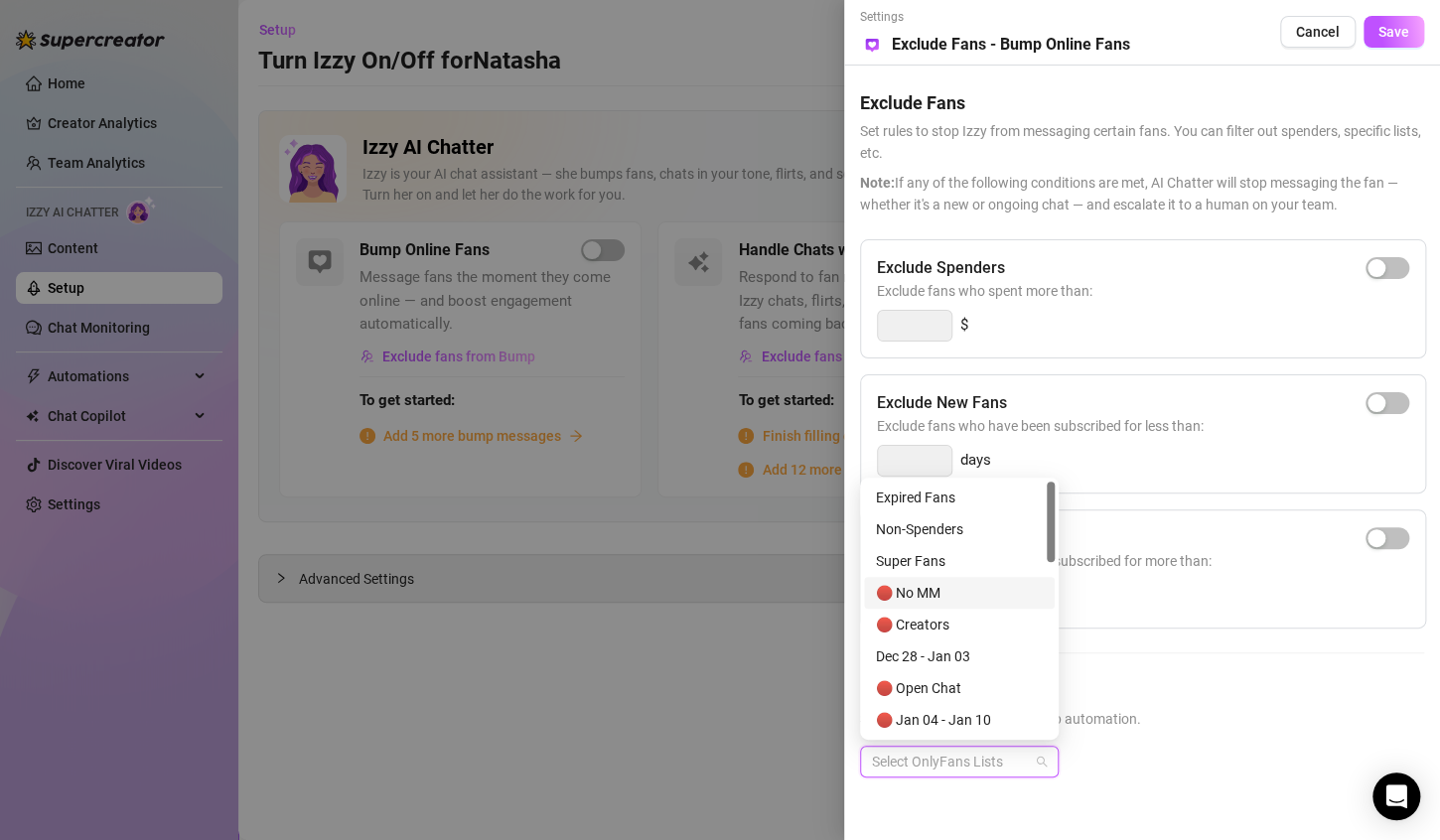 click on "🔴 No MM" at bounding box center (959, 593) 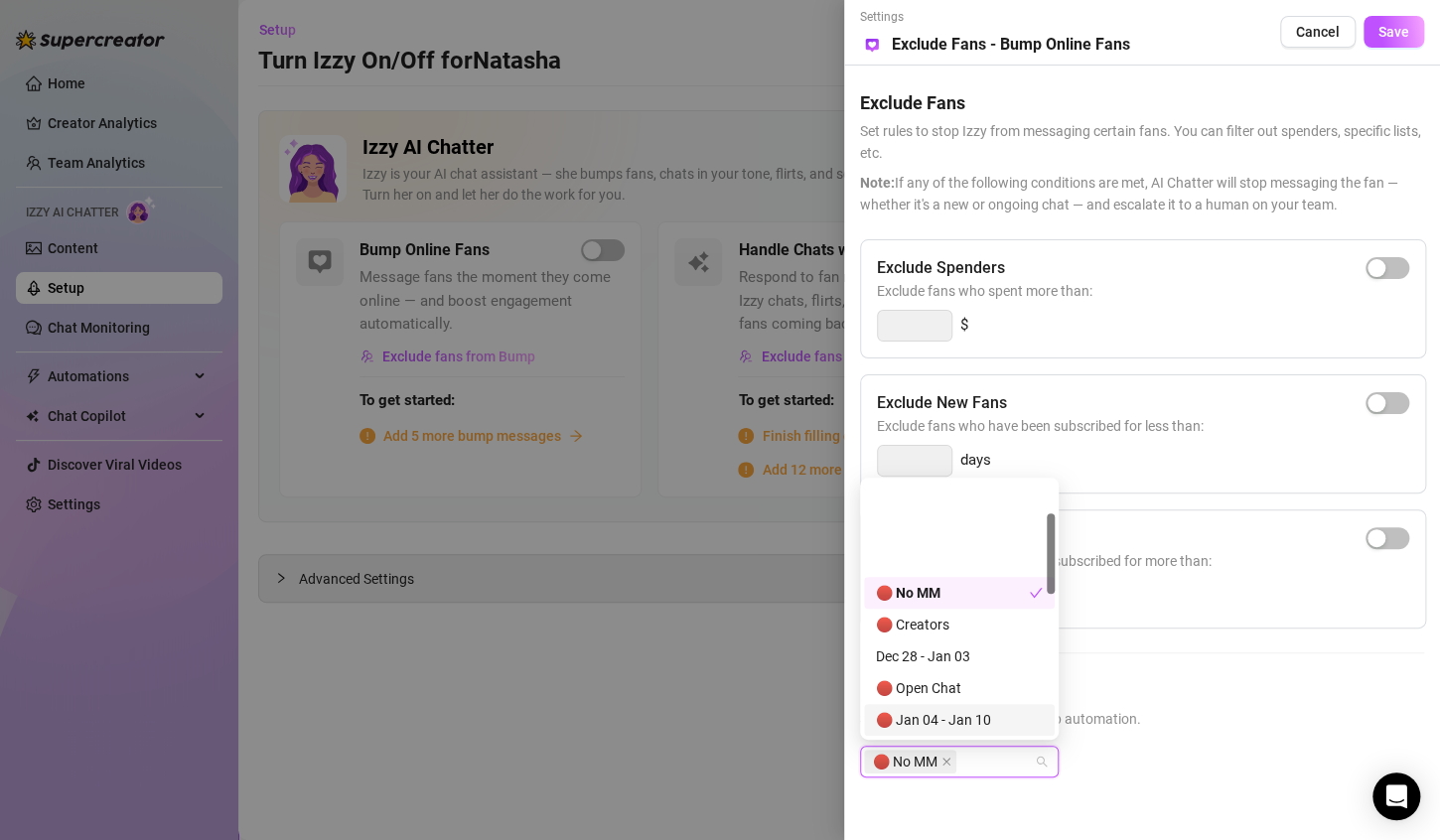 scroll, scrollTop: 99, scrollLeft: 0, axis: vertical 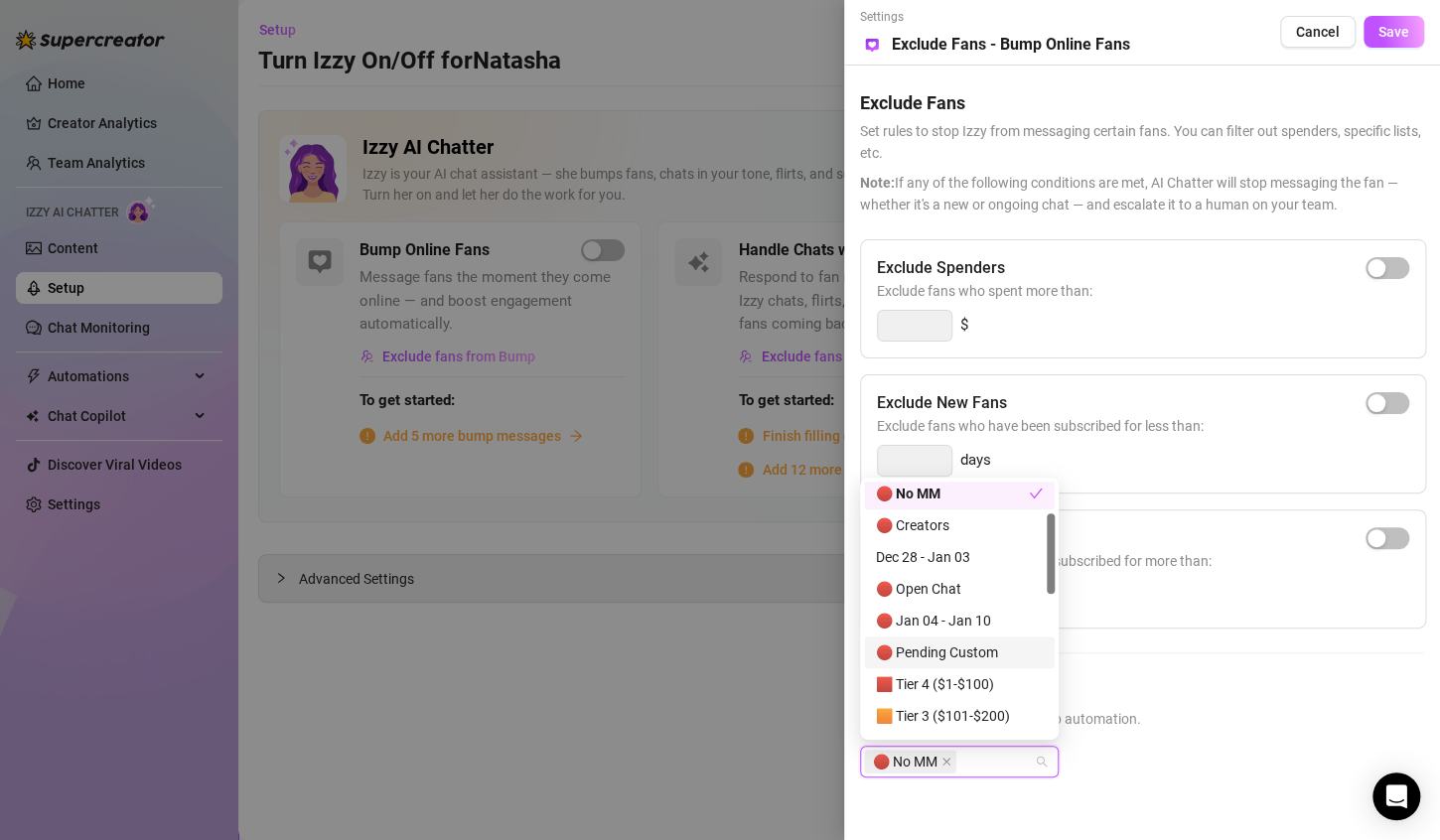 click on "🔴 Pending Custom" at bounding box center (959, 652) 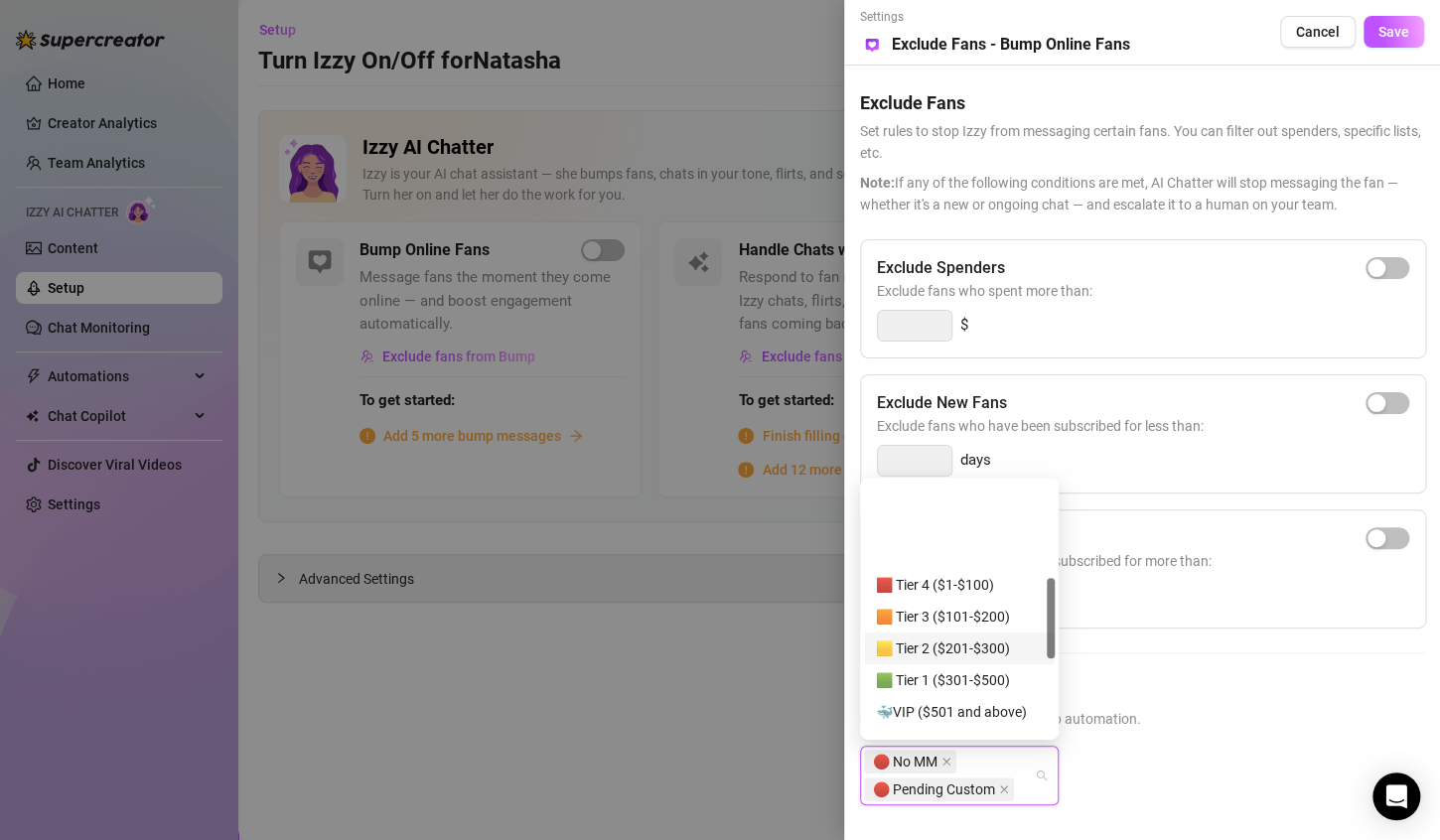 scroll, scrollTop: 298, scrollLeft: 0, axis: vertical 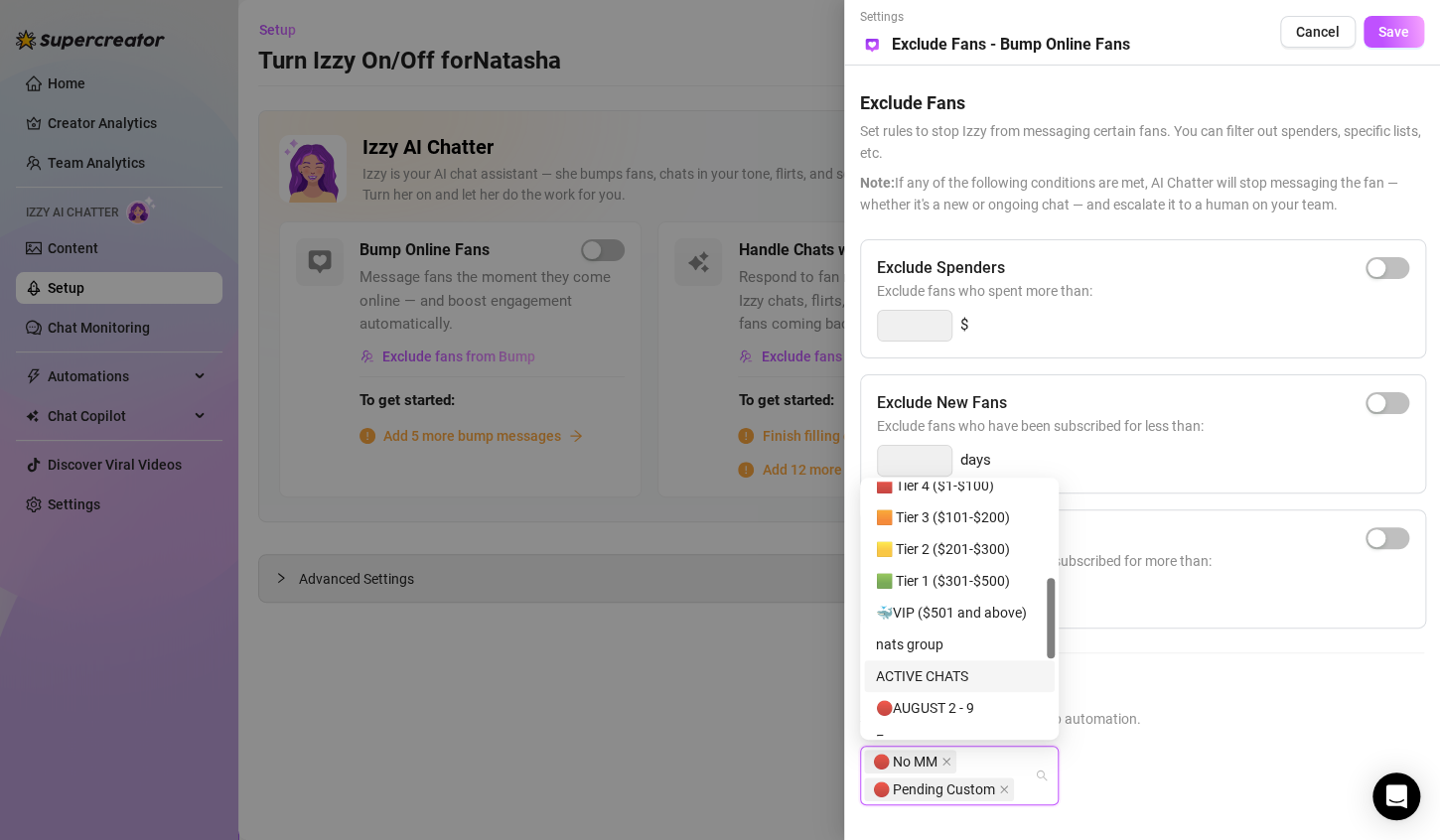 click on "ACTIVE CHATS" at bounding box center (959, 676) 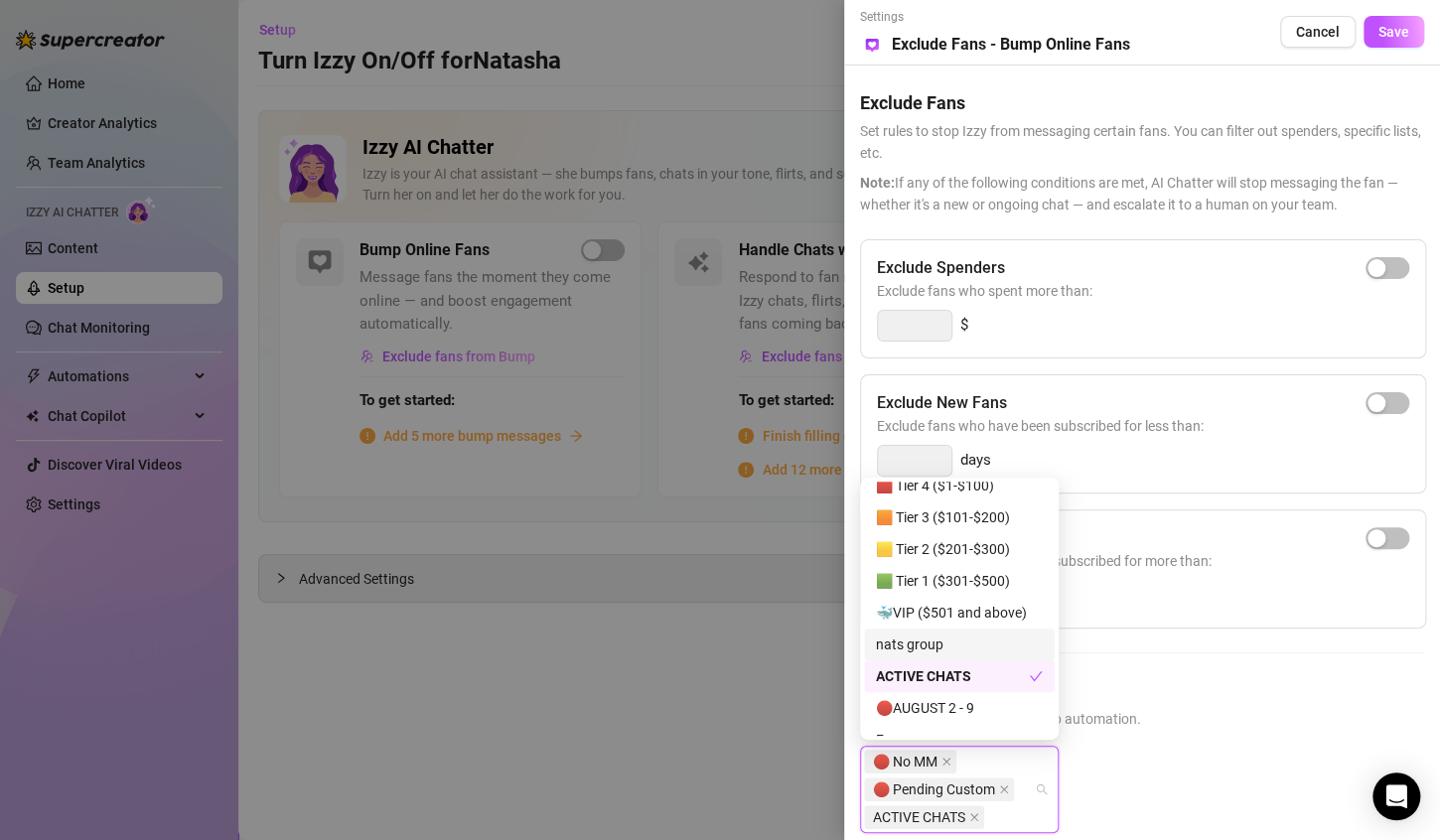 click on "nats group" at bounding box center (959, 644) 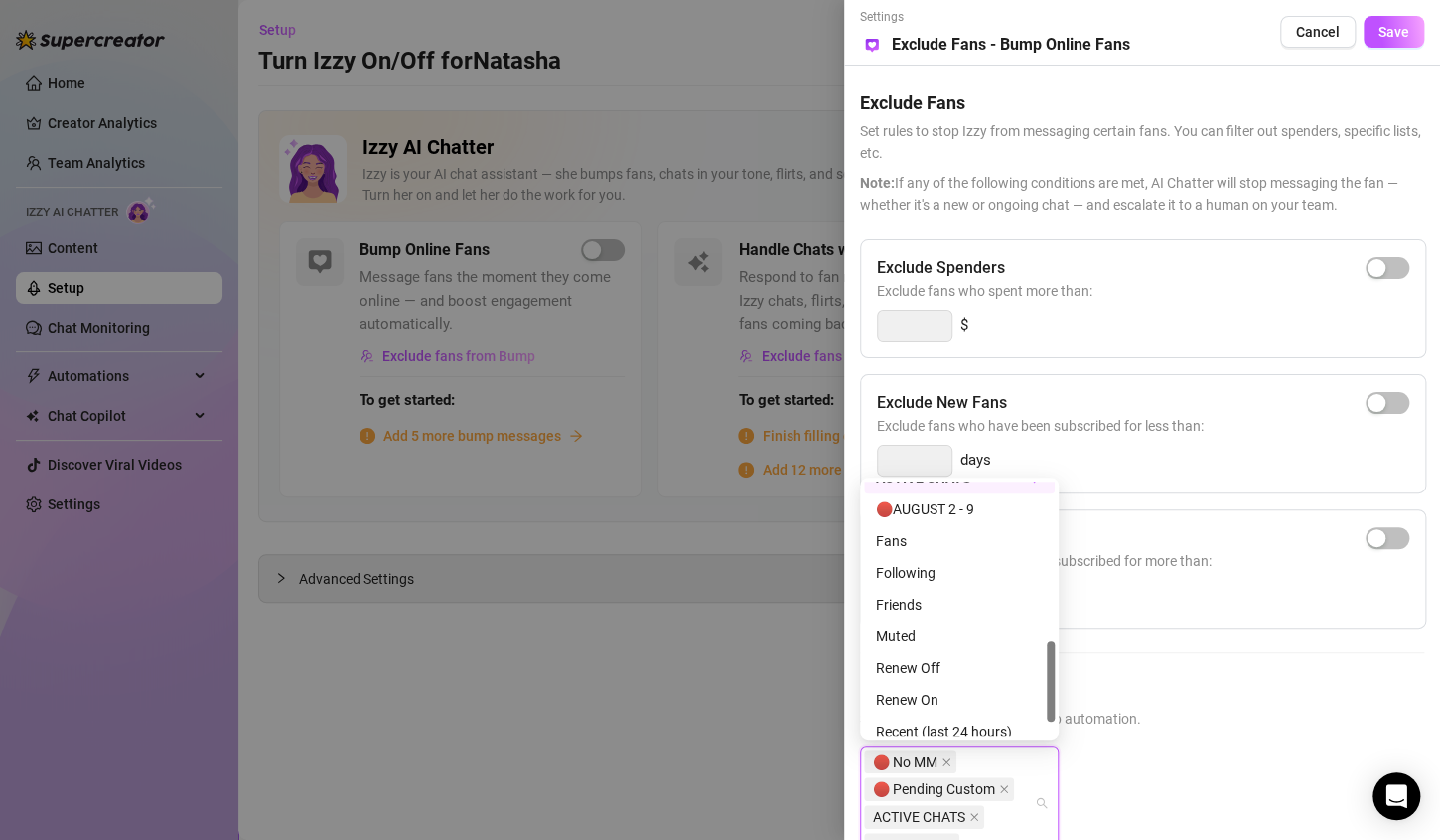 scroll, scrollTop: 540, scrollLeft: 0, axis: vertical 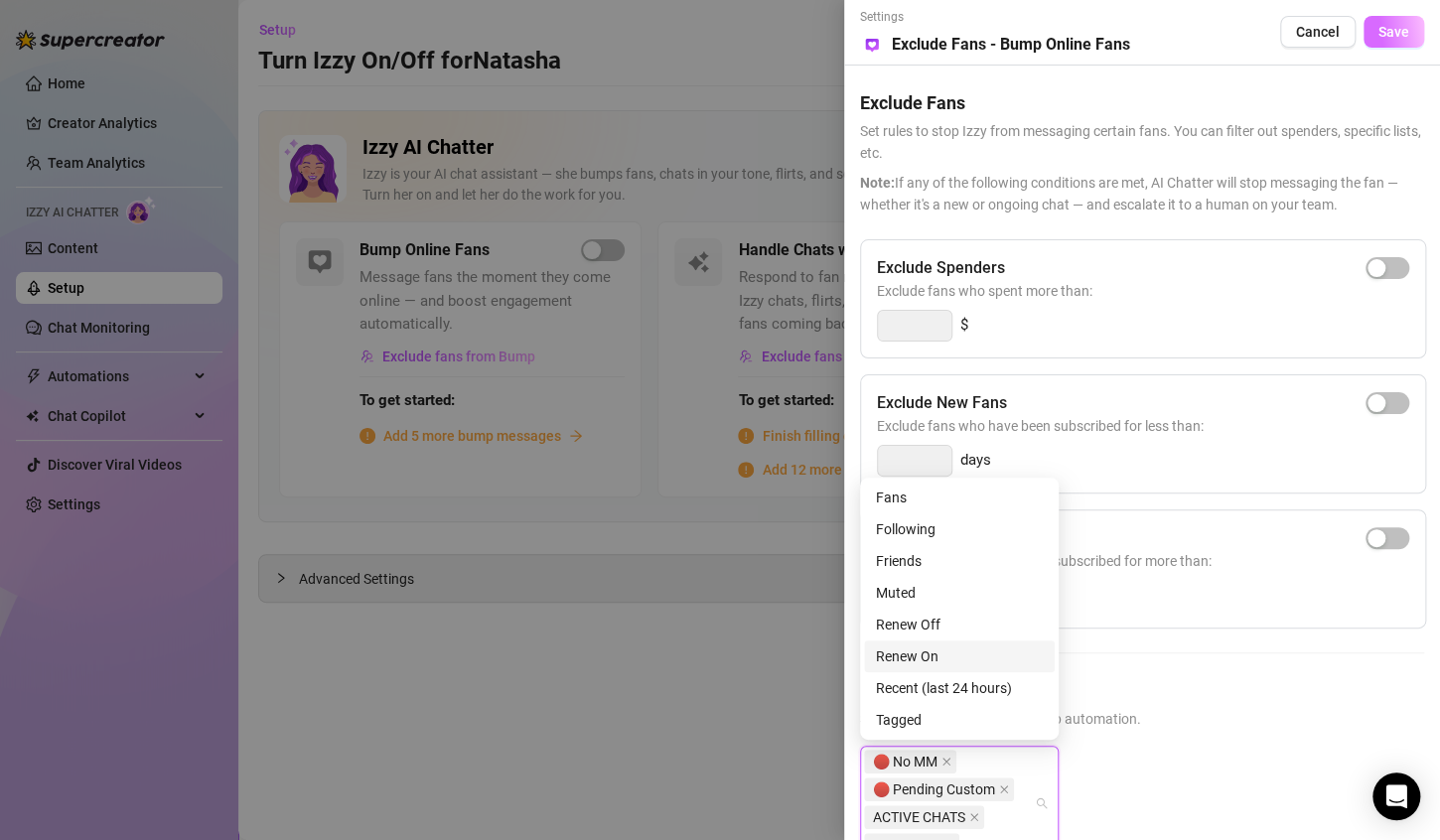 click on "Save" at bounding box center [1393, 32] 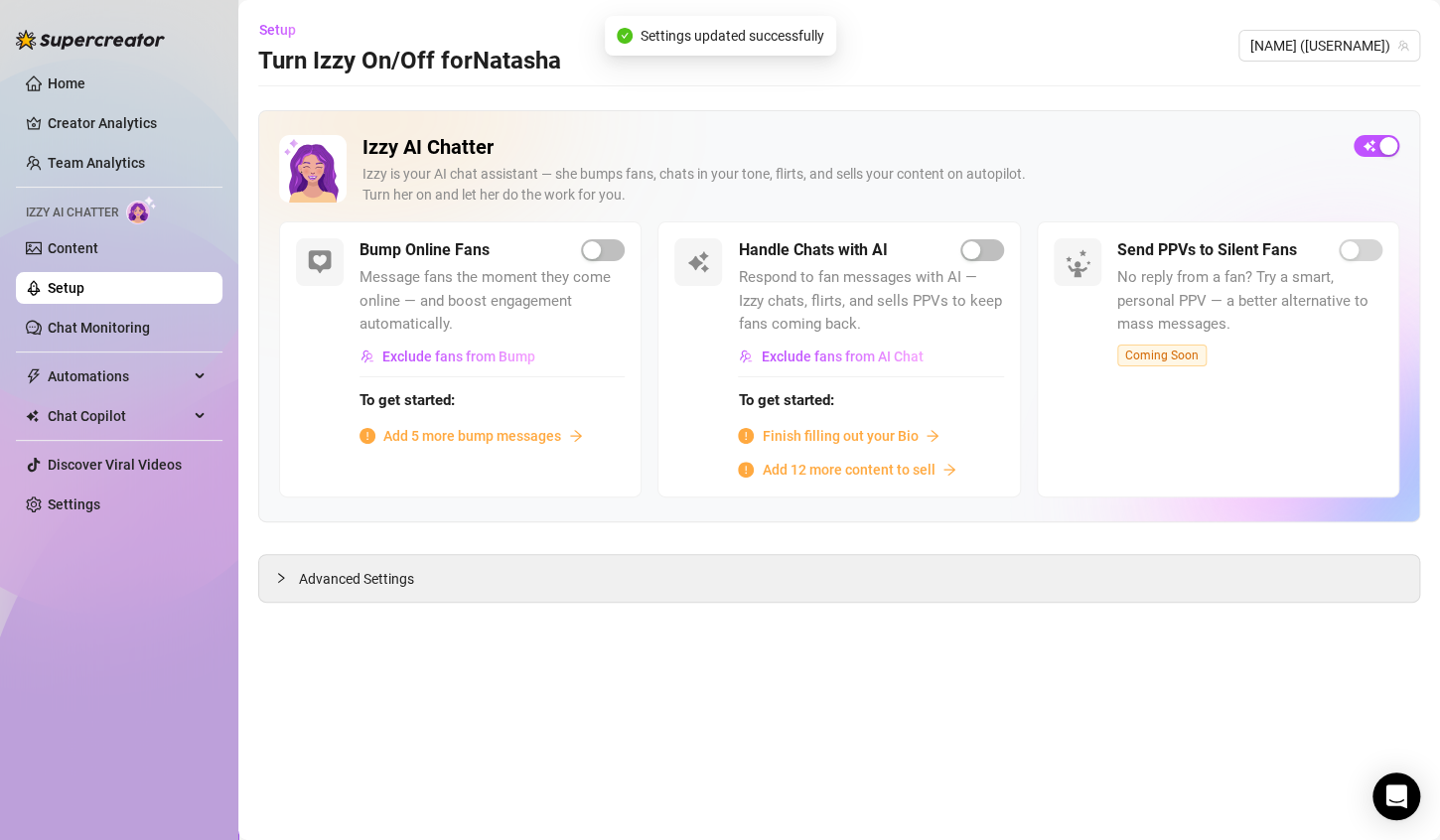 click on "Add 5 more bump messages" at bounding box center (472, 436) 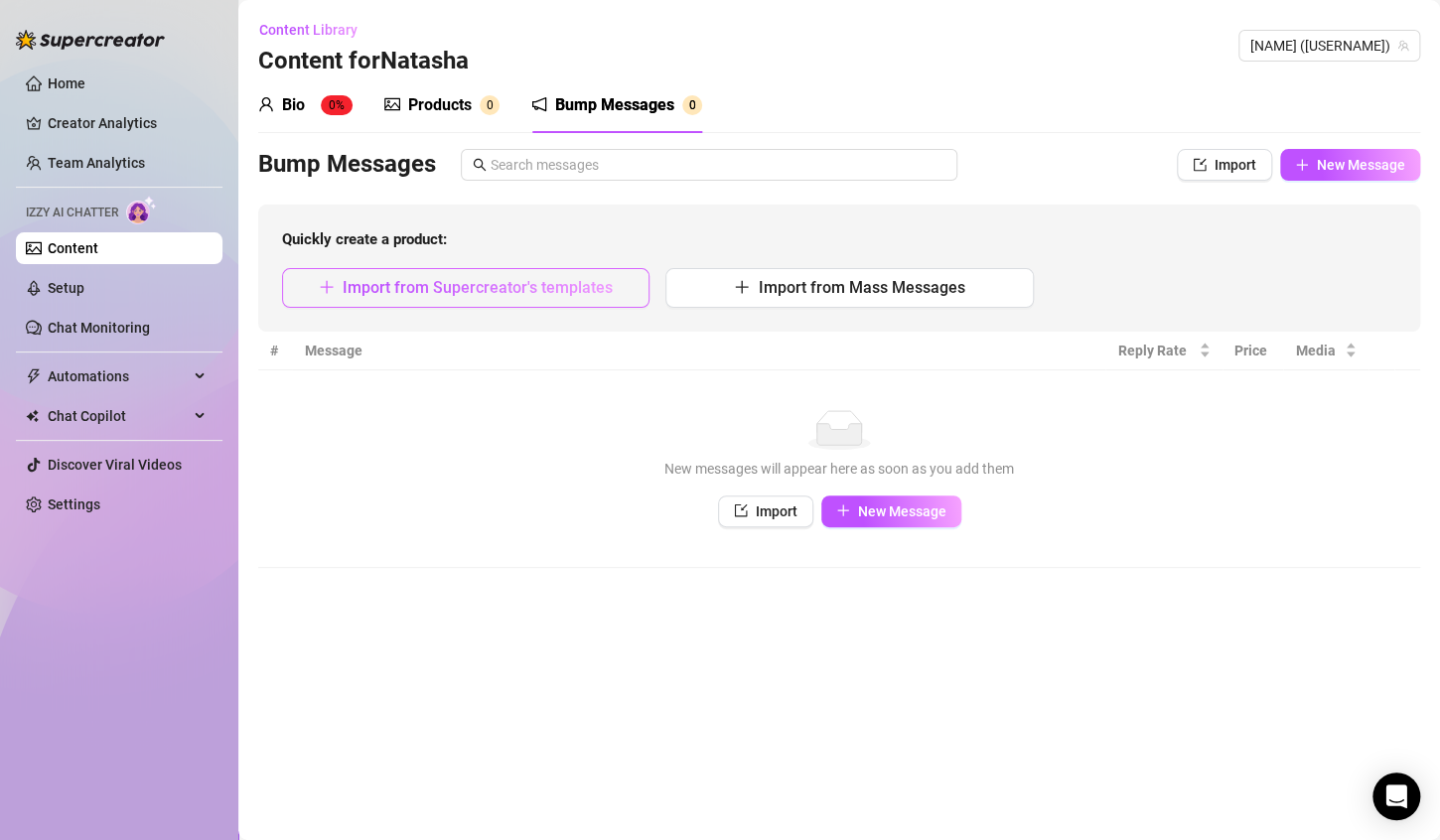 click on "Import from Supercreator's templates" at bounding box center [478, 287] 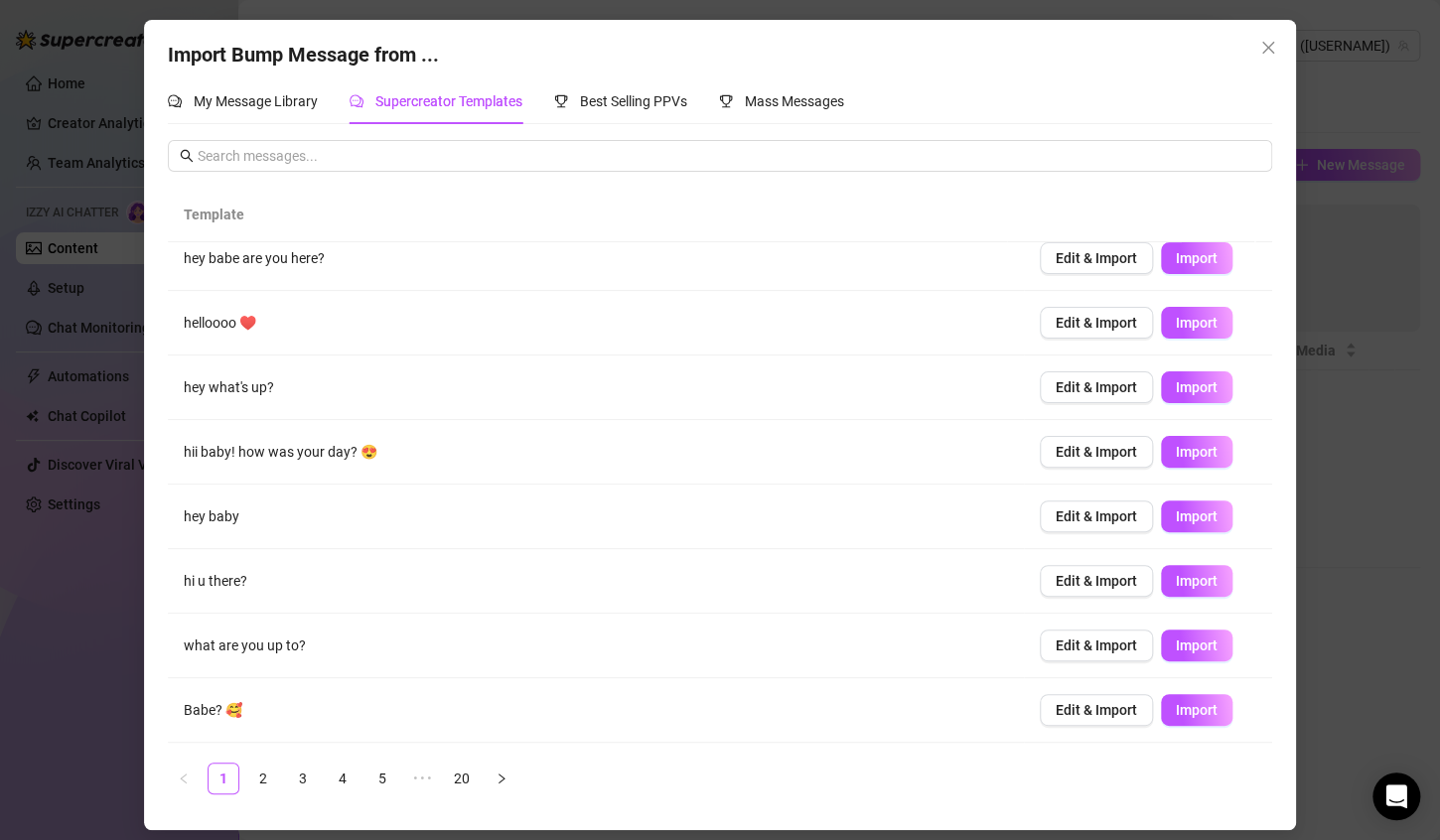 scroll, scrollTop: 0, scrollLeft: 0, axis: both 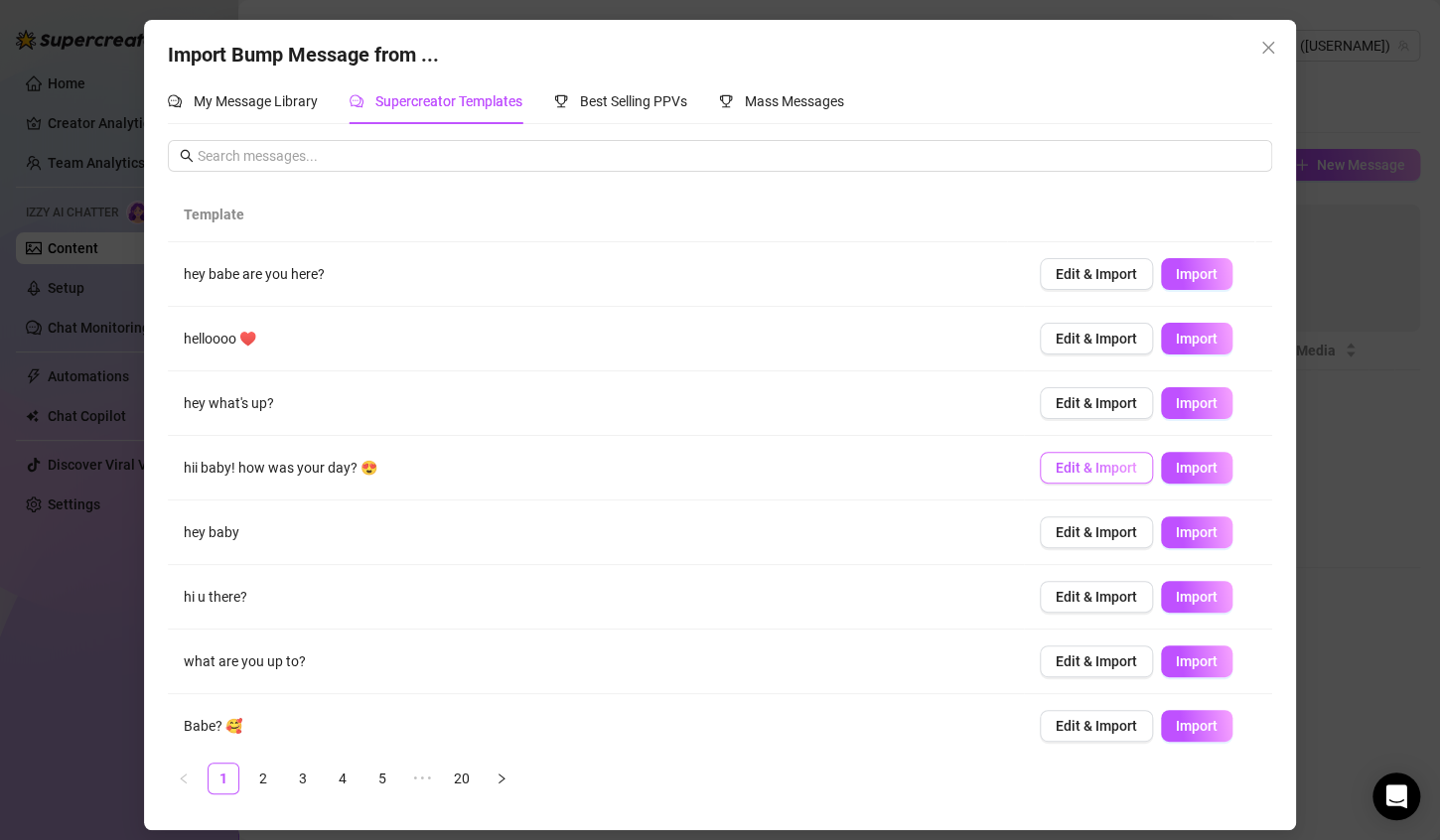 click on "Edit & Import" at bounding box center (1096, 468) 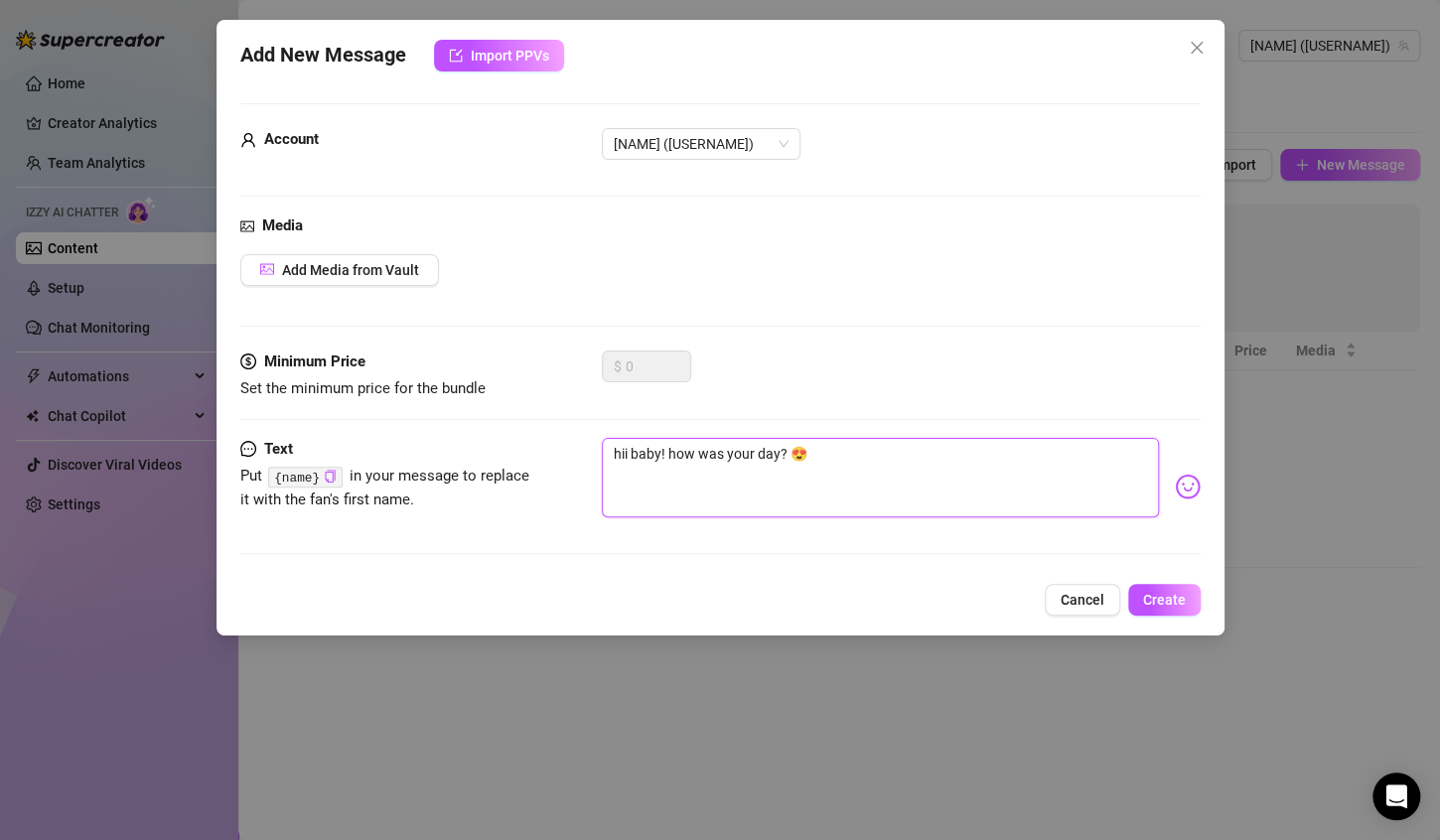 click on "hii baby! how was your day? 😍" at bounding box center (880, 478) 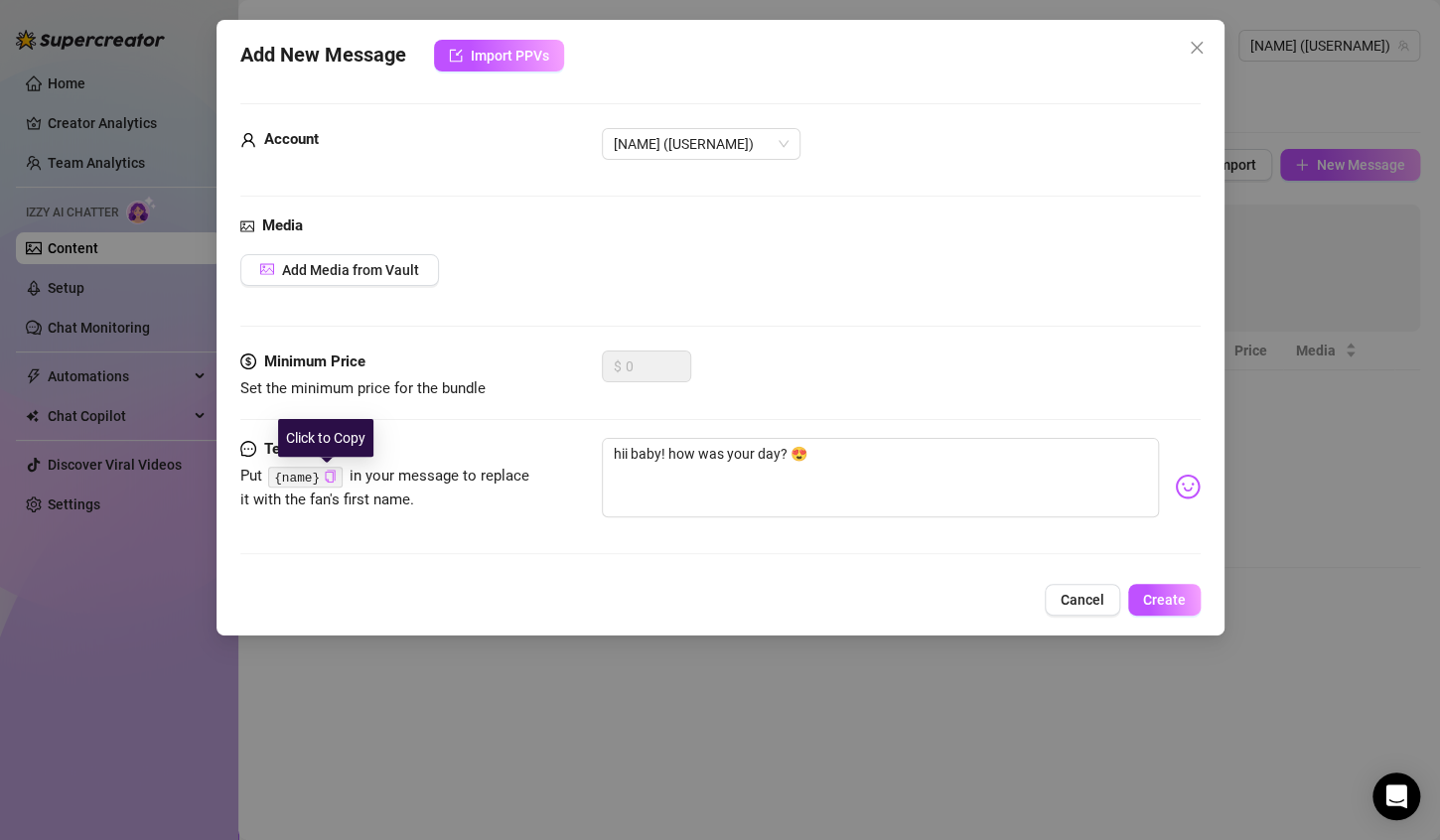 click 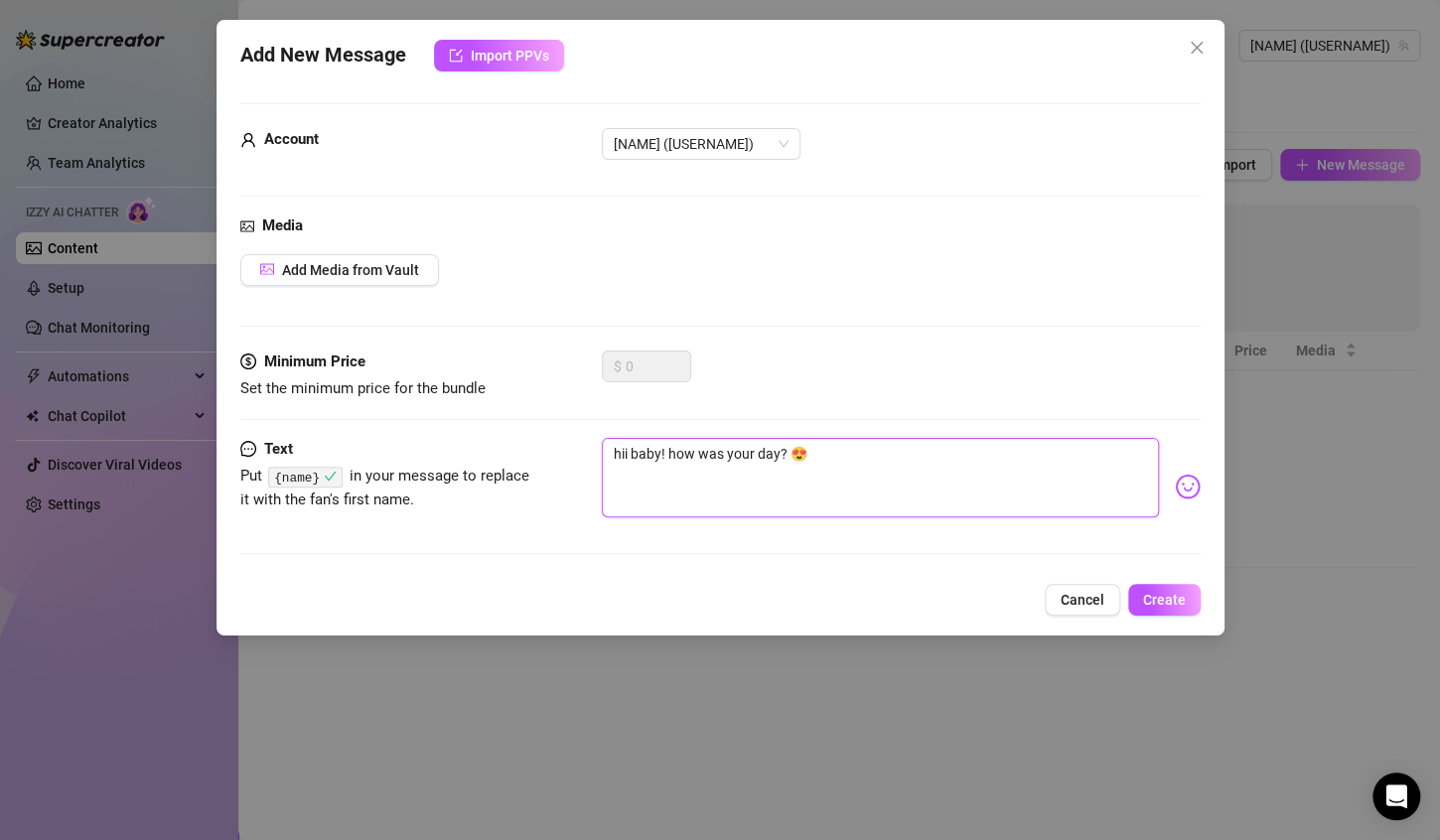 click on "hii baby! how was your day? 😍" at bounding box center (880, 478) 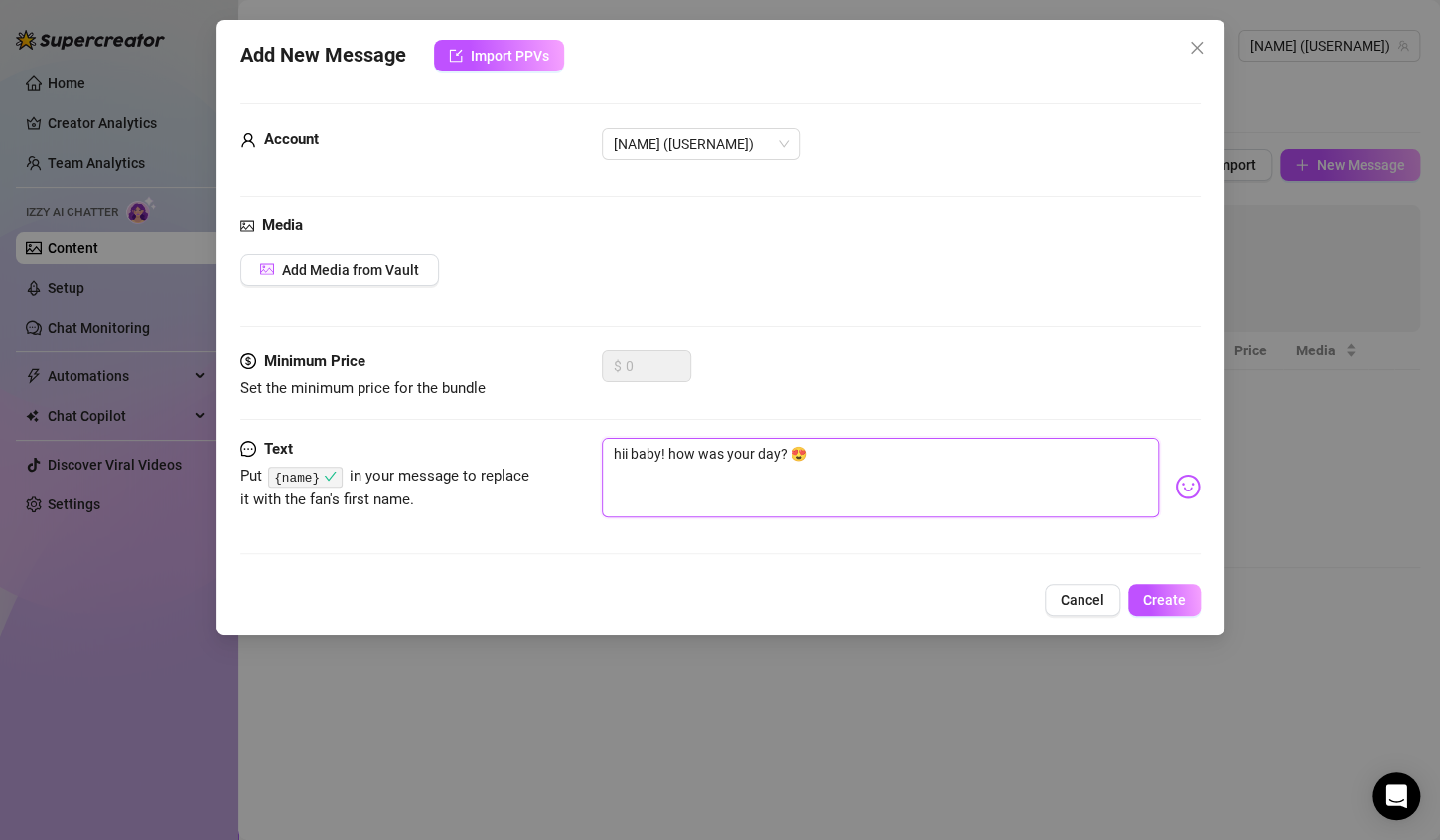 paste on "{name}" 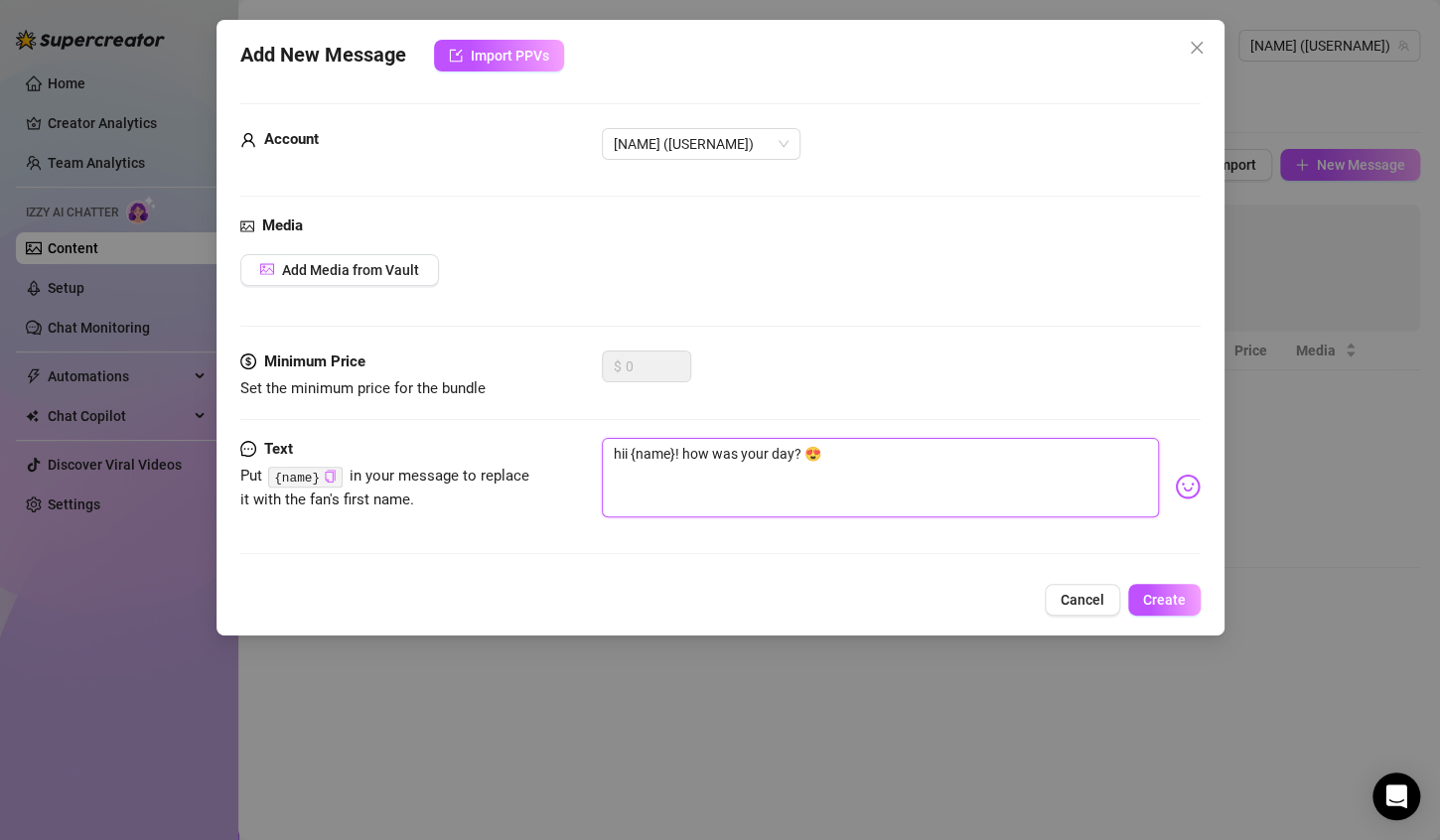click on "hii {name}! how was your day? 😍" at bounding box center (880, 478) 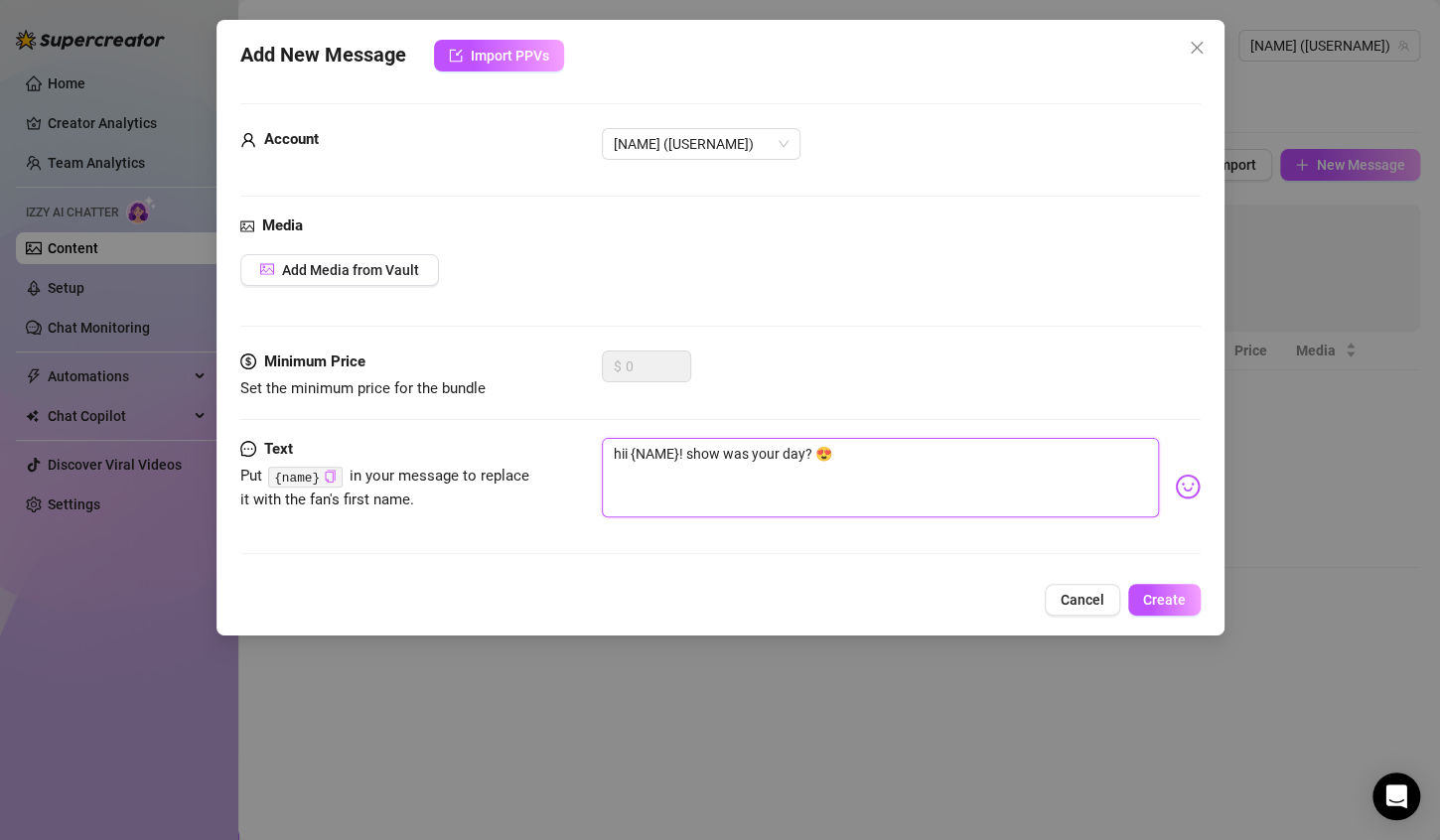 type on "hii [FIRST]! sahow was your day? 😍" 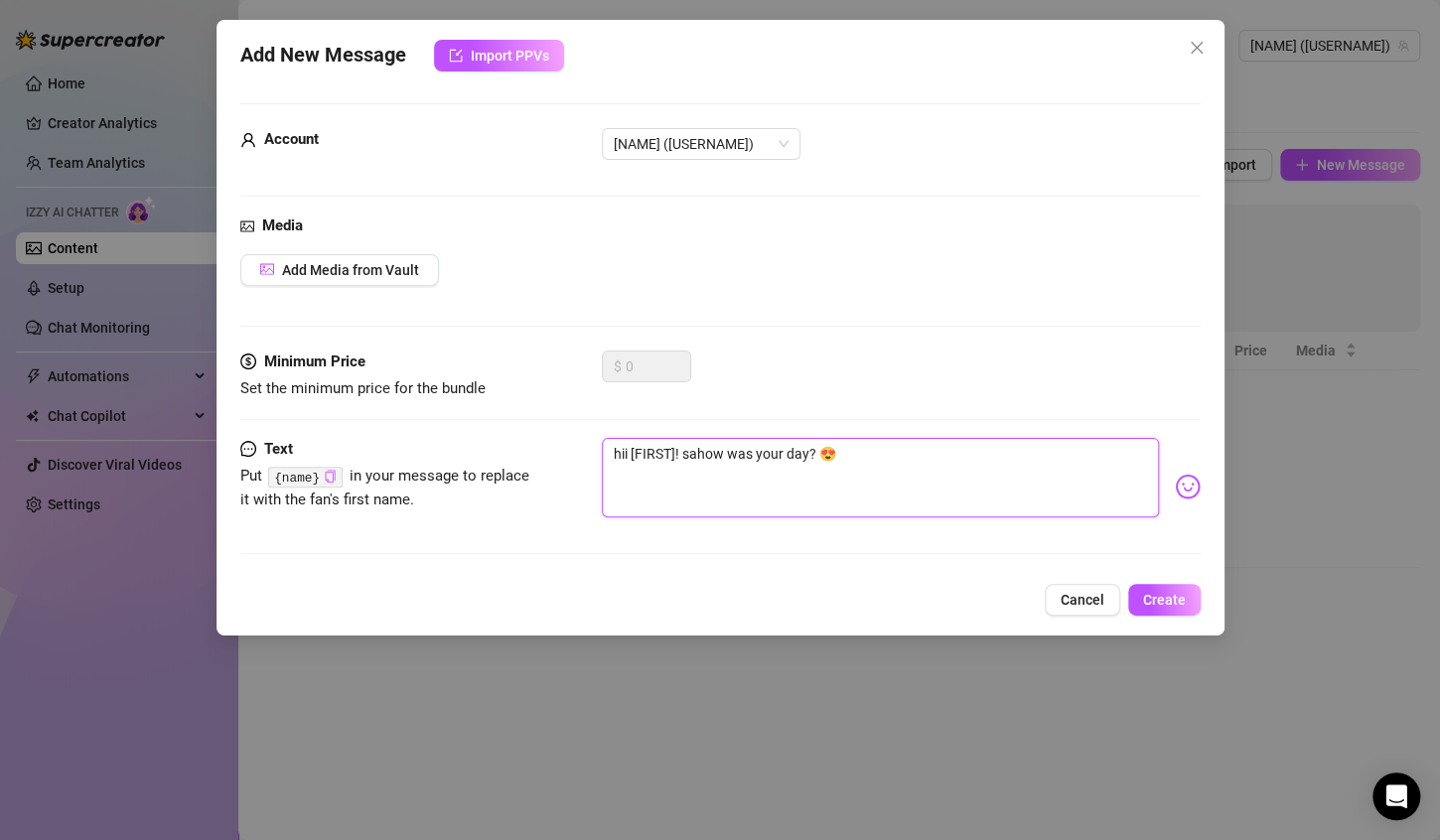 type on "hii {FIRST} {LAST}! sawhow was your day? 😍" 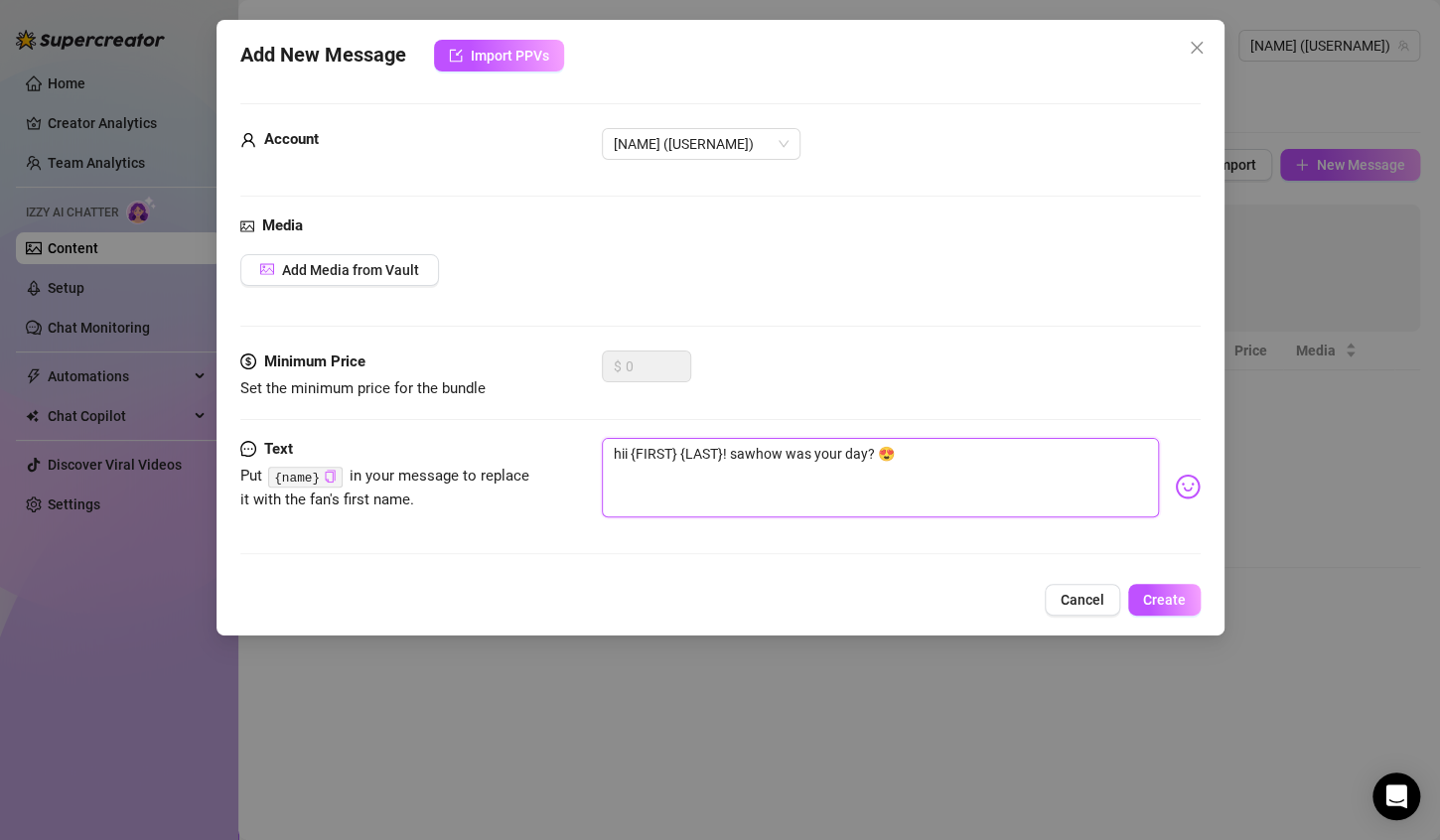 type on "hii [FIRST]! saw how was your day? 😍" 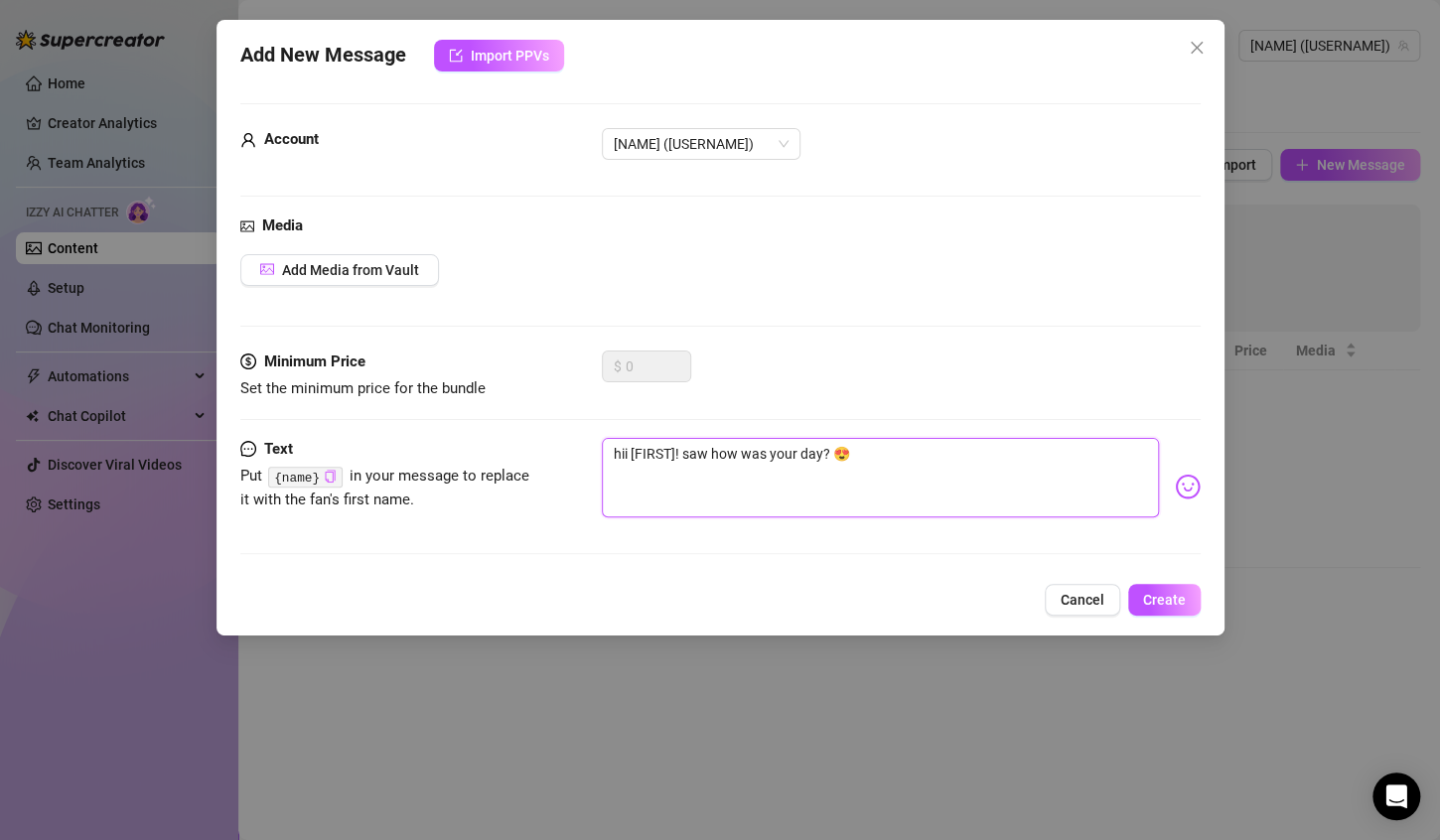 type on "hii [FIRST]! saw yhow was your day? 😍" 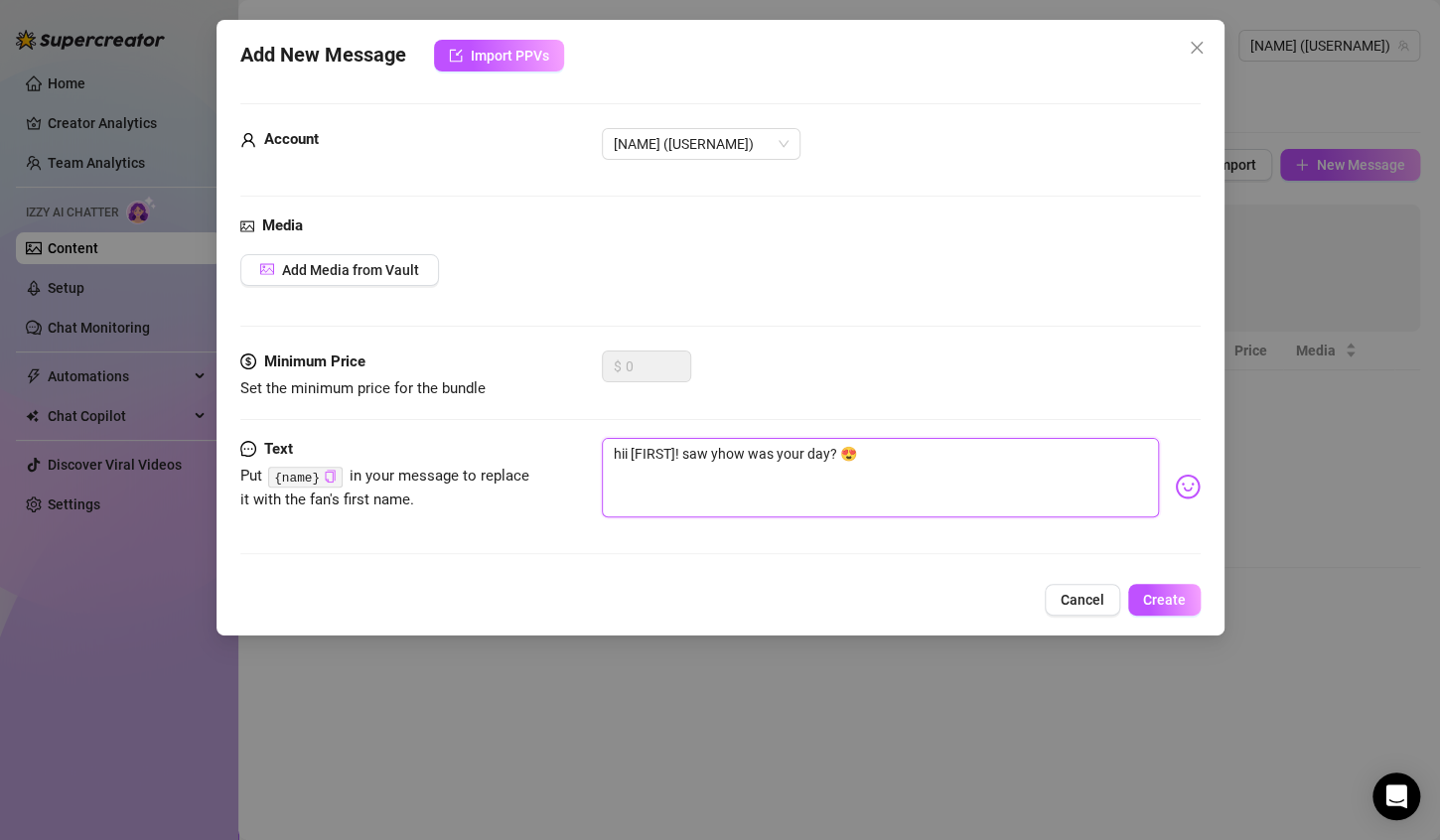 type on "hii [FIRST]! saw yohow was your day? 😍" 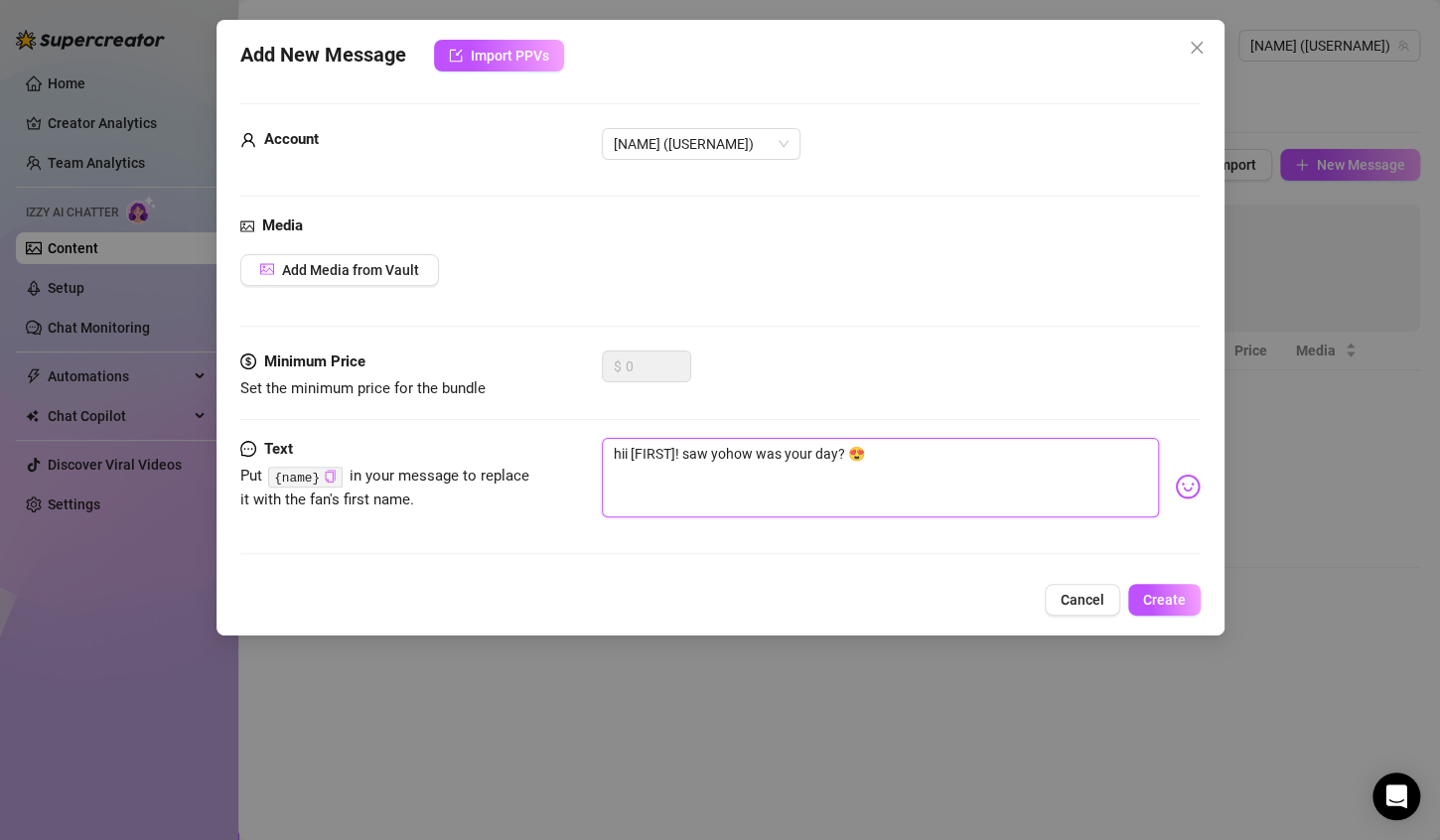 type on "hii {NAME}! saw youhow was your day? 😍" 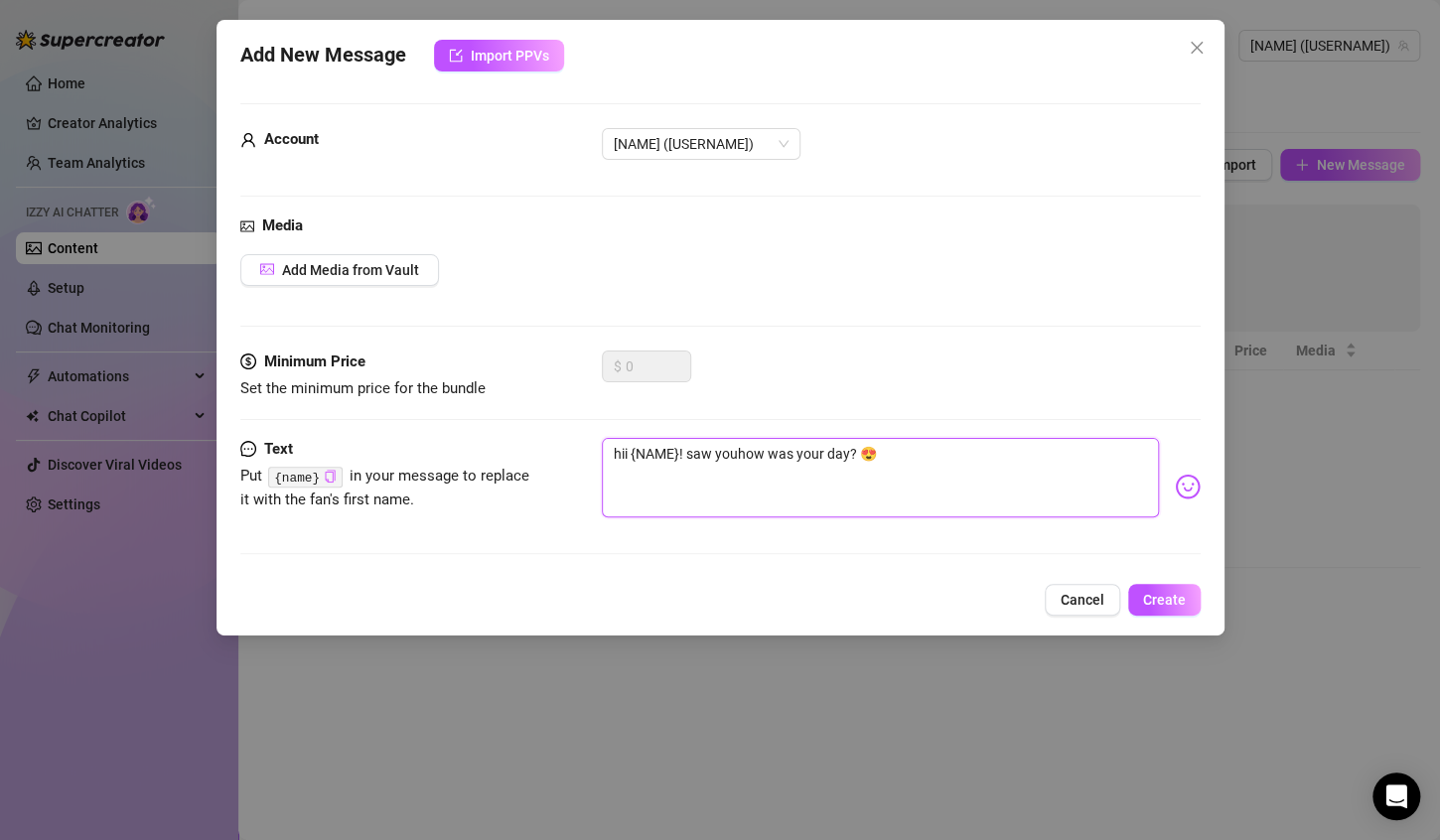 type on "hii {NAME}! saw you how was your day? 😍" 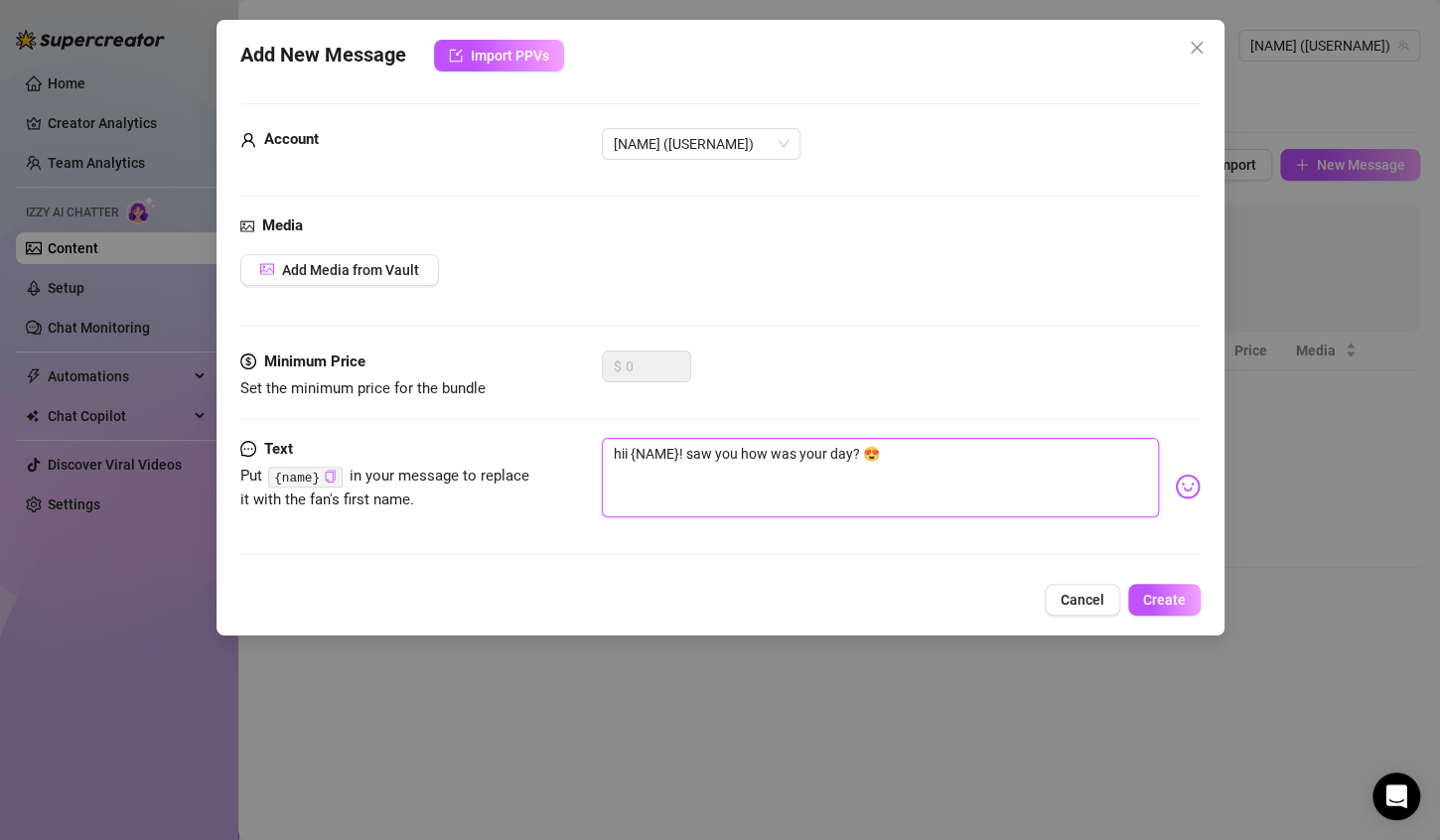 type on "hii {NAME}! saw you ohow was your day? 😍" 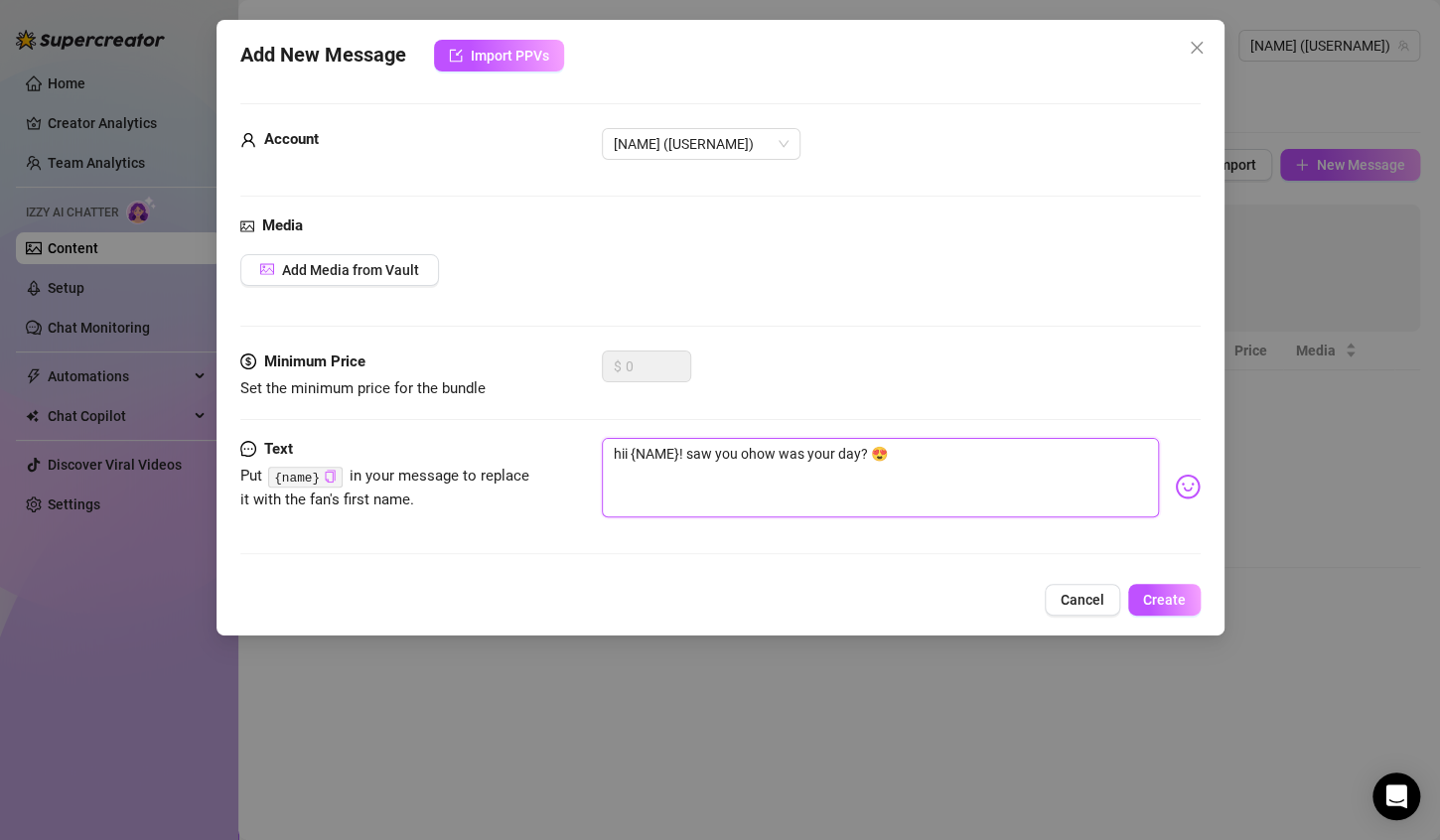 type on "hii {NAME}! saw you onhow was your day? 😍" 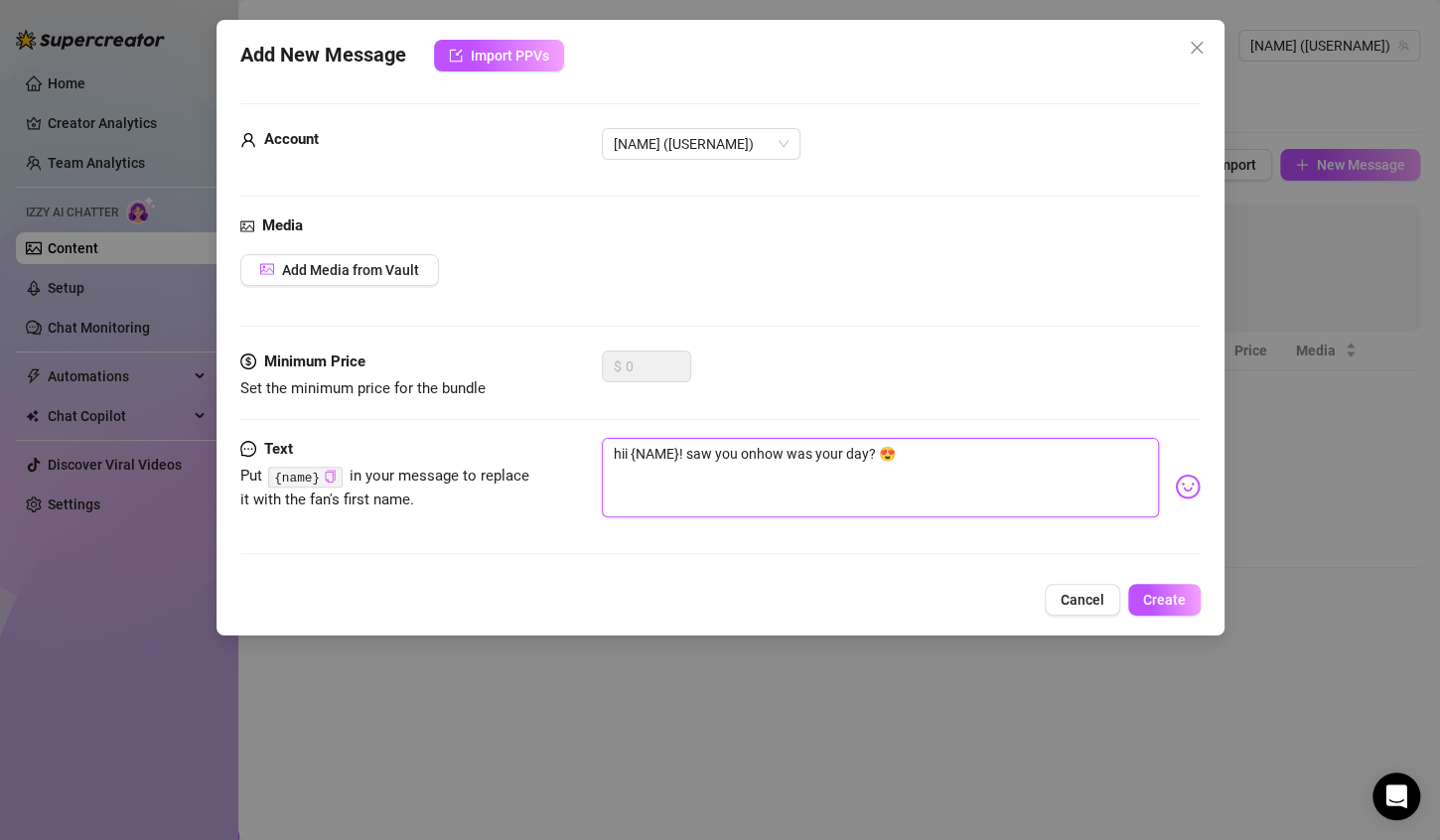 type on "hii {NAME}! saw you onlhow was your day? 😍" 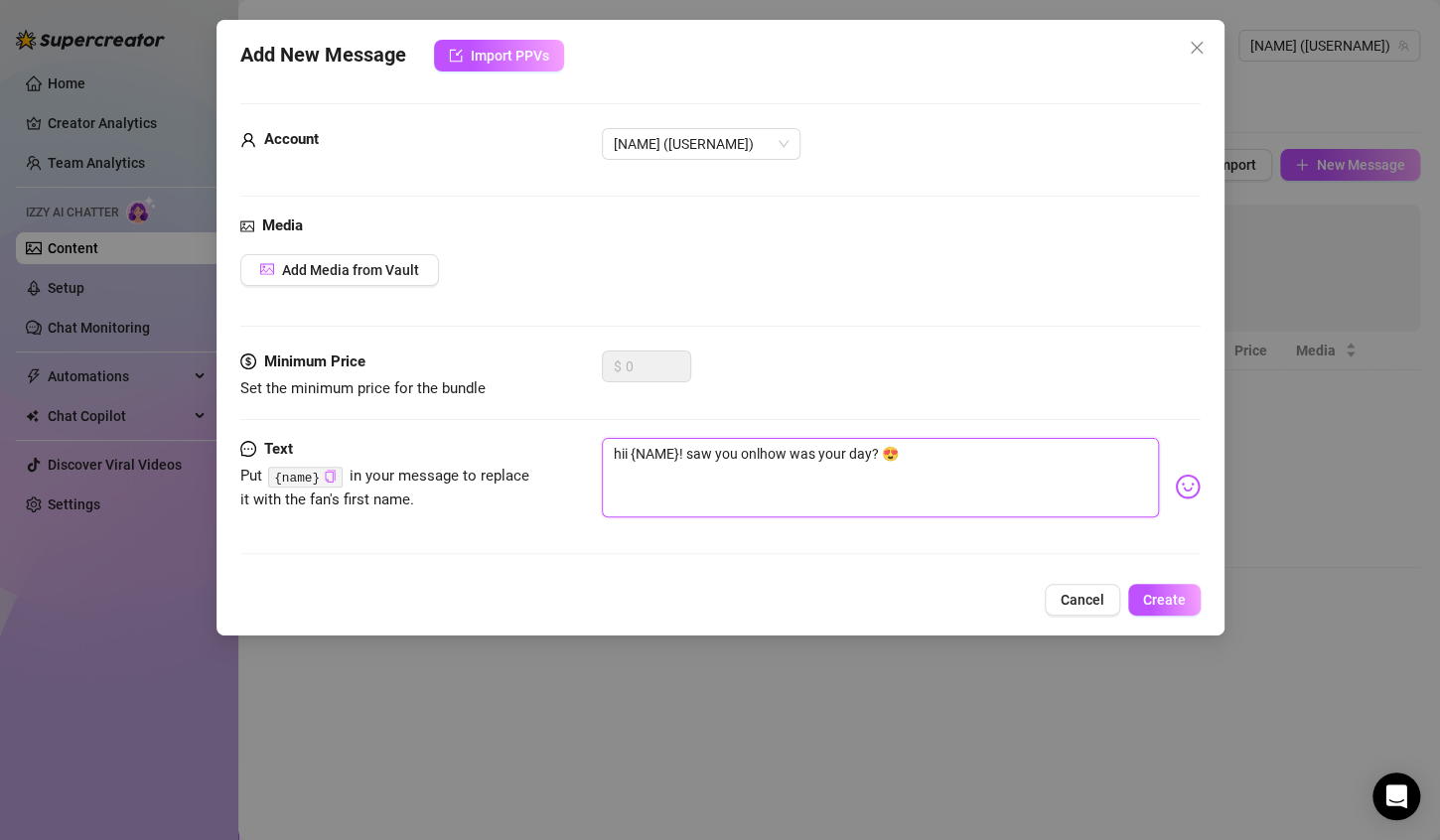 type on "hii [FIRST]! saw you onlihow was your day? 😍" 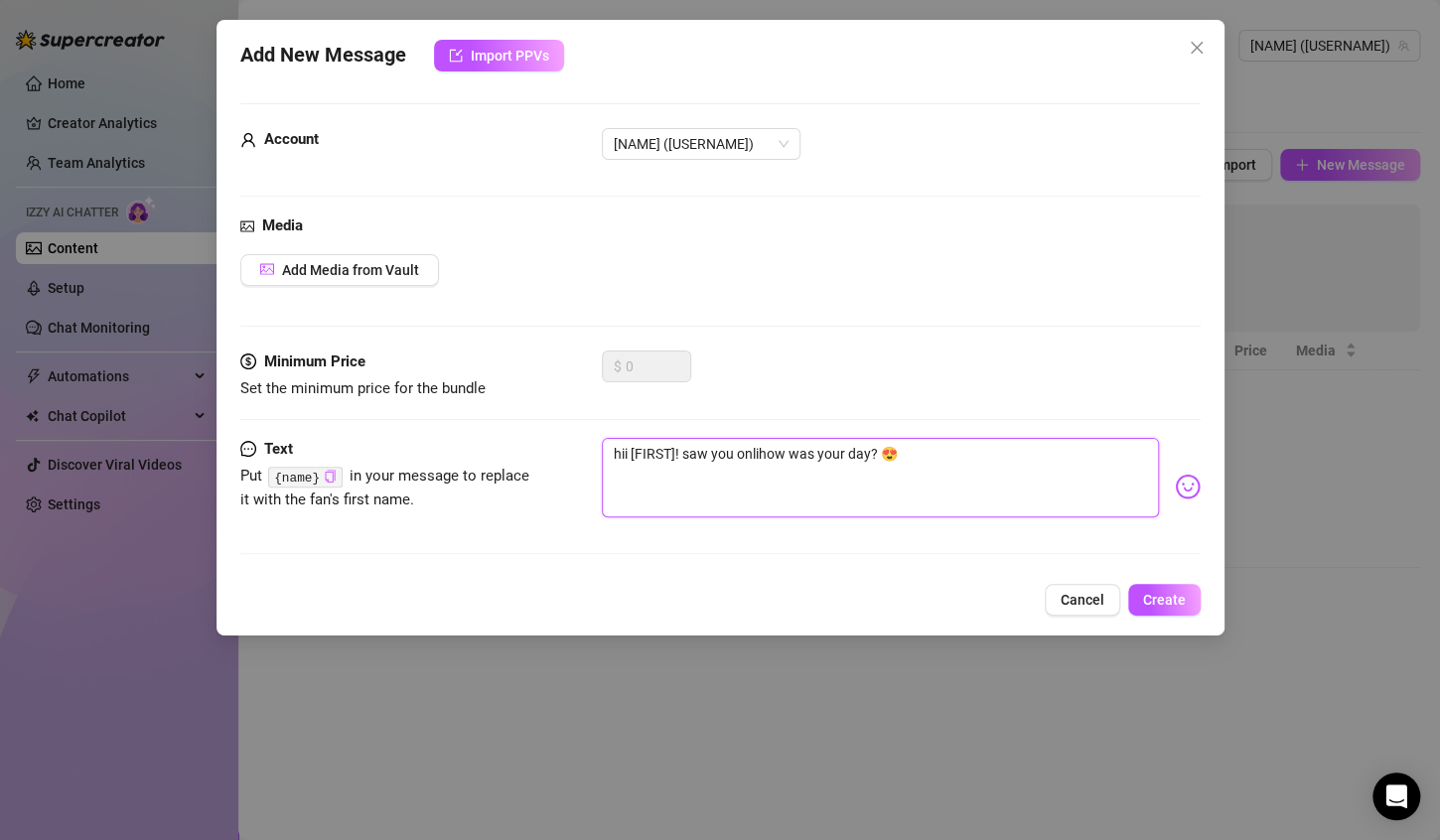 type on "hii [FIRST]! saw you onlihow was your day? 😍" 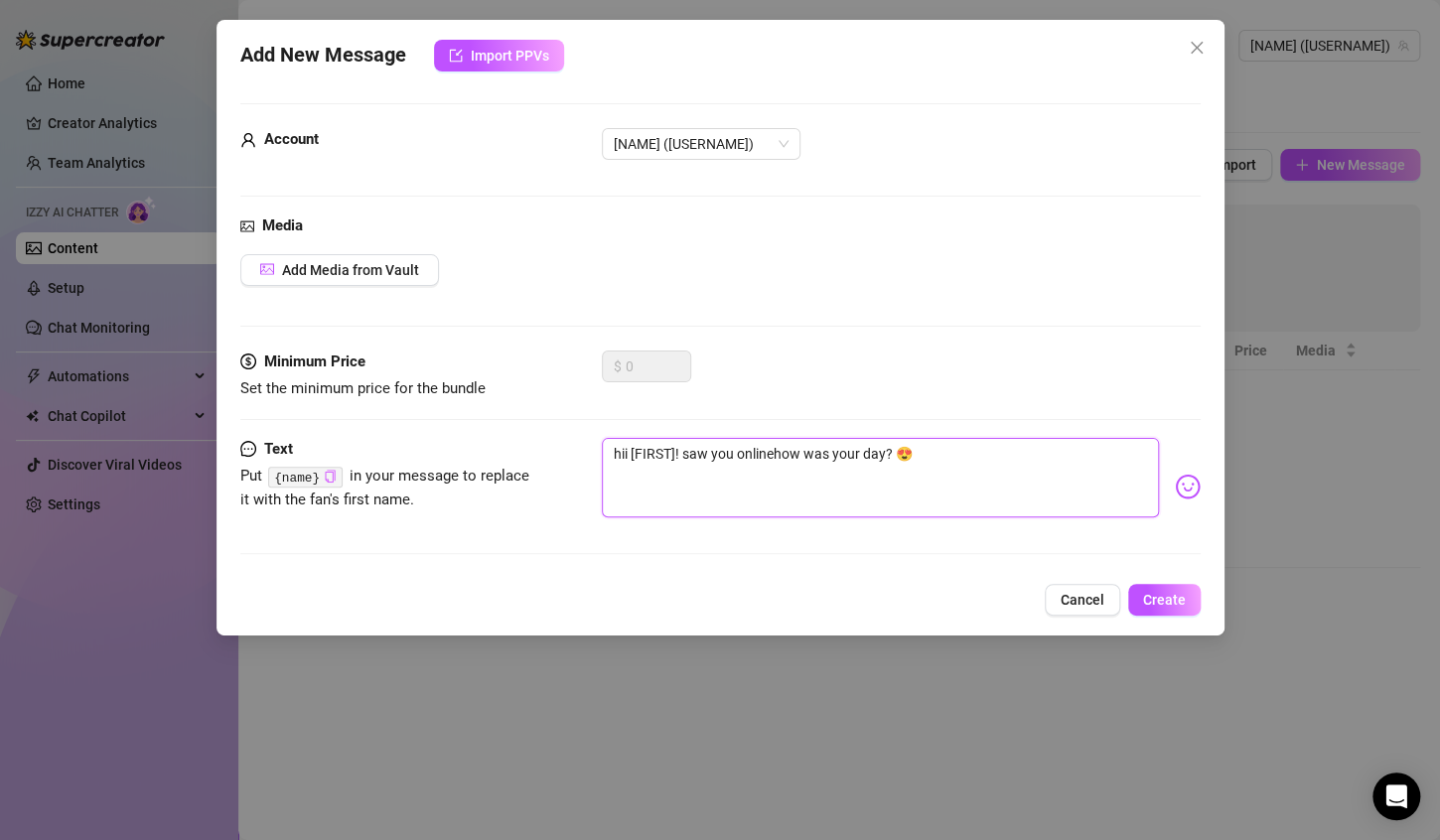 type on "hii [FIRST]! saw you online.how was your day? 😍" 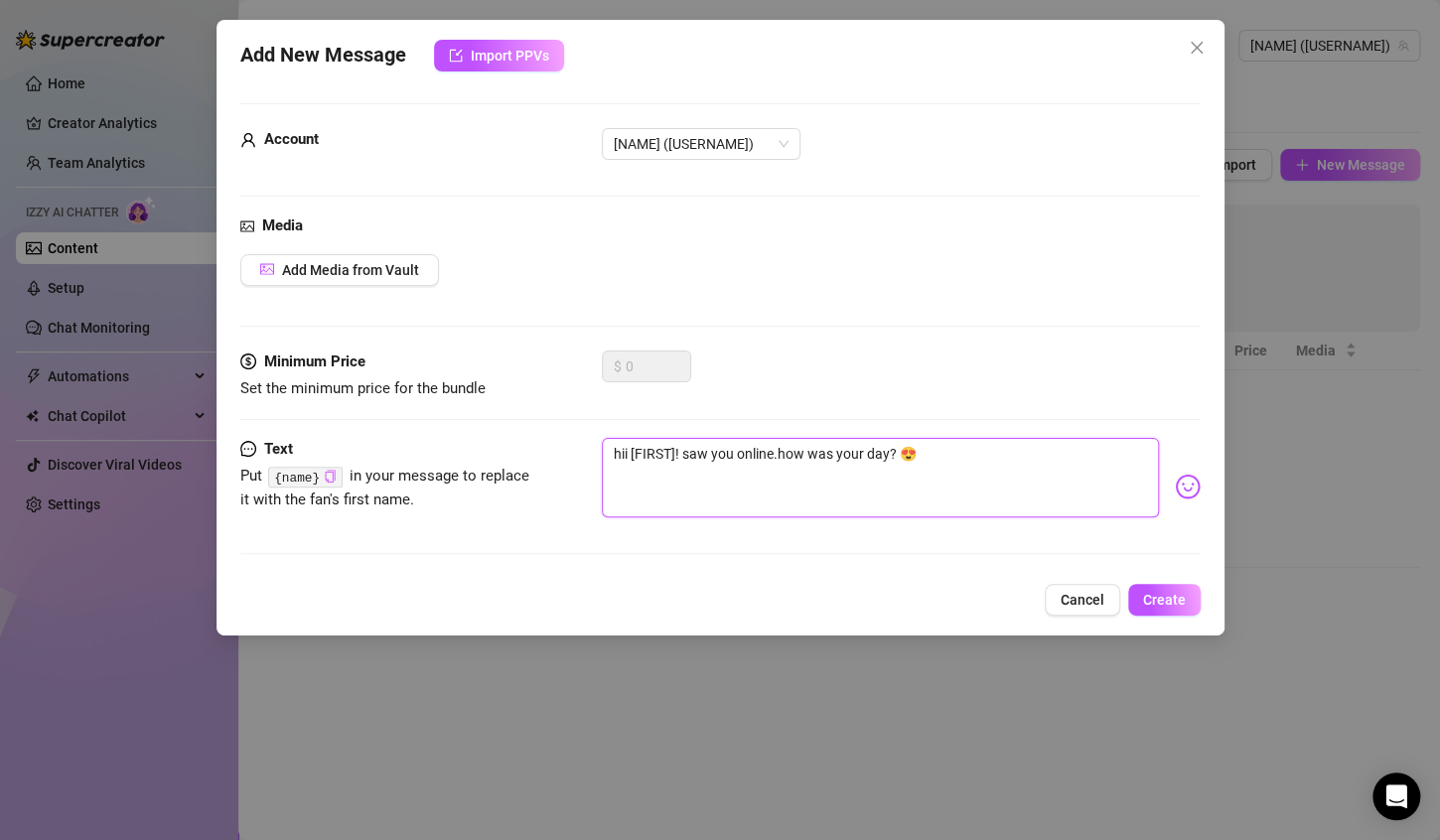 type on "hii {FIRST} {LAST}! saw you online. how was your day? 😍" 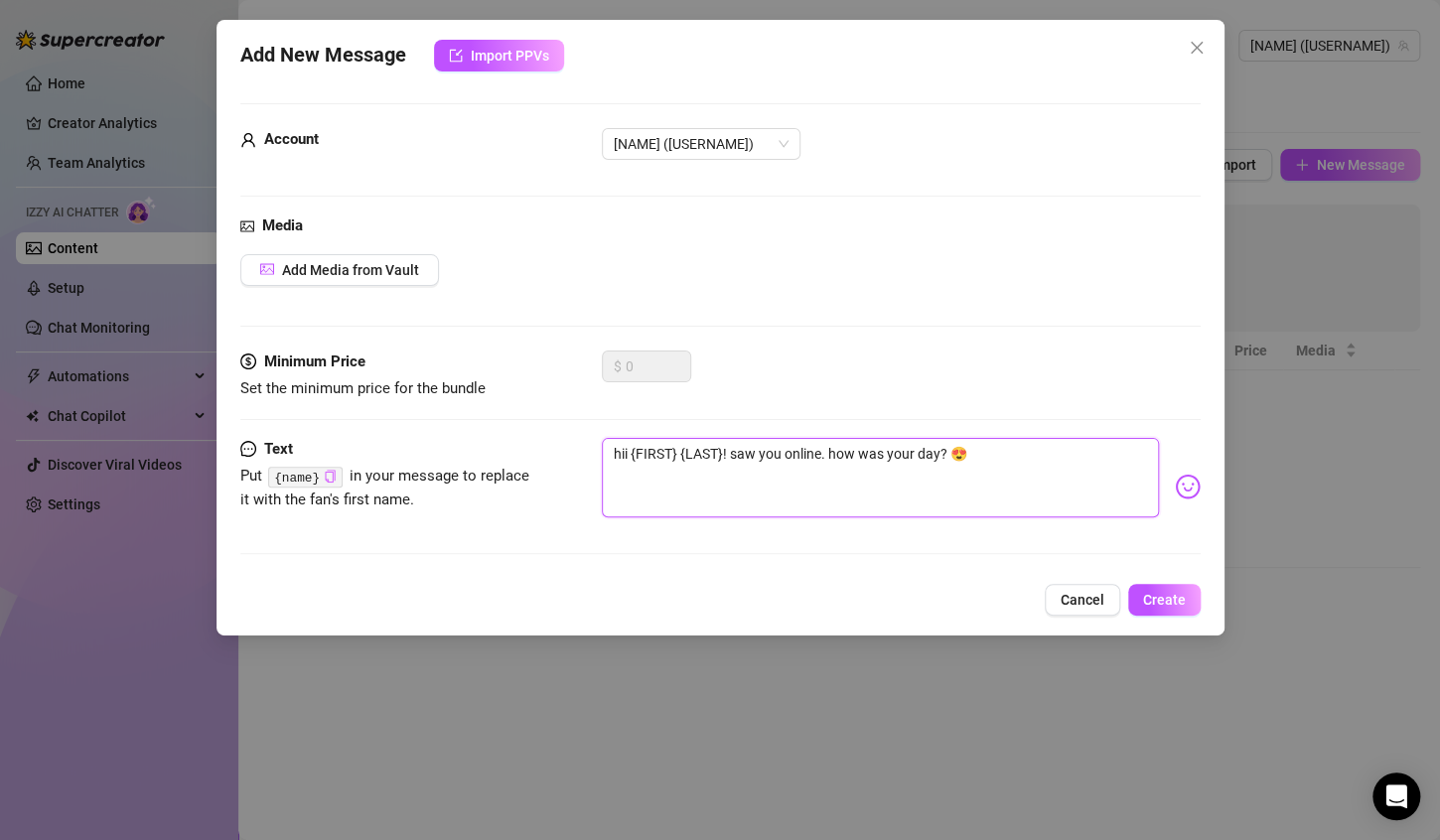 click on "hii {FIRST} {LAST}! saw you online. how was your day? 😍" at bounding box center [880, 478] 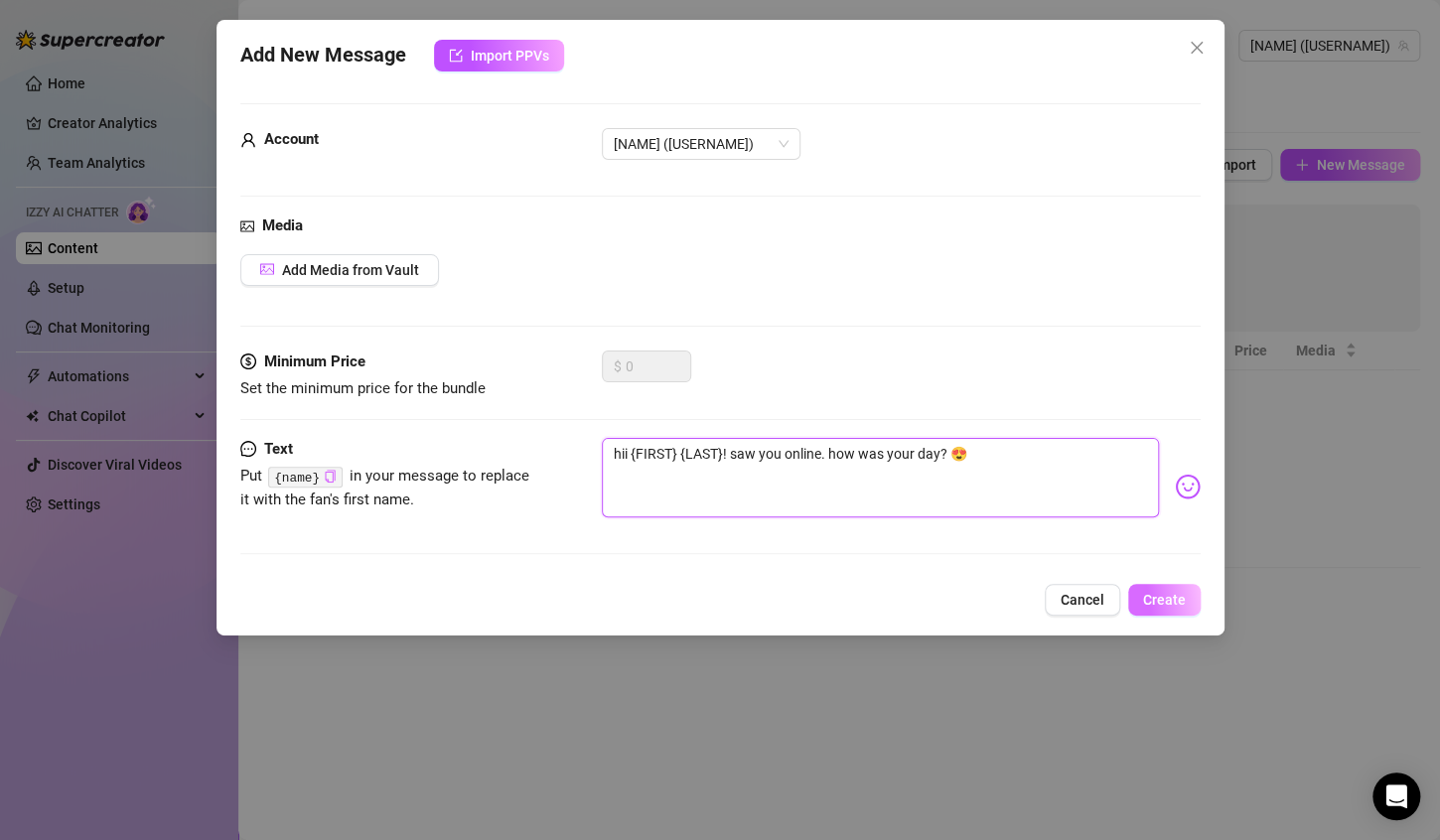 type on "hii {FIRST} {LAST}! saw you online. how was your day? 😍" 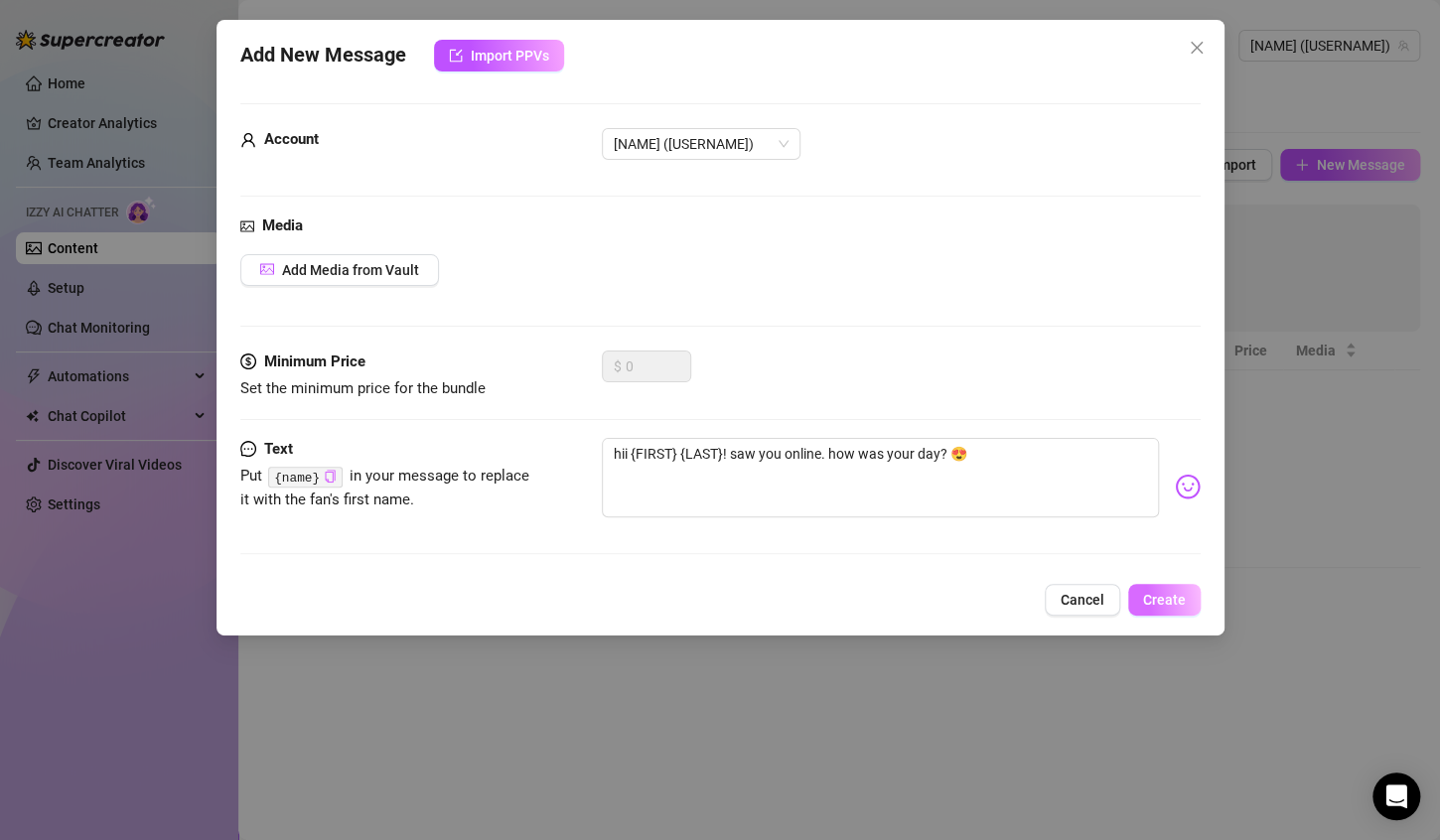 click on "Create" at bounding box center (1164, 600) 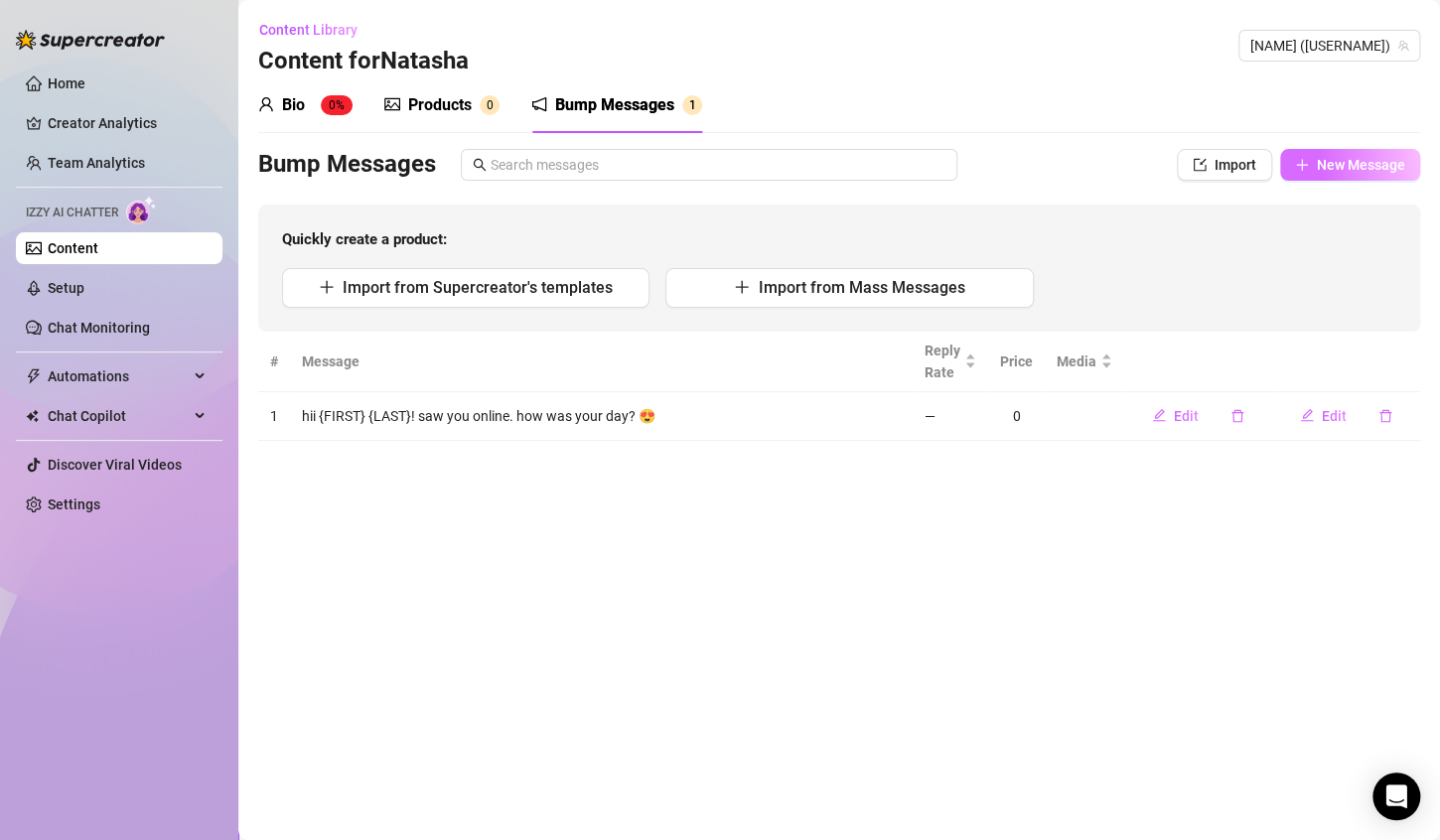 click on "New Message" at bounding box center [1361, 165] 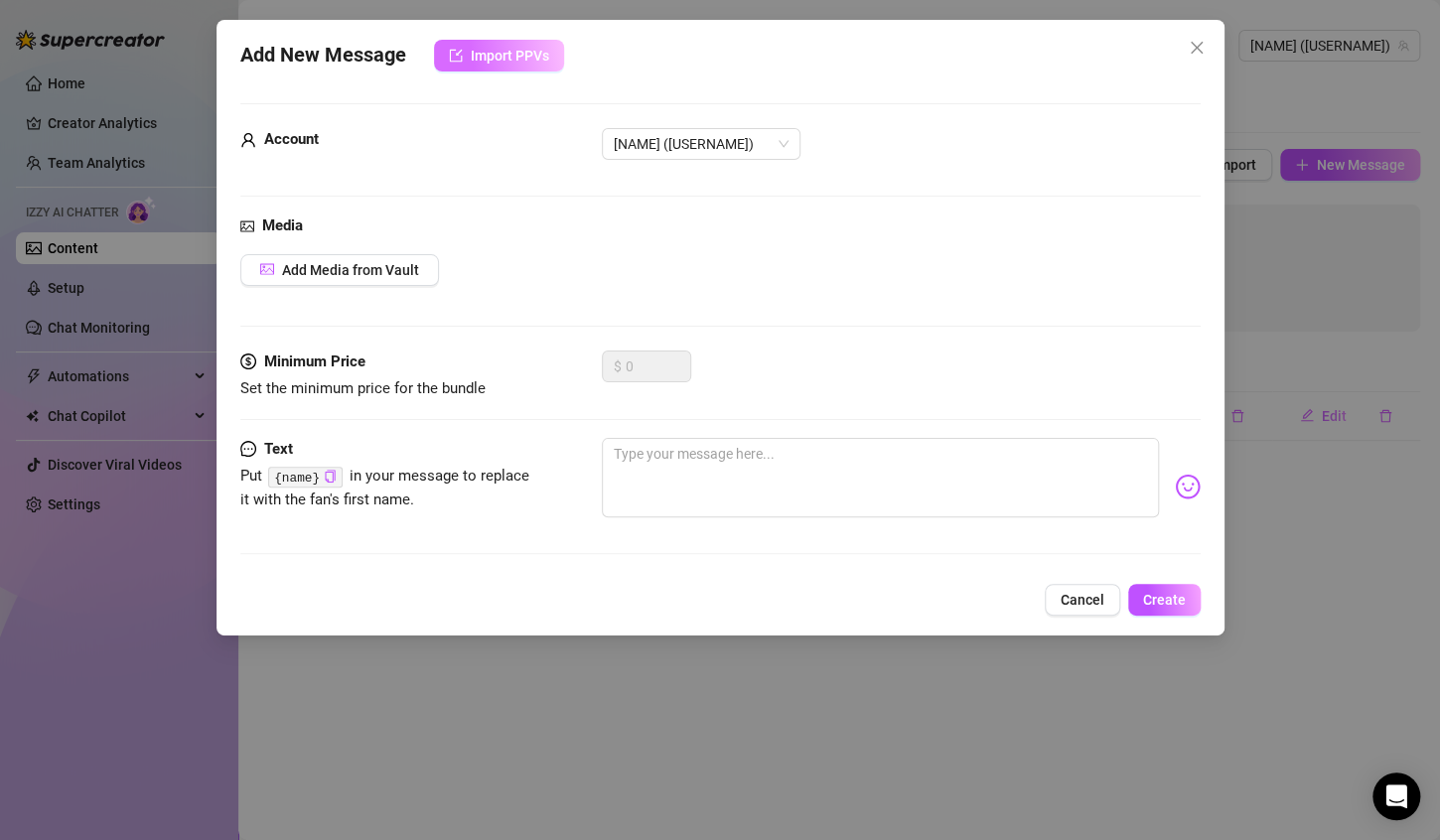 click on "Import PPVs" at bounding box center [509, 56] 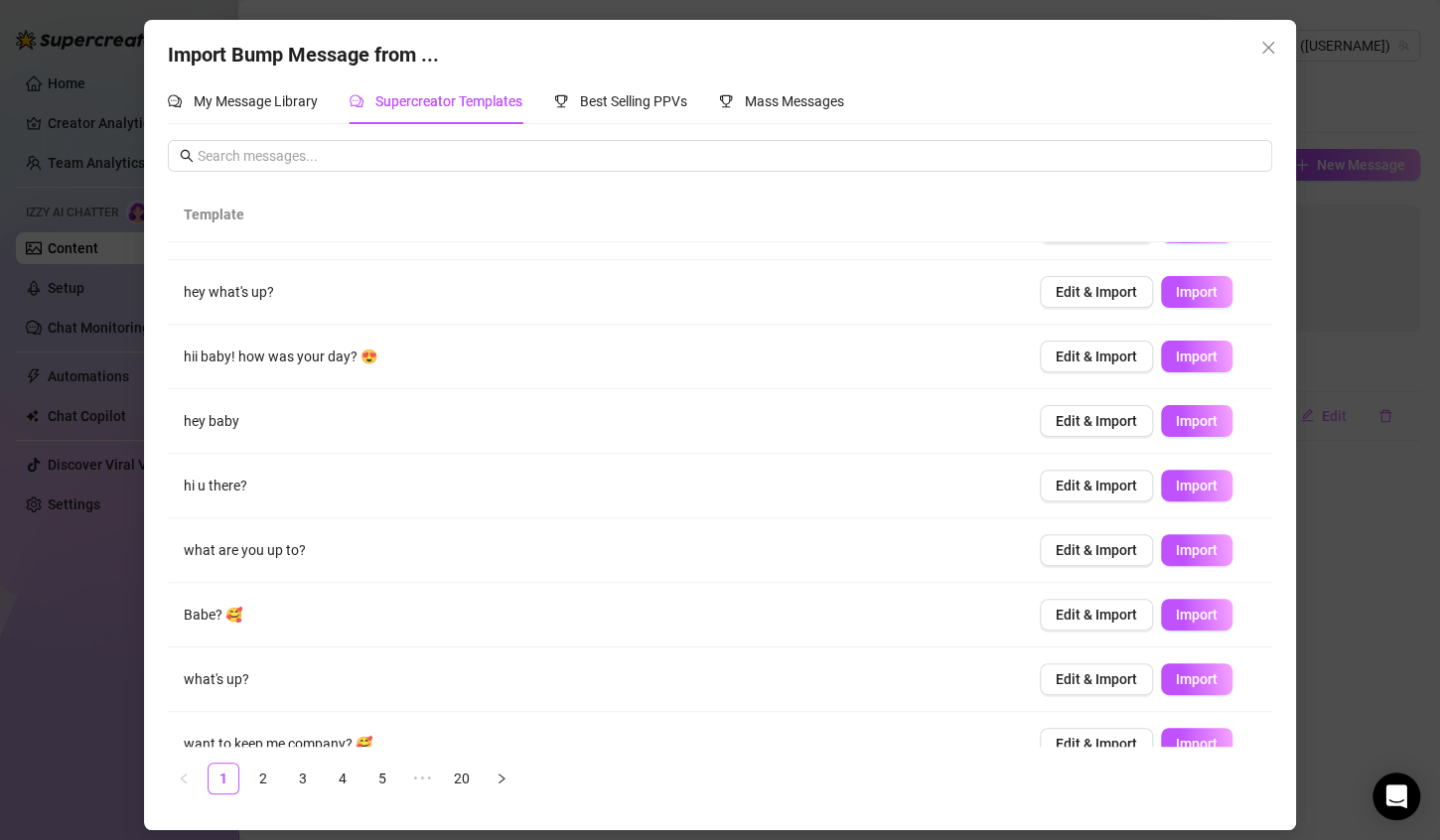 scroll, scrollTop: 139, scrollLeft: 0, axis: vertical 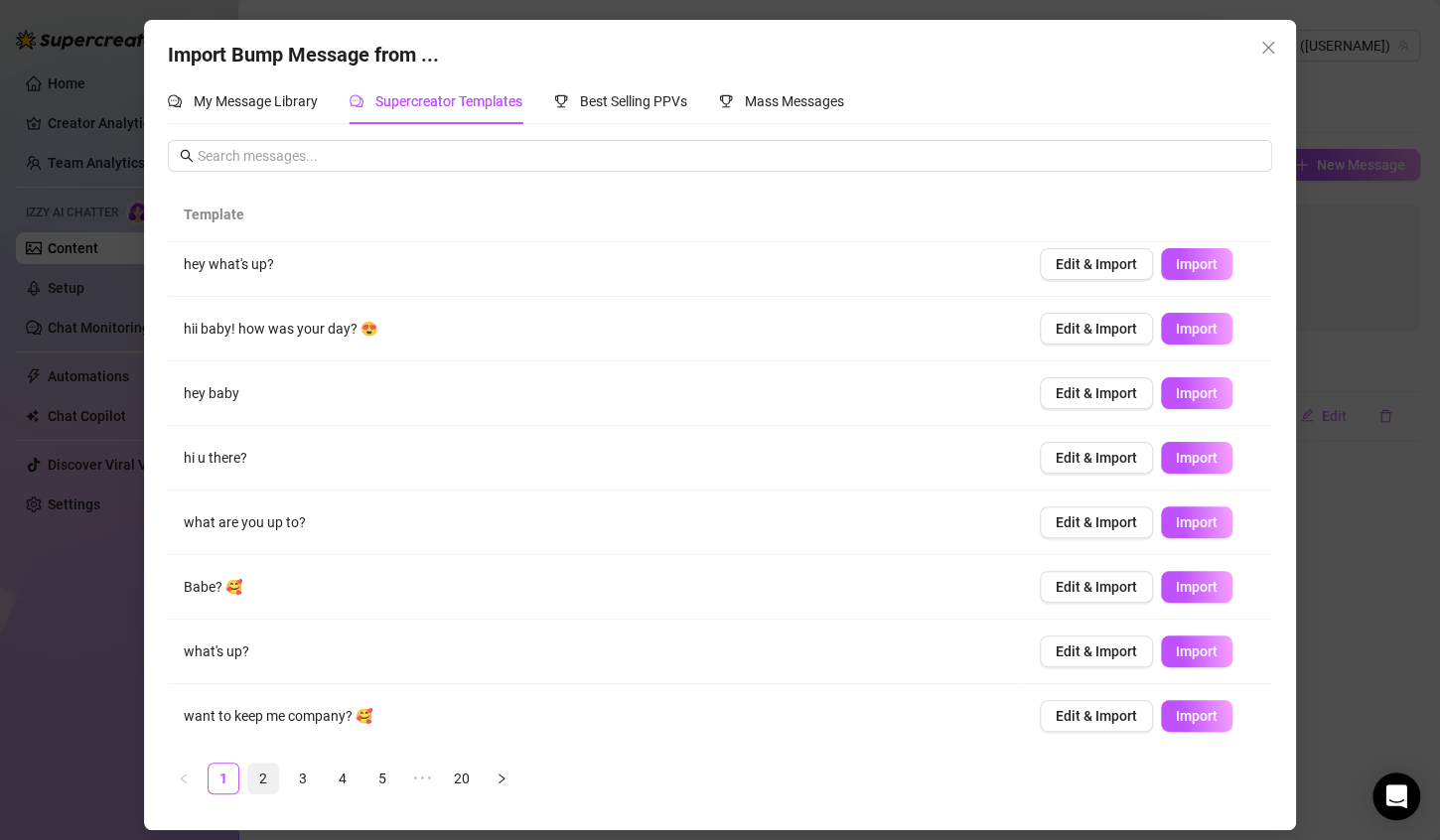 click on "2" at bounding box center [263, 778] 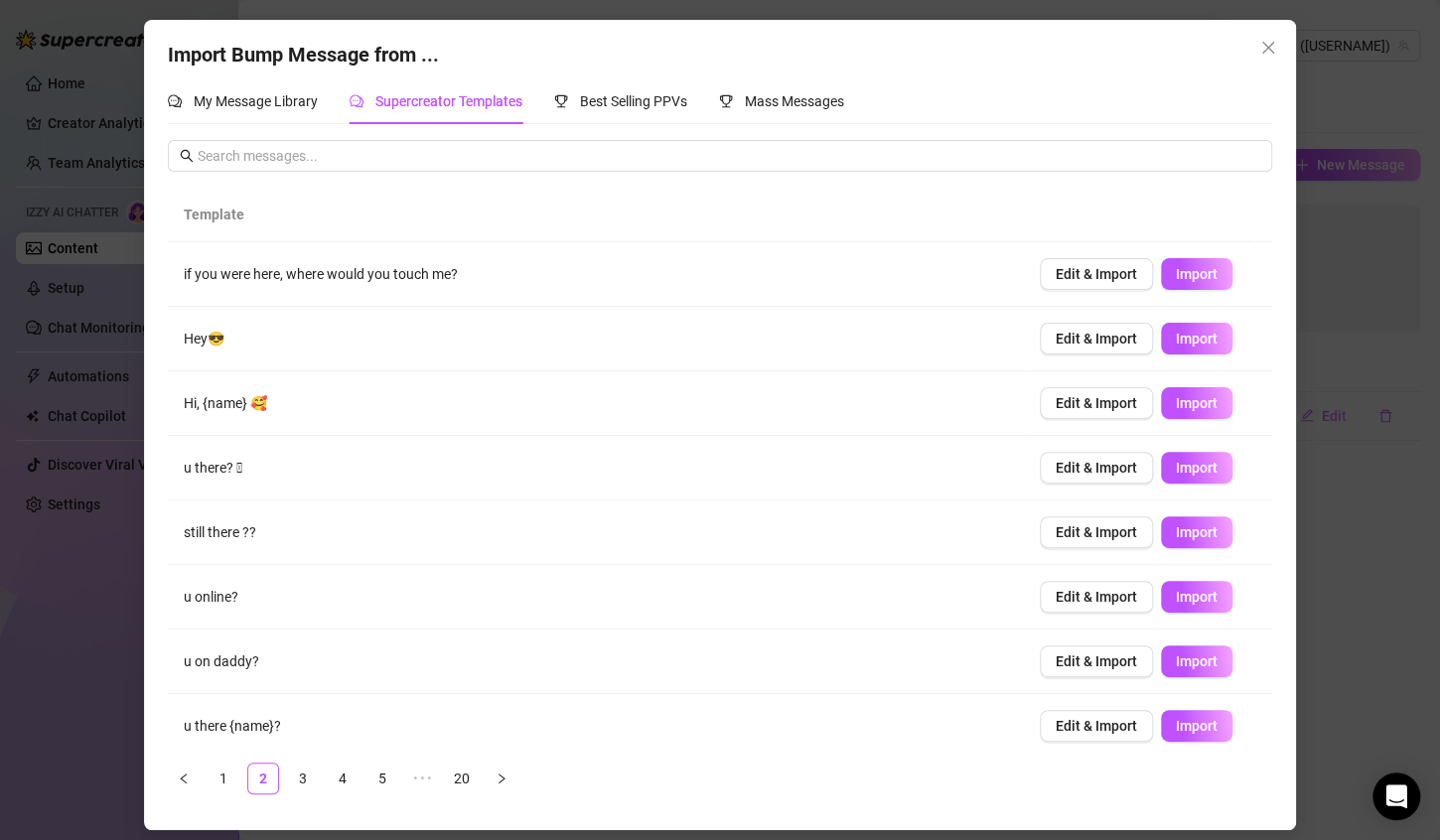scroll, scrollTop: 0, scrollLeft: 0, axis: both 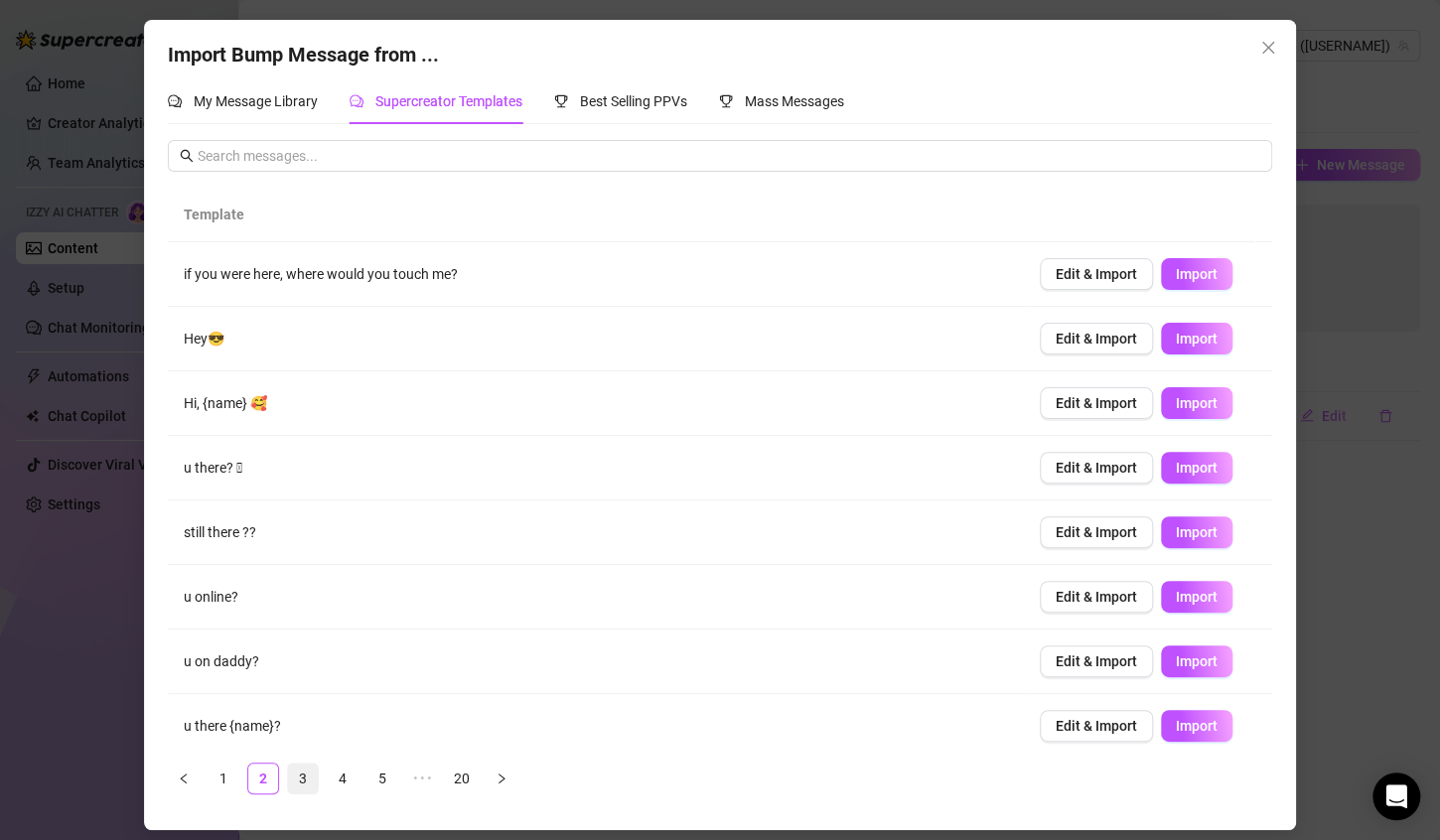 click on "3" at bounding box center (303, 778) 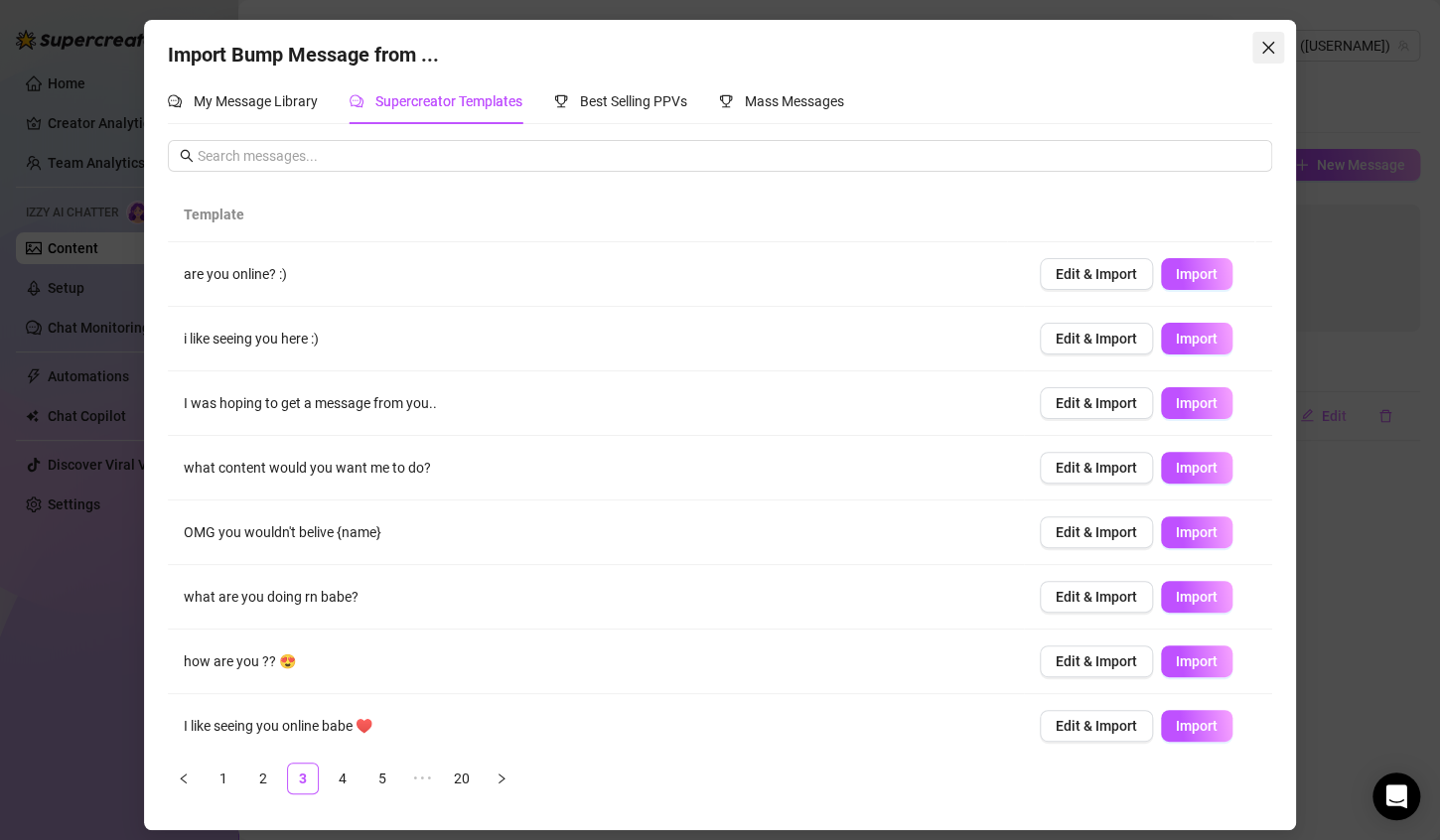 click 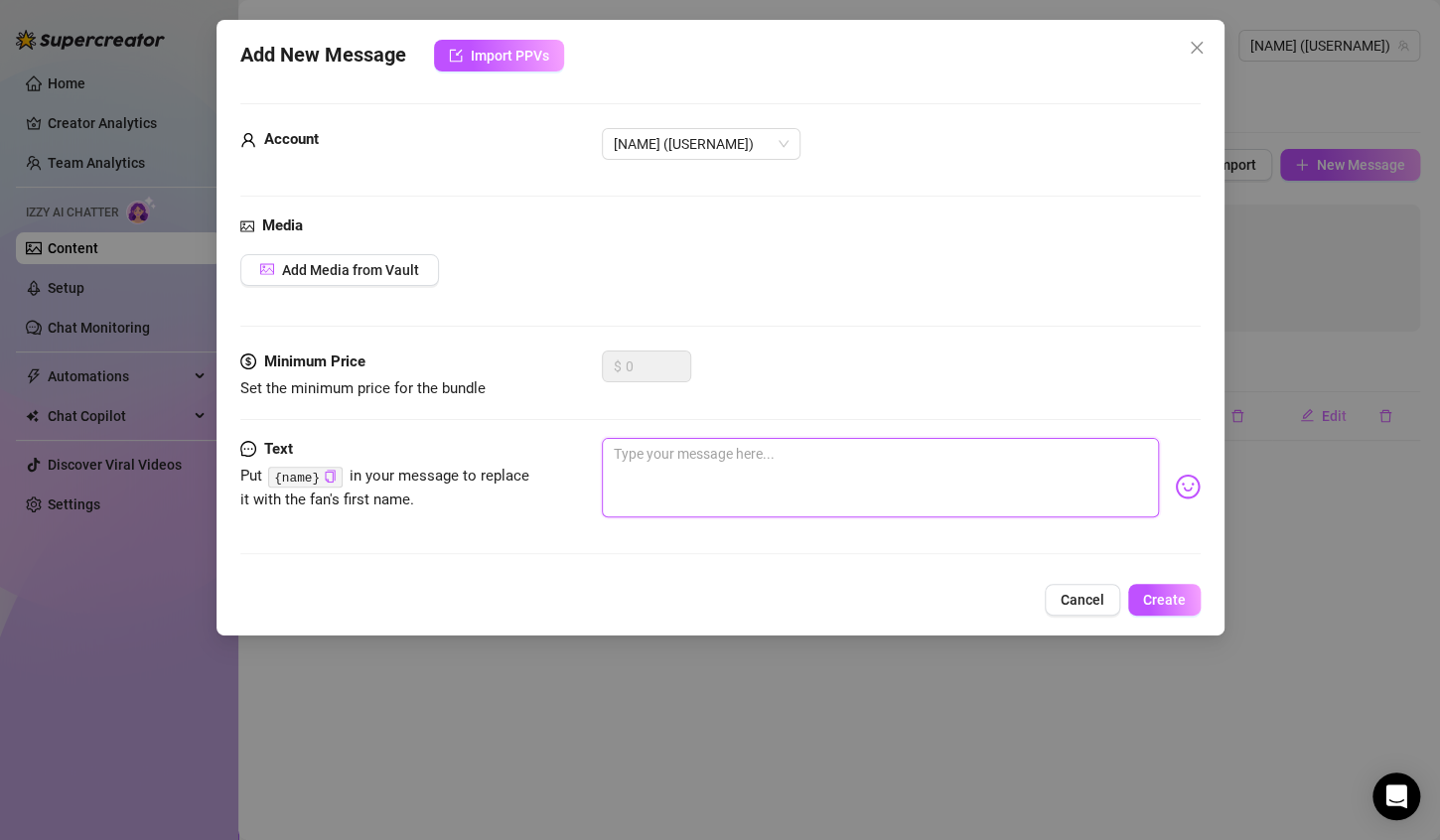 click at bounding box center (880, 478) 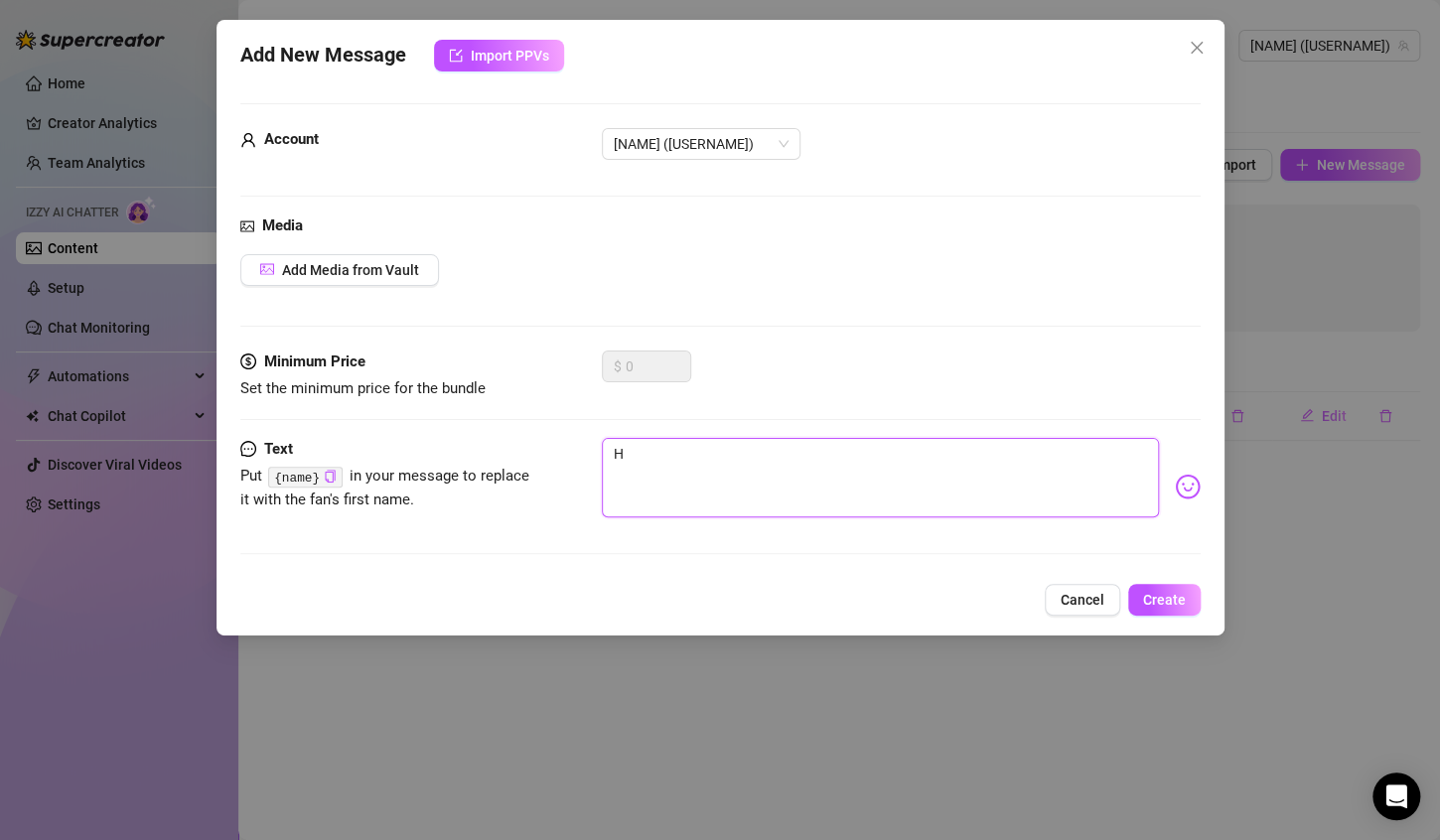 type on "He" 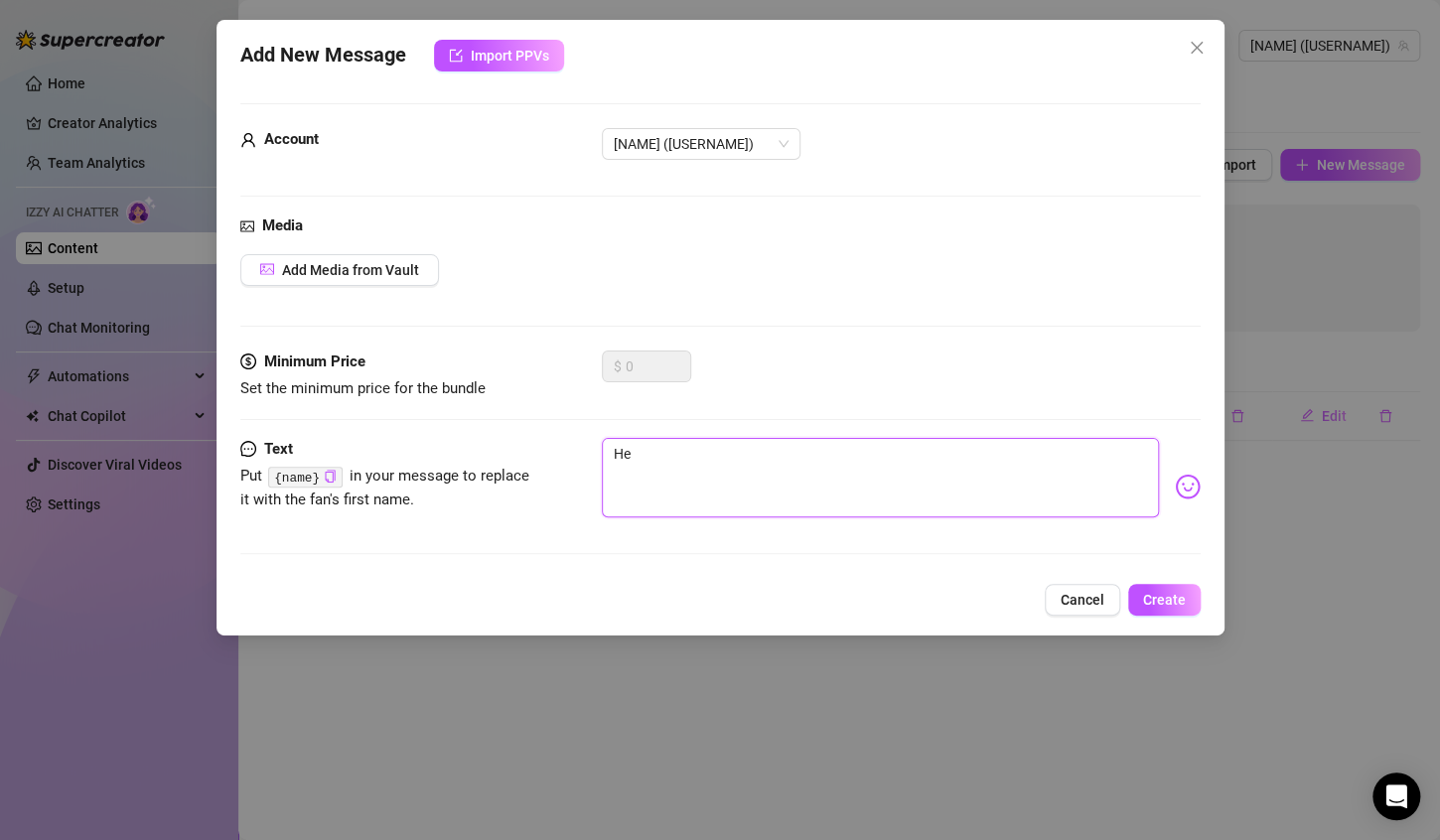 type on "Hey" 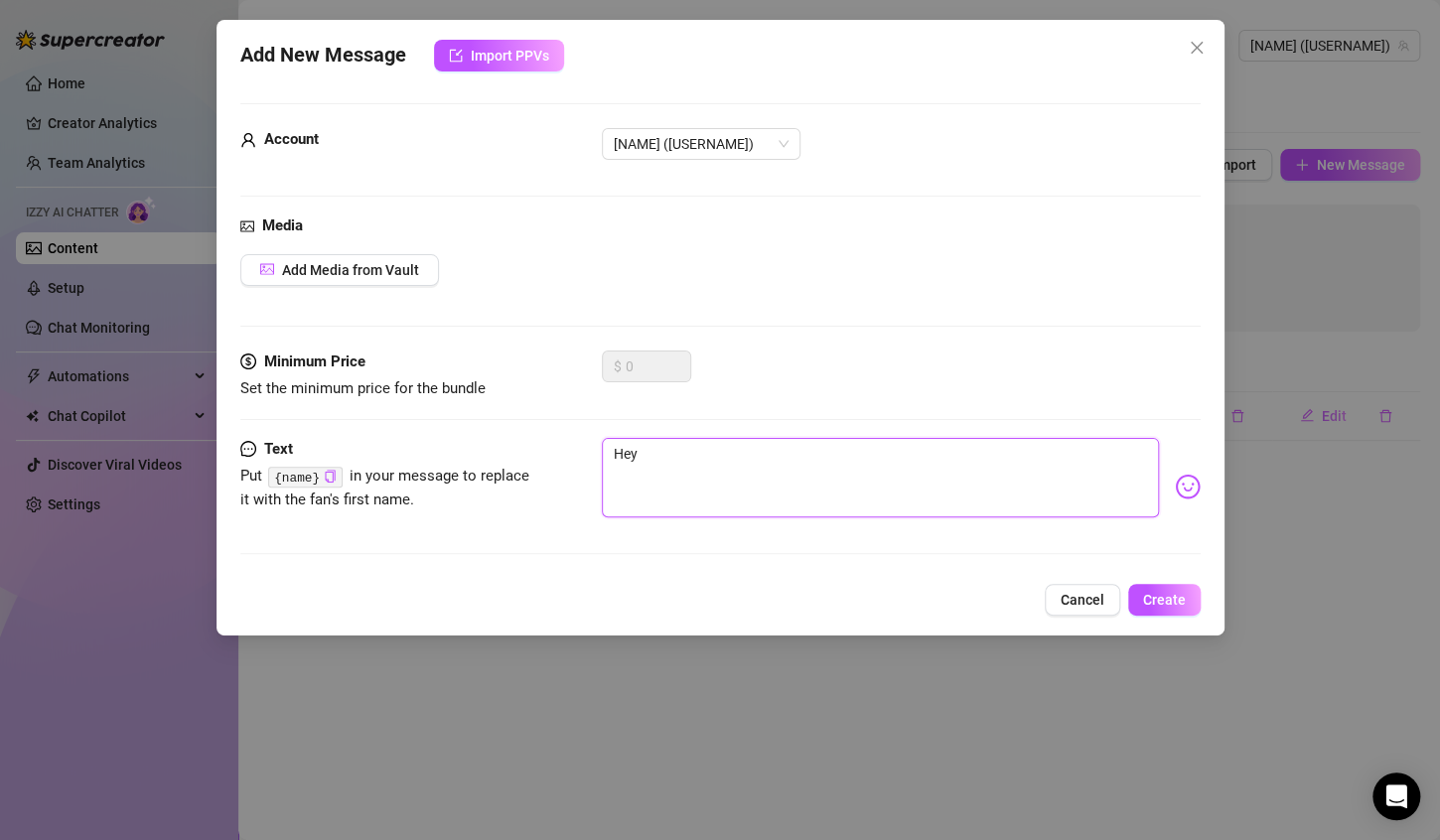 type on "Heyy" 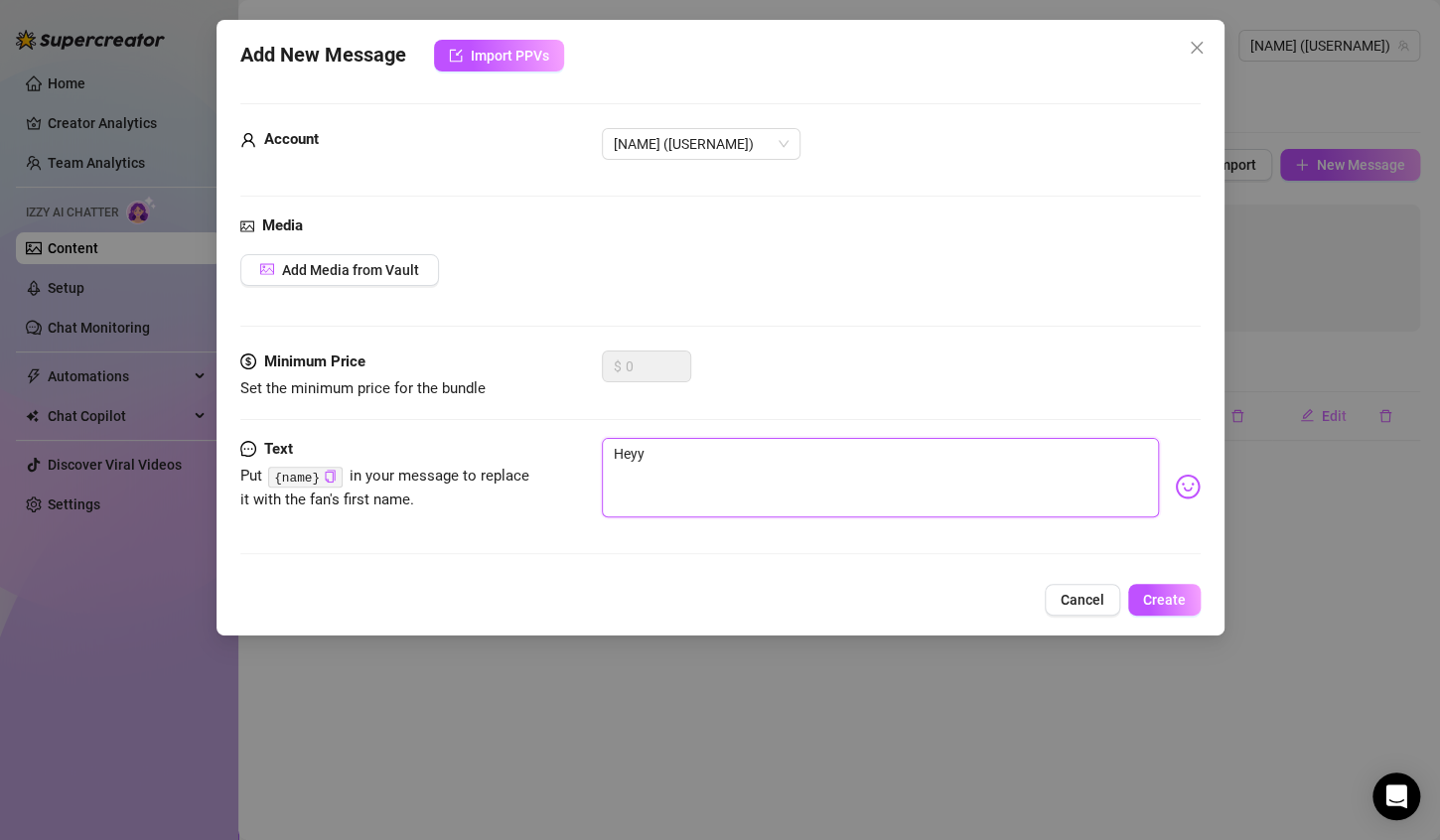type on "Heyy" 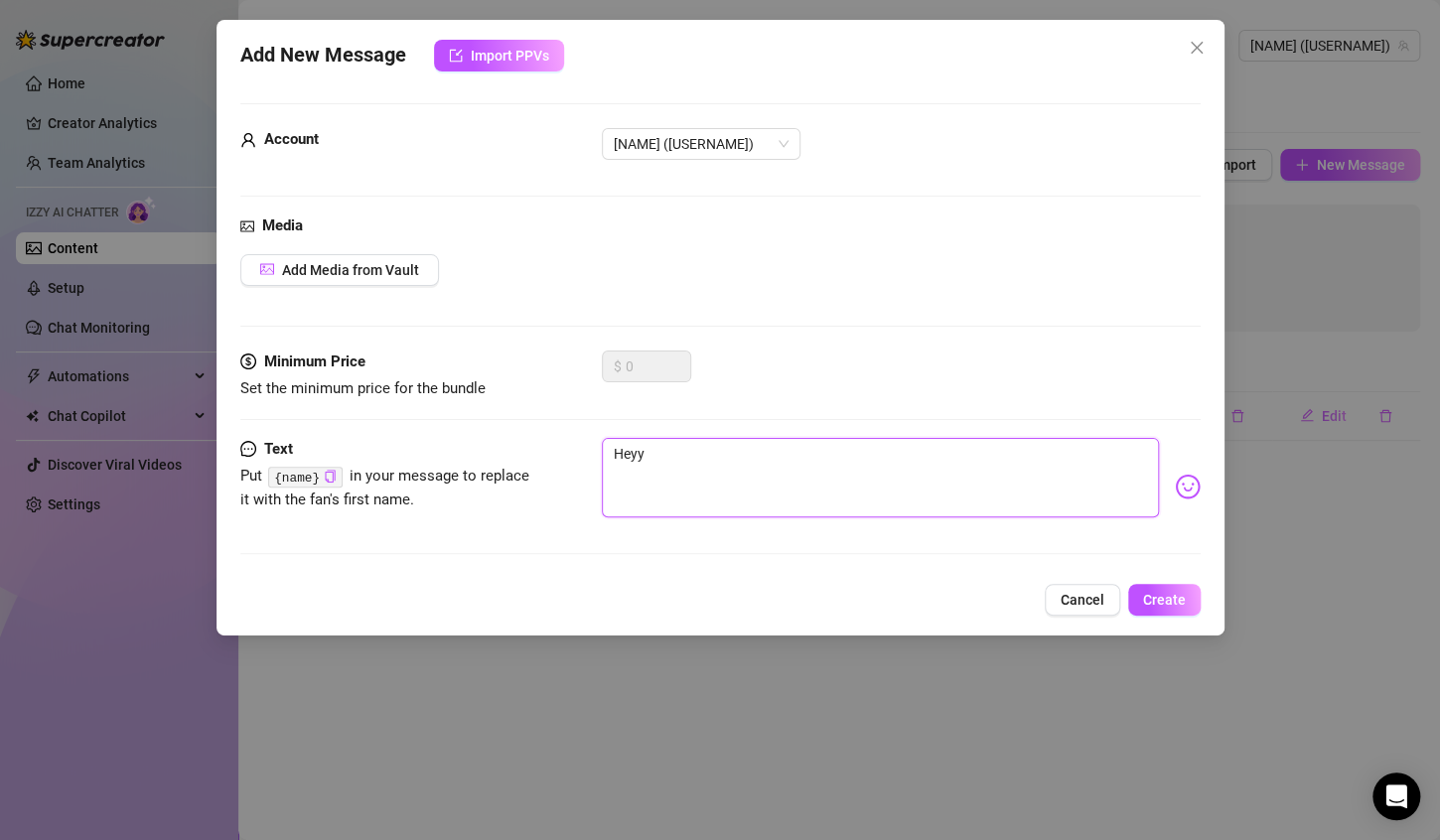 paste on "You know what I need right now? A convo with you, {NAME} 💋" 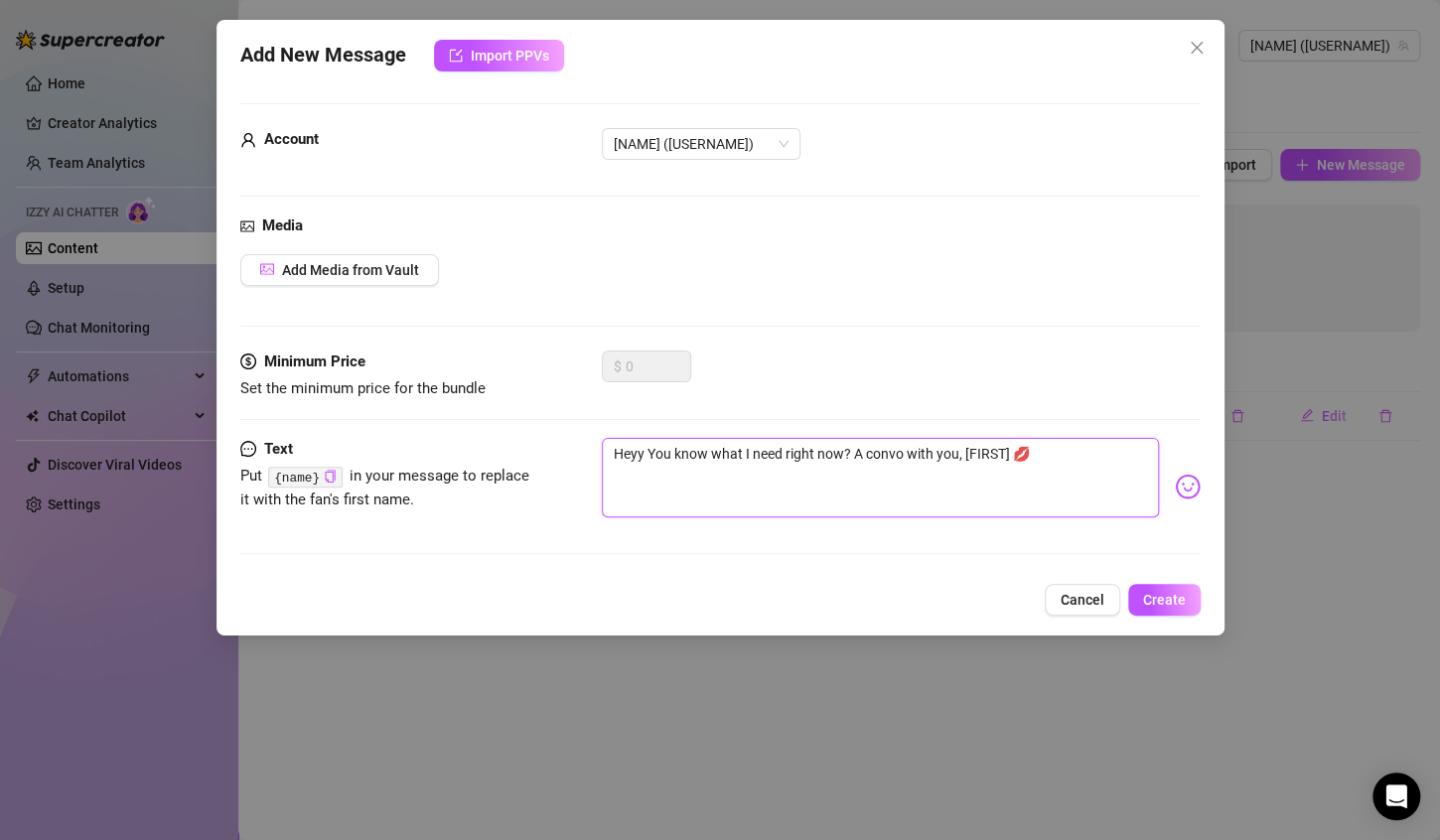 type on "Heyy" 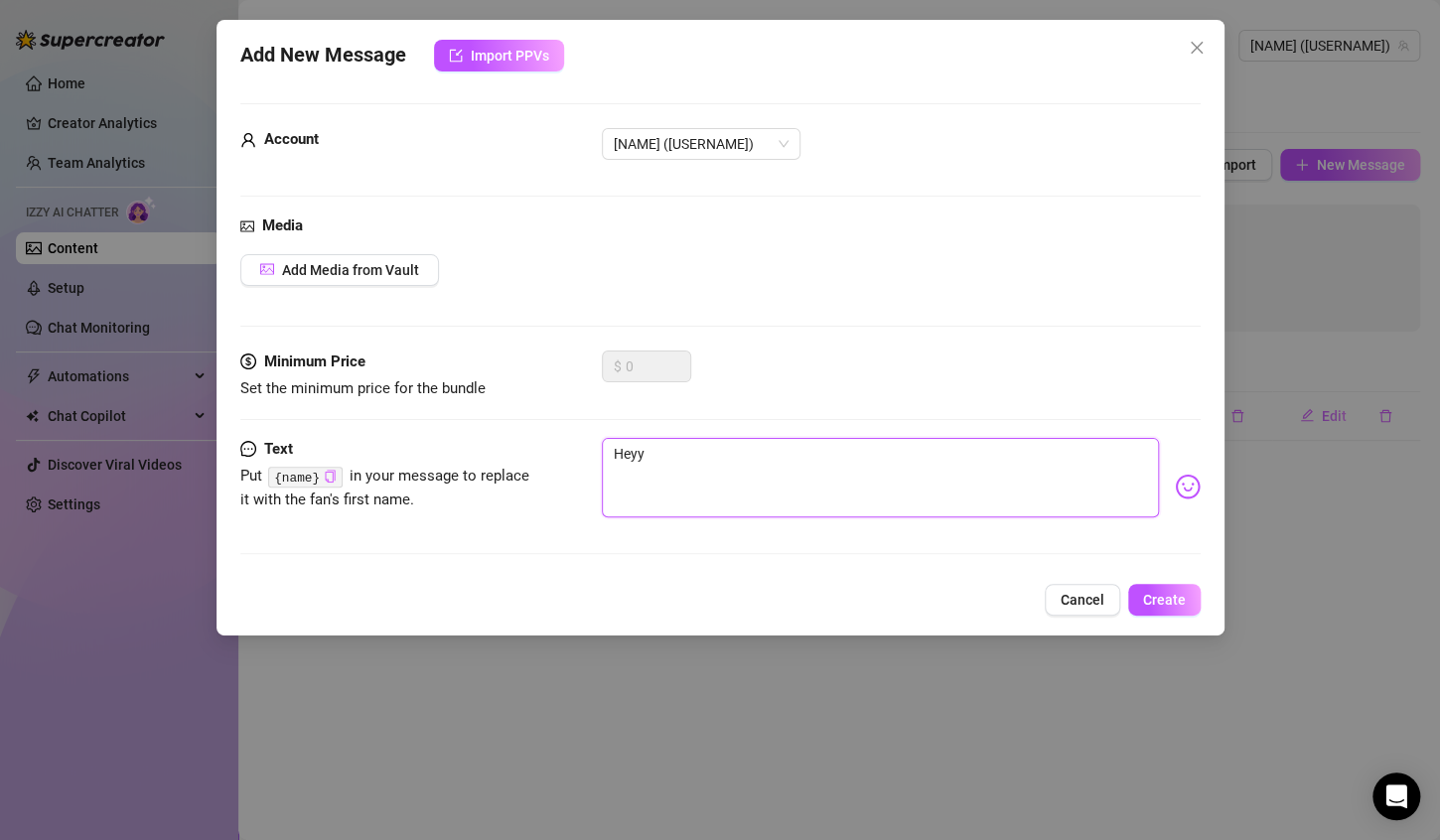 type on "Heyy" 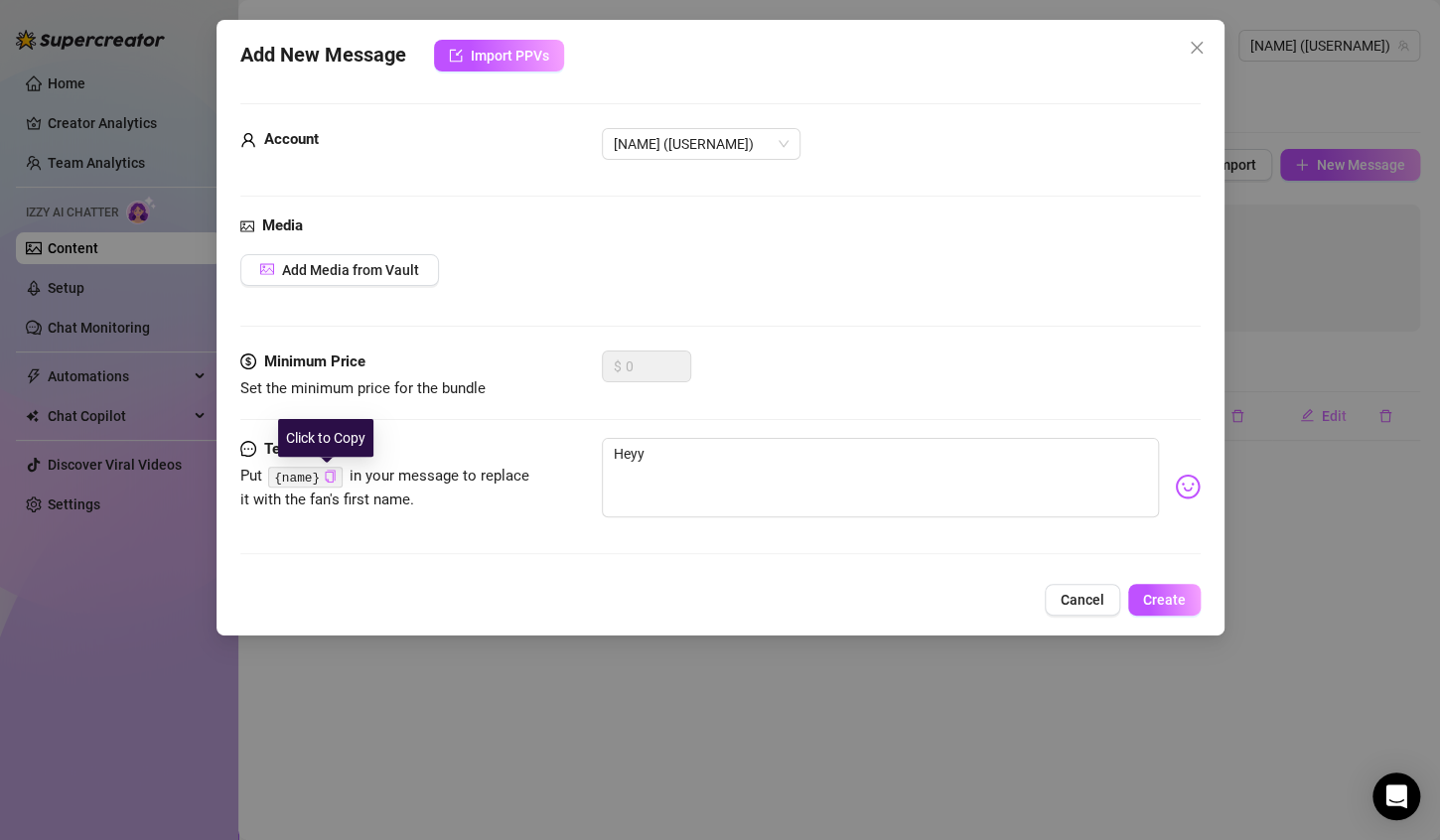 click 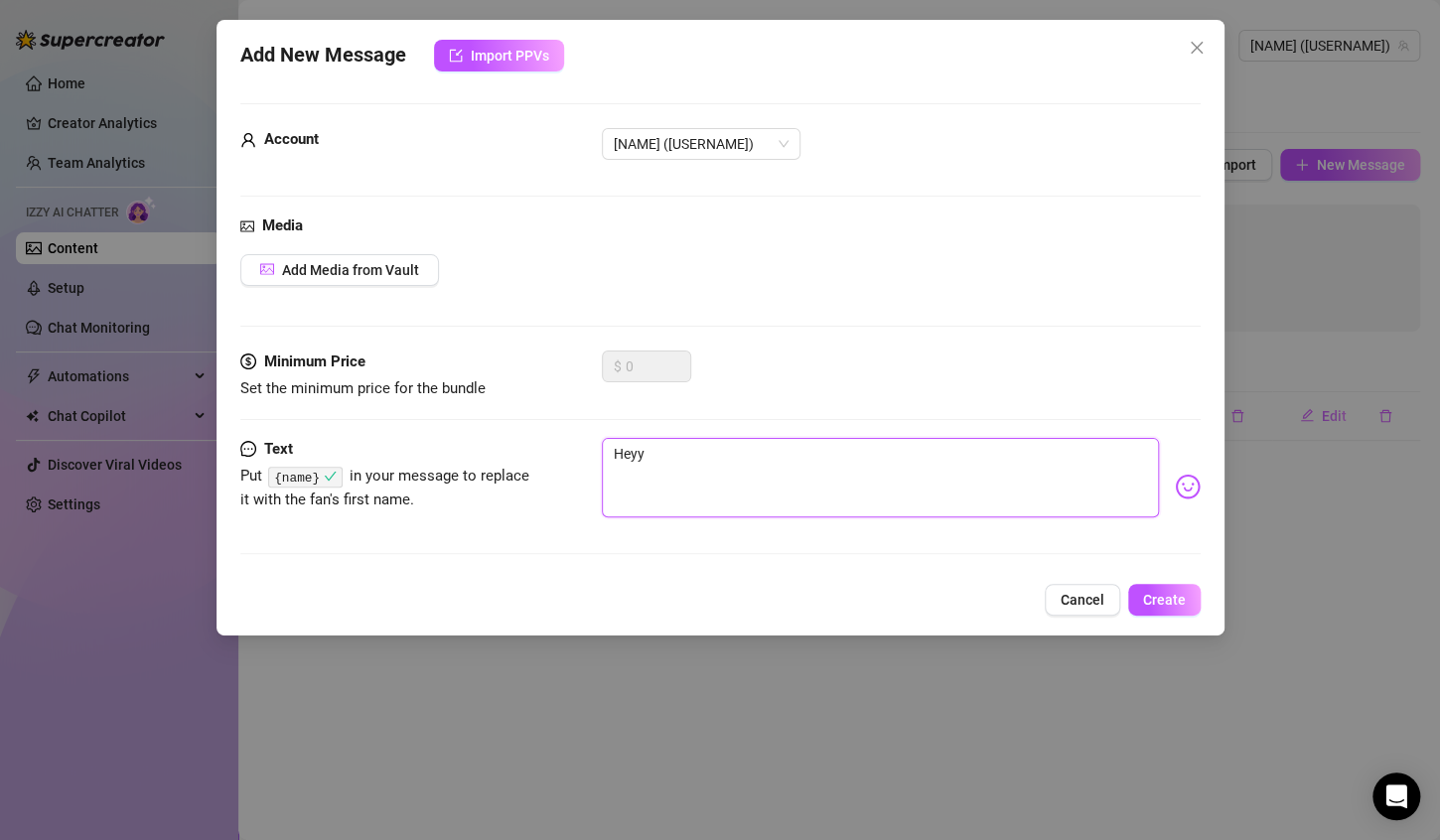 click on "Heyy" at bounding box center (880, 478) 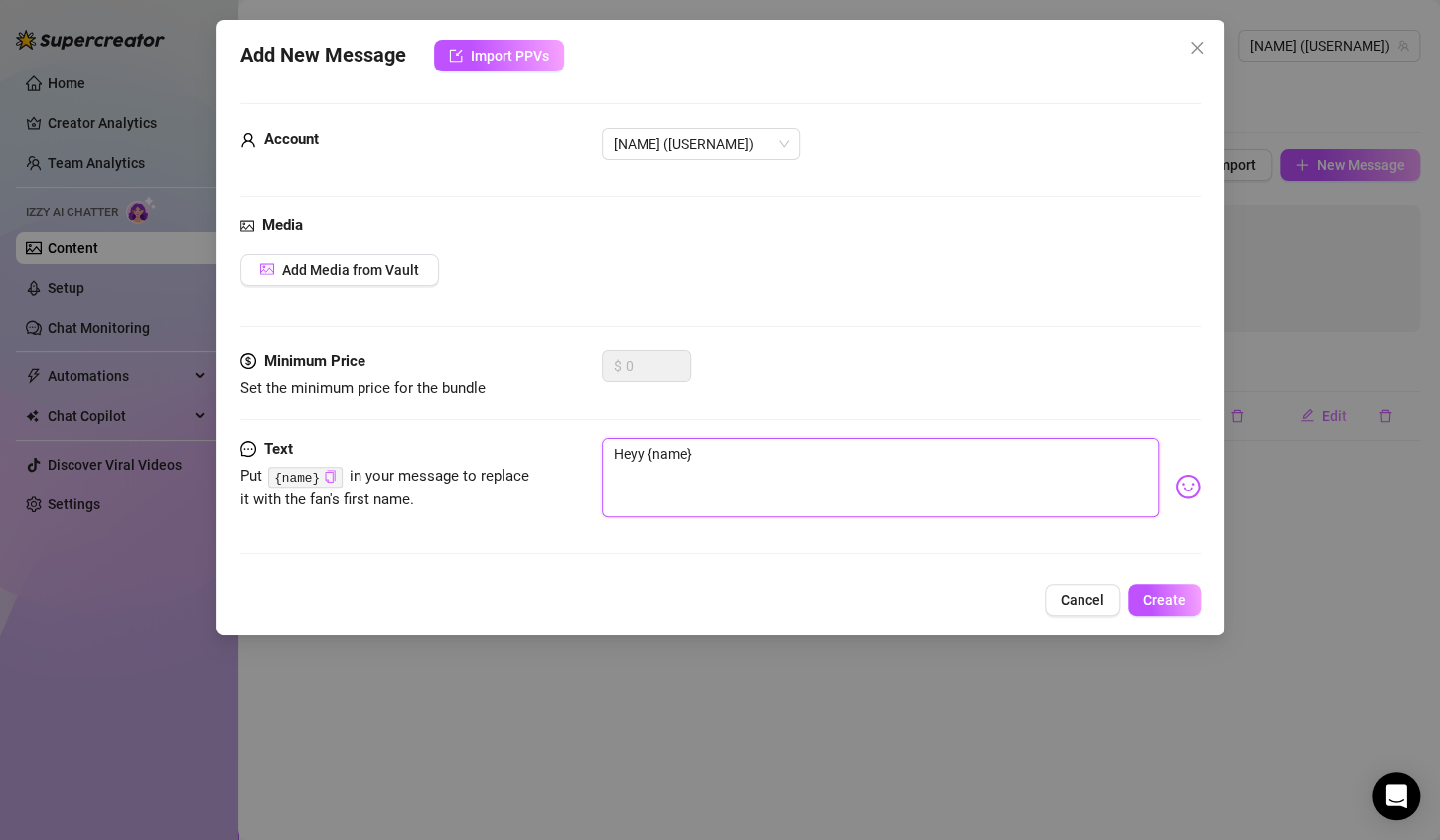 type on "Heyy {FIRST} {LAST}," 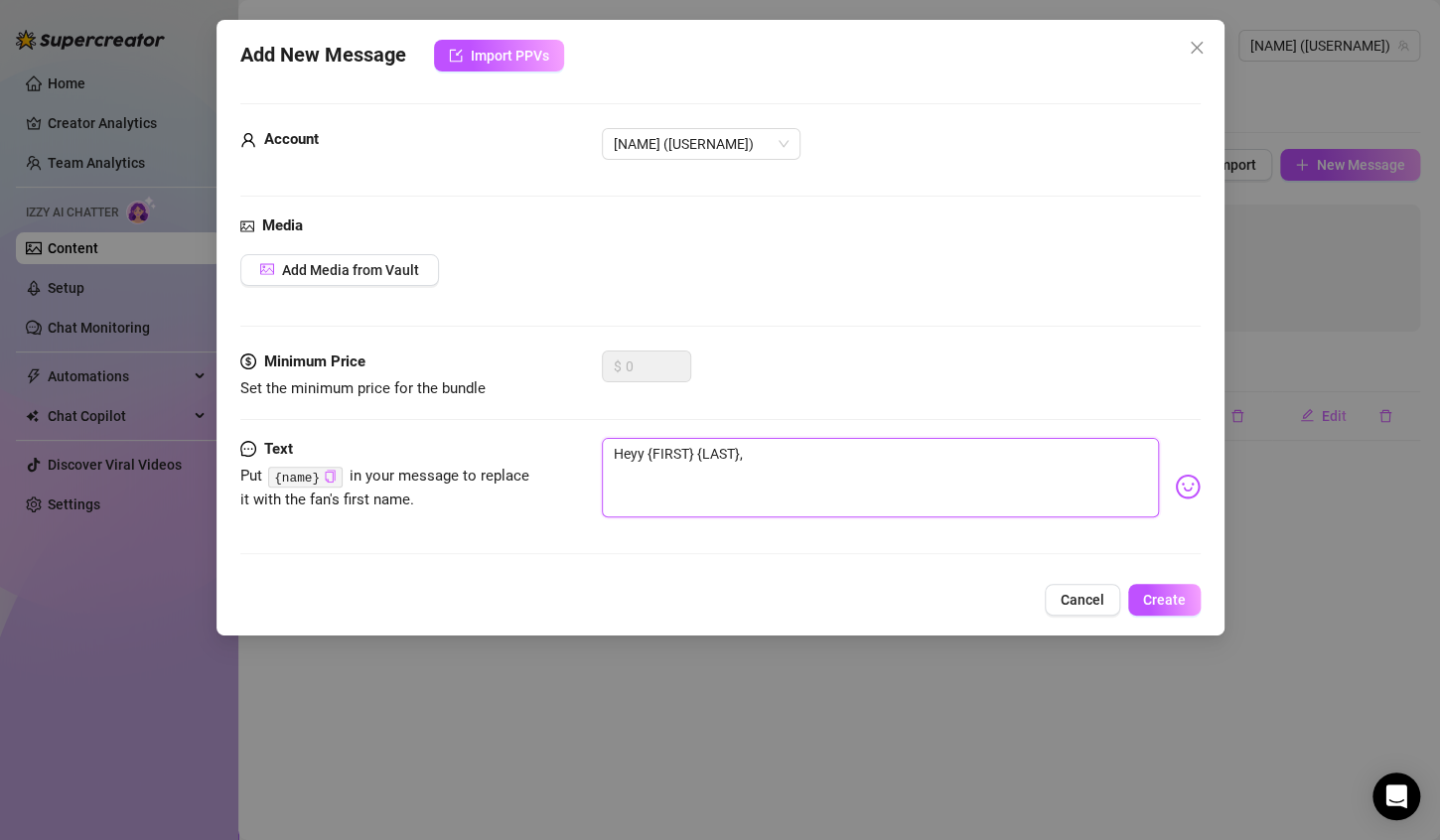 type on "Heyy {FIRST} {LAST}," 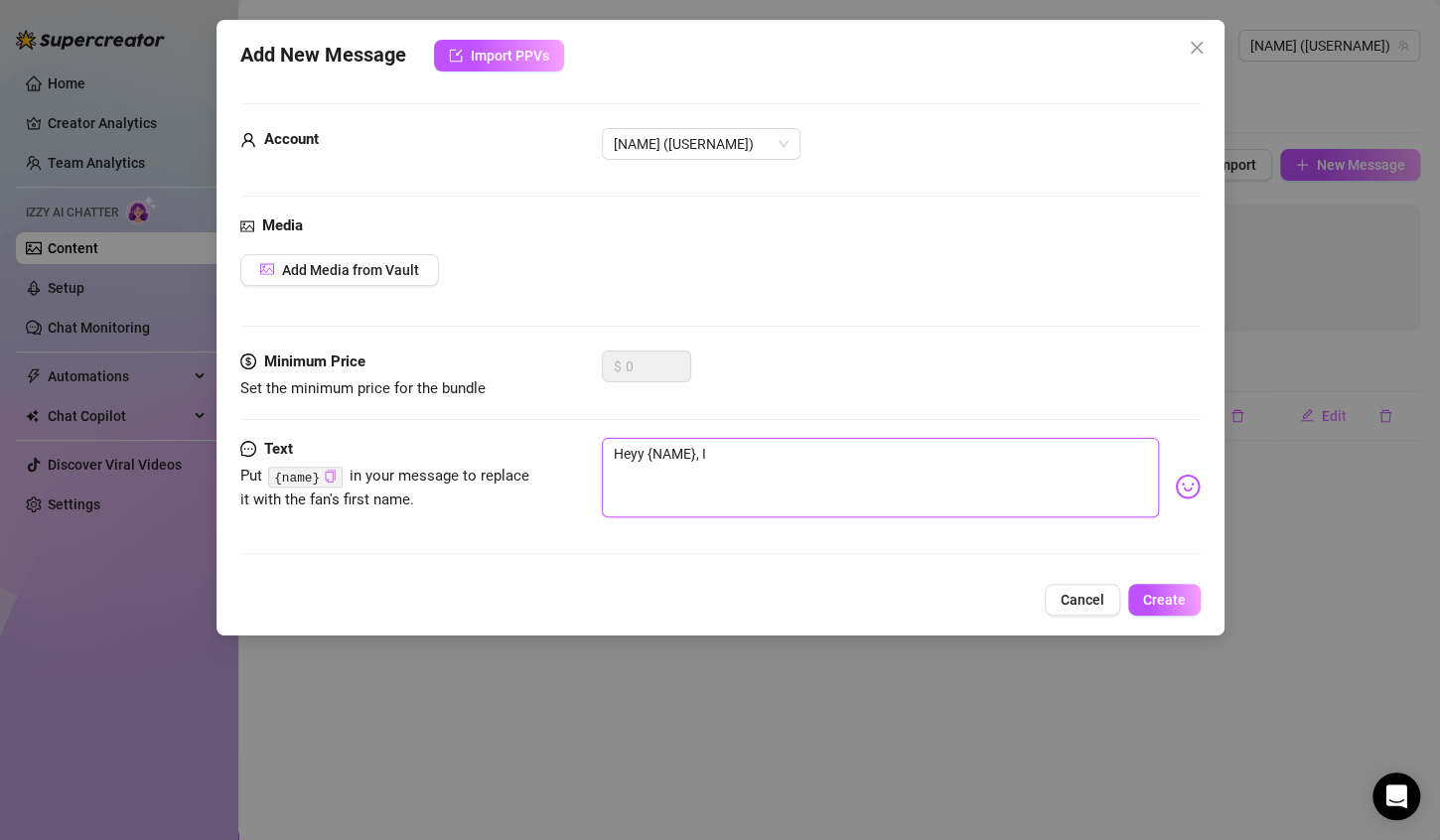 type on "Heyy {NAME}, I" 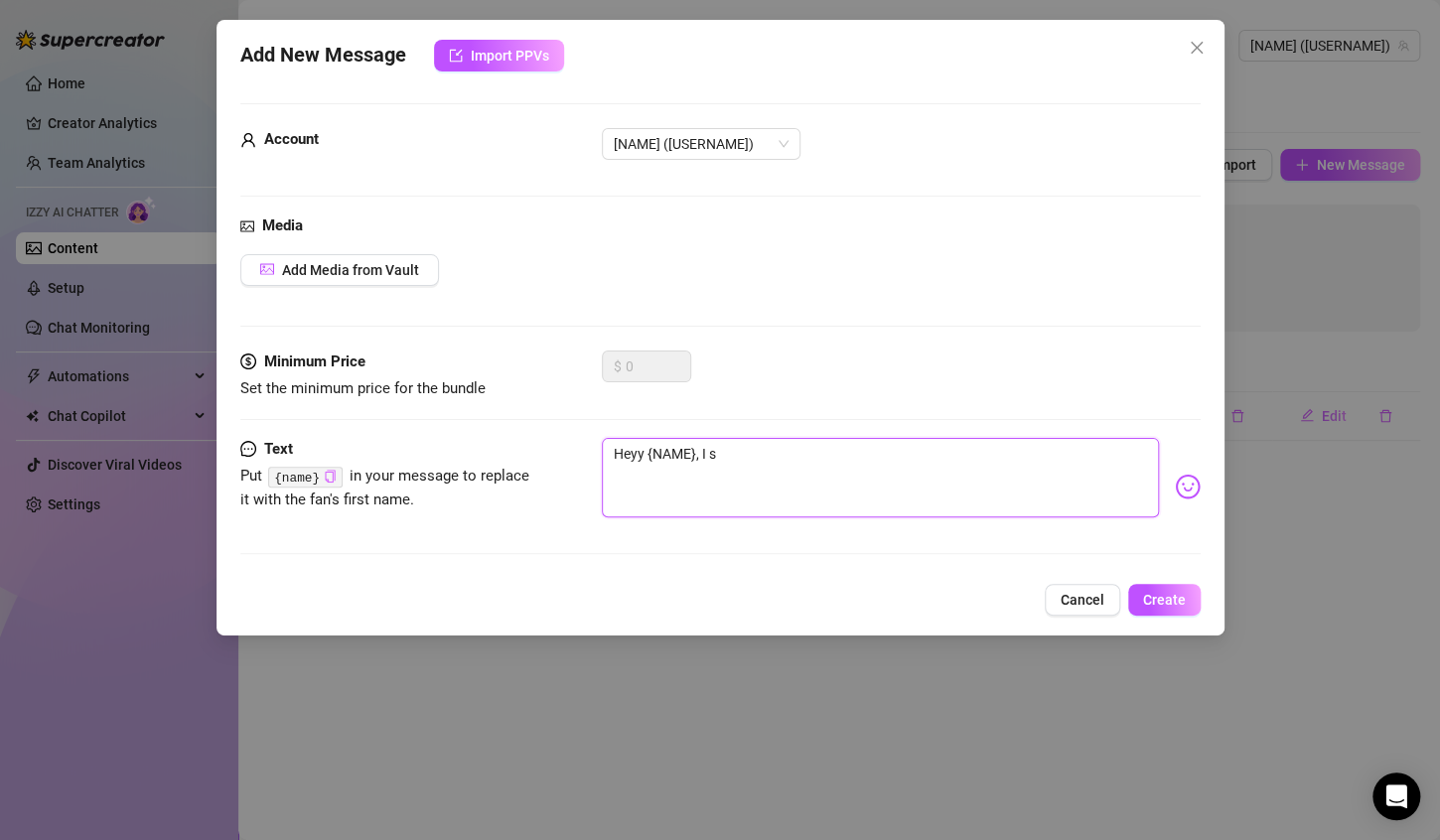 type on "Heyy [FIRST], I sa" 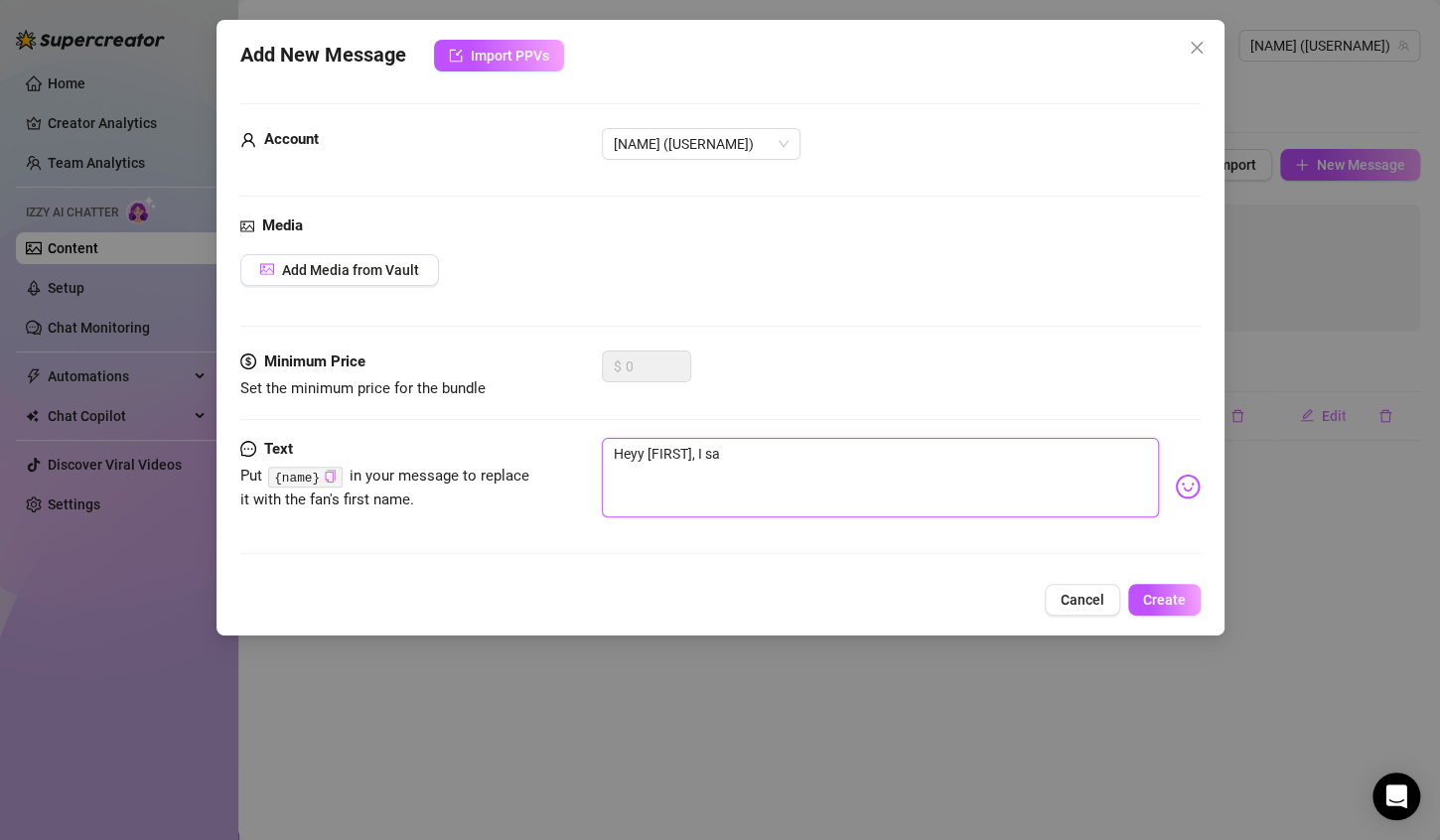 type on "Heyy [FIRST], I say" 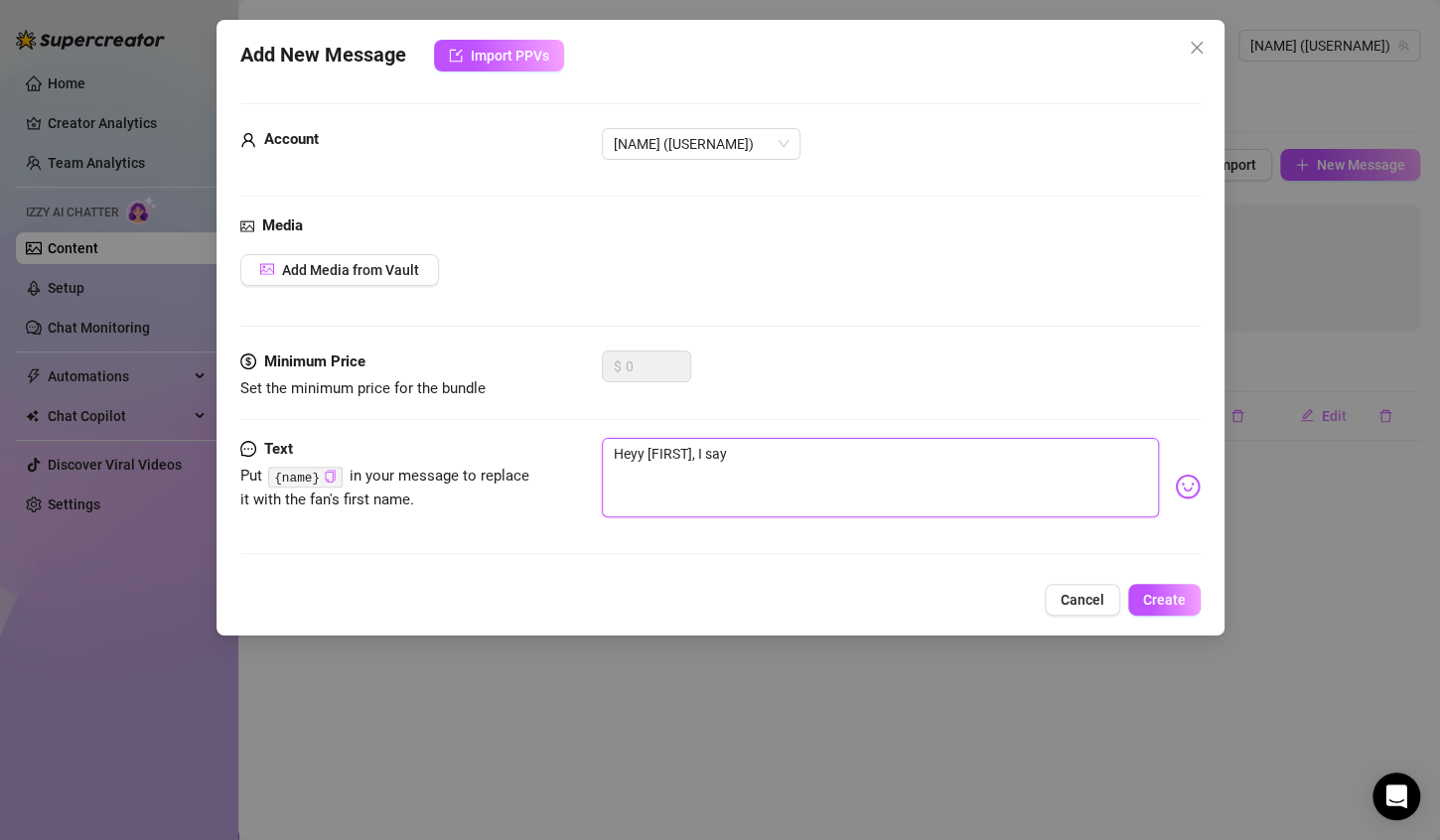 type on "Heyy [FIRST], I say" 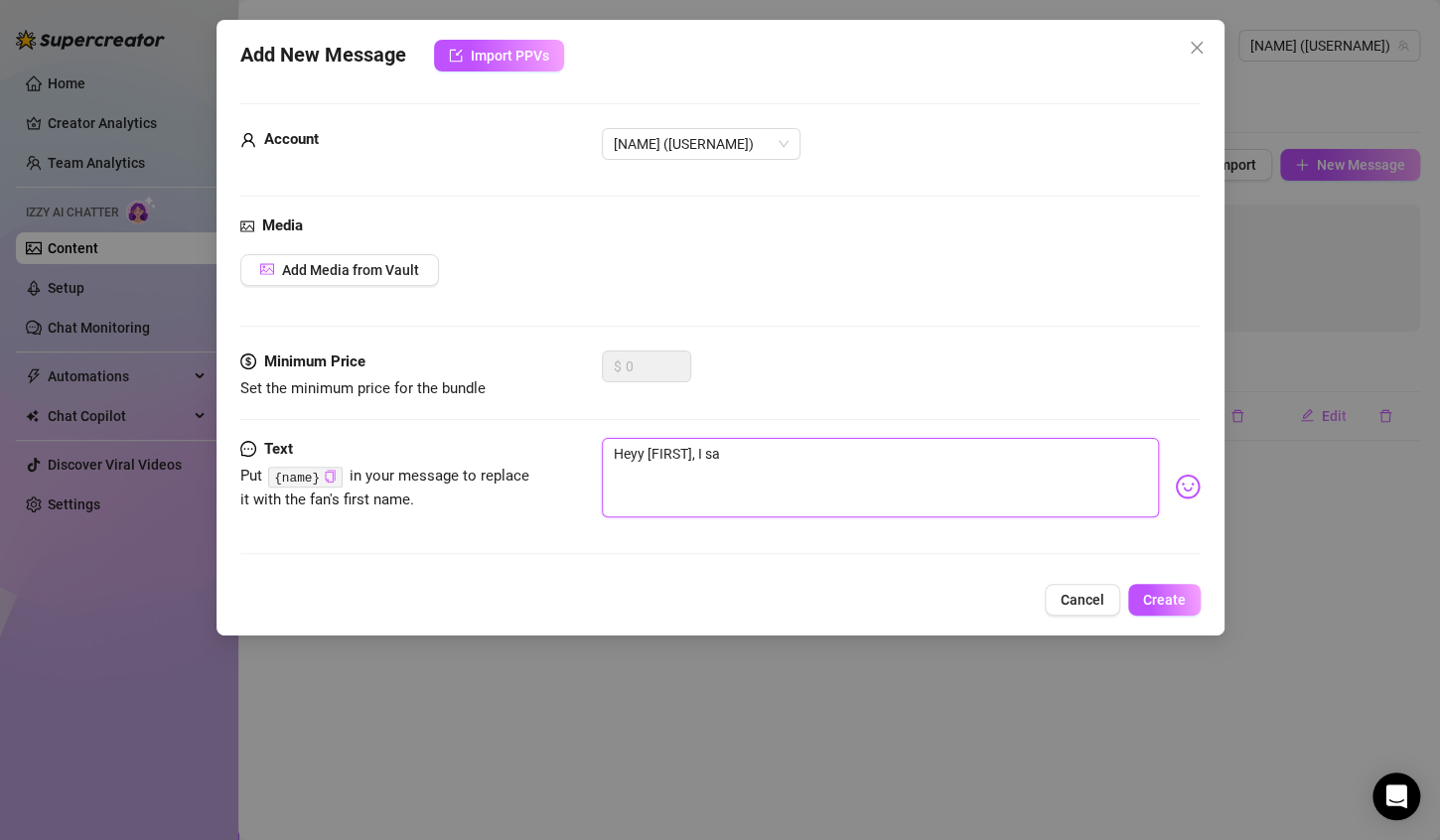 type on "Heyy {NAME}, I s" 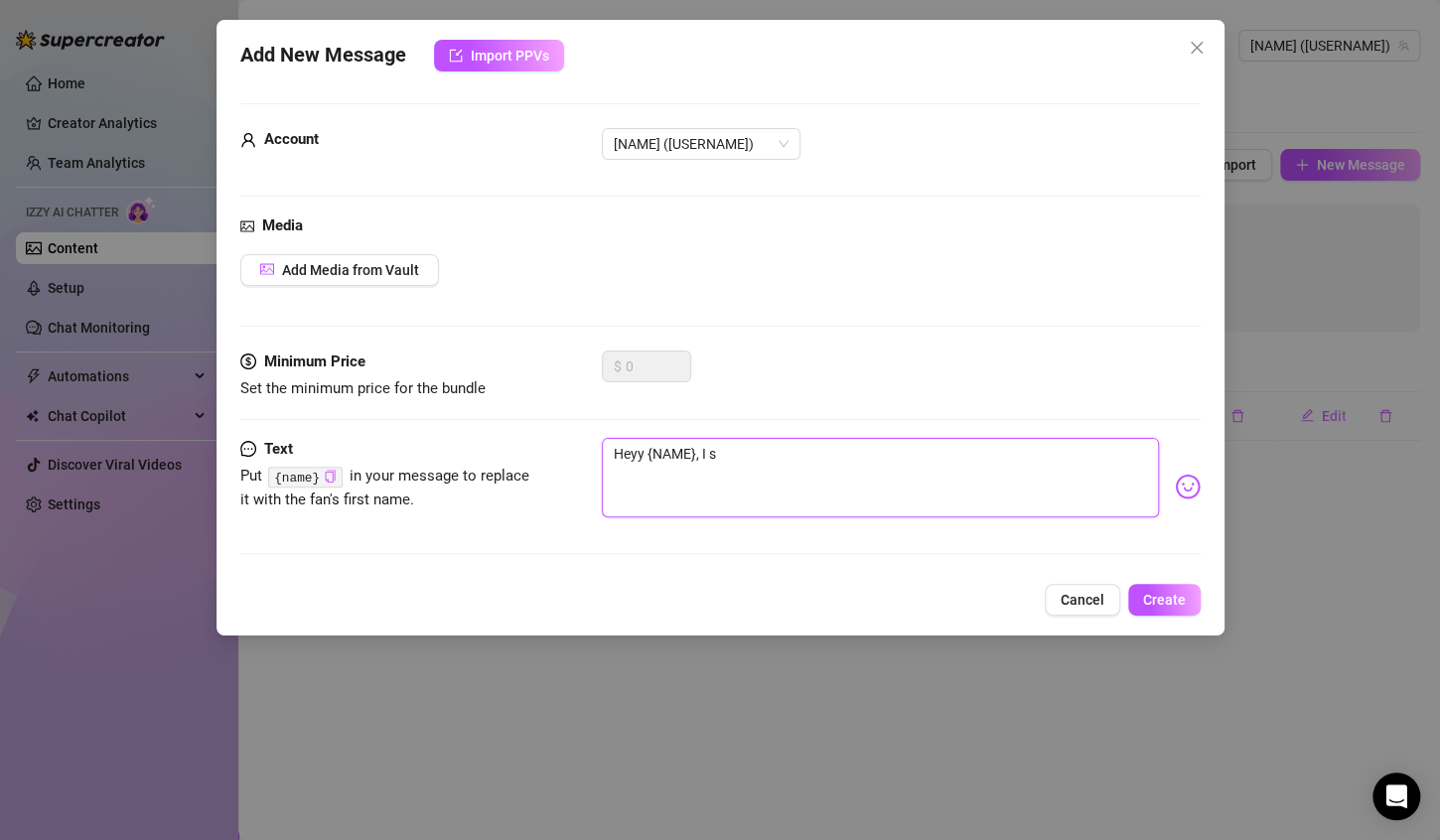 type on "Heyy {NAME}, I" 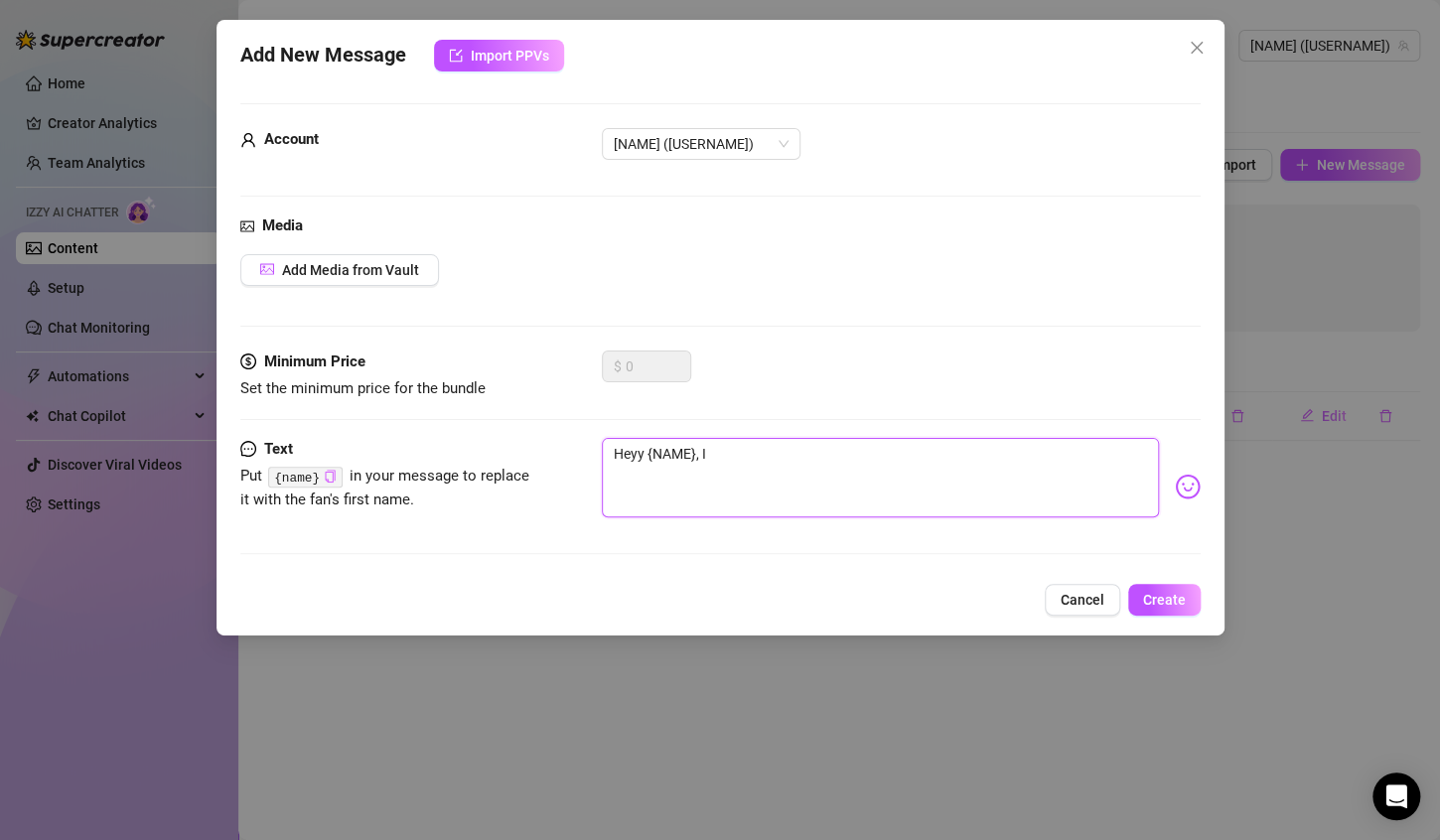 type on "Heyy {NAME}, I" 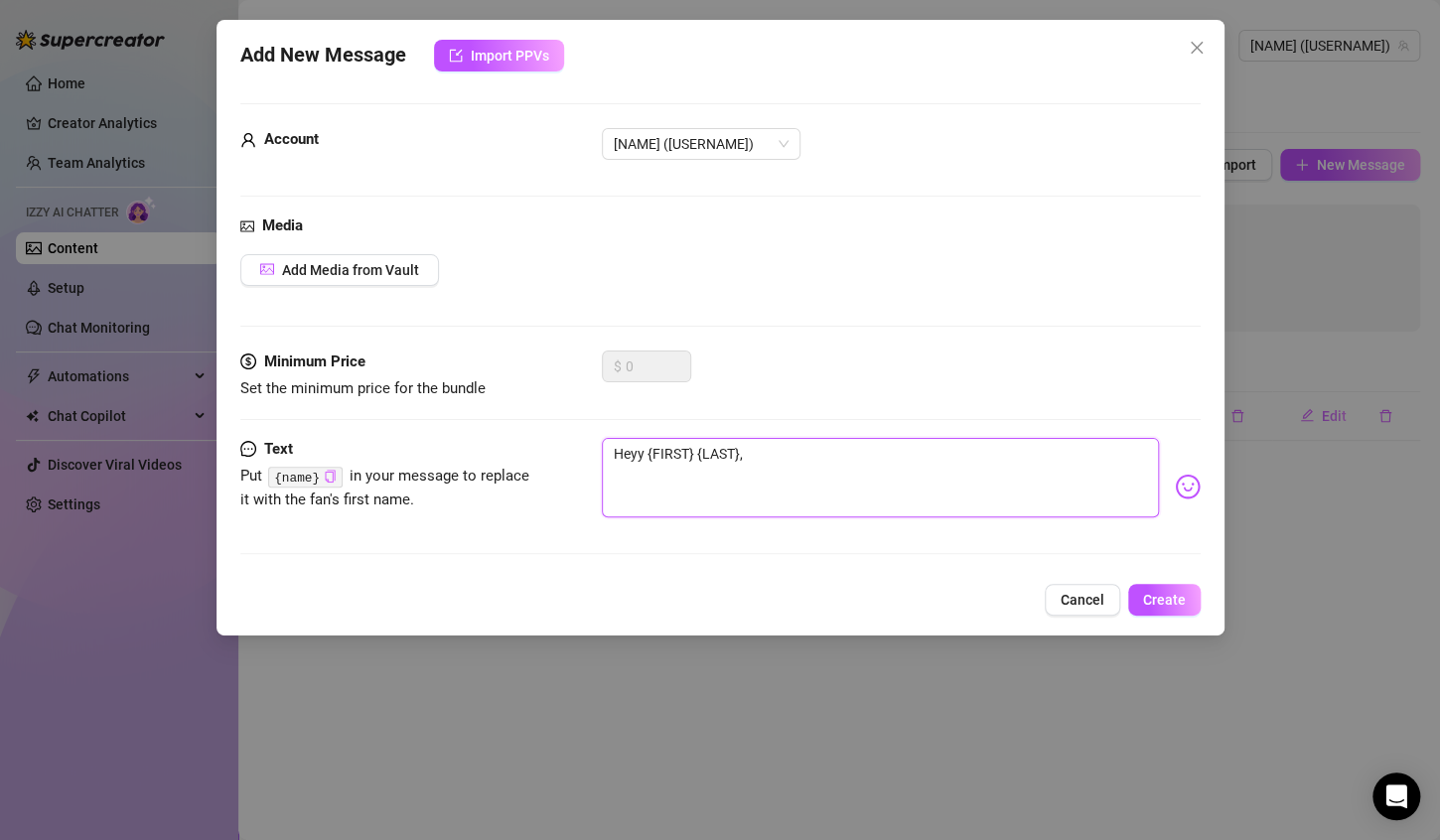 type on "Heyy {NAME}, y" 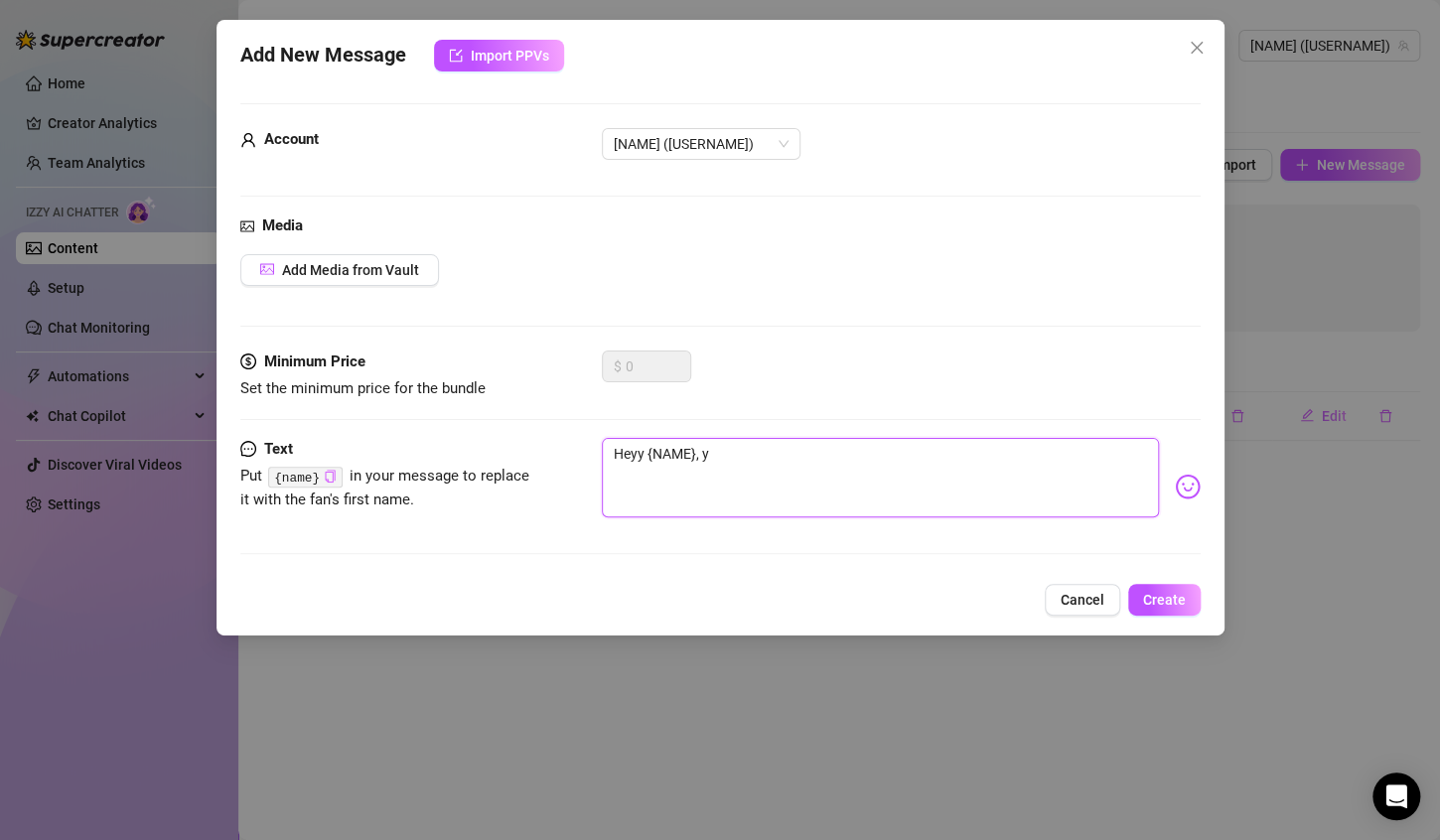 type on "Heyy [FIRST], you" 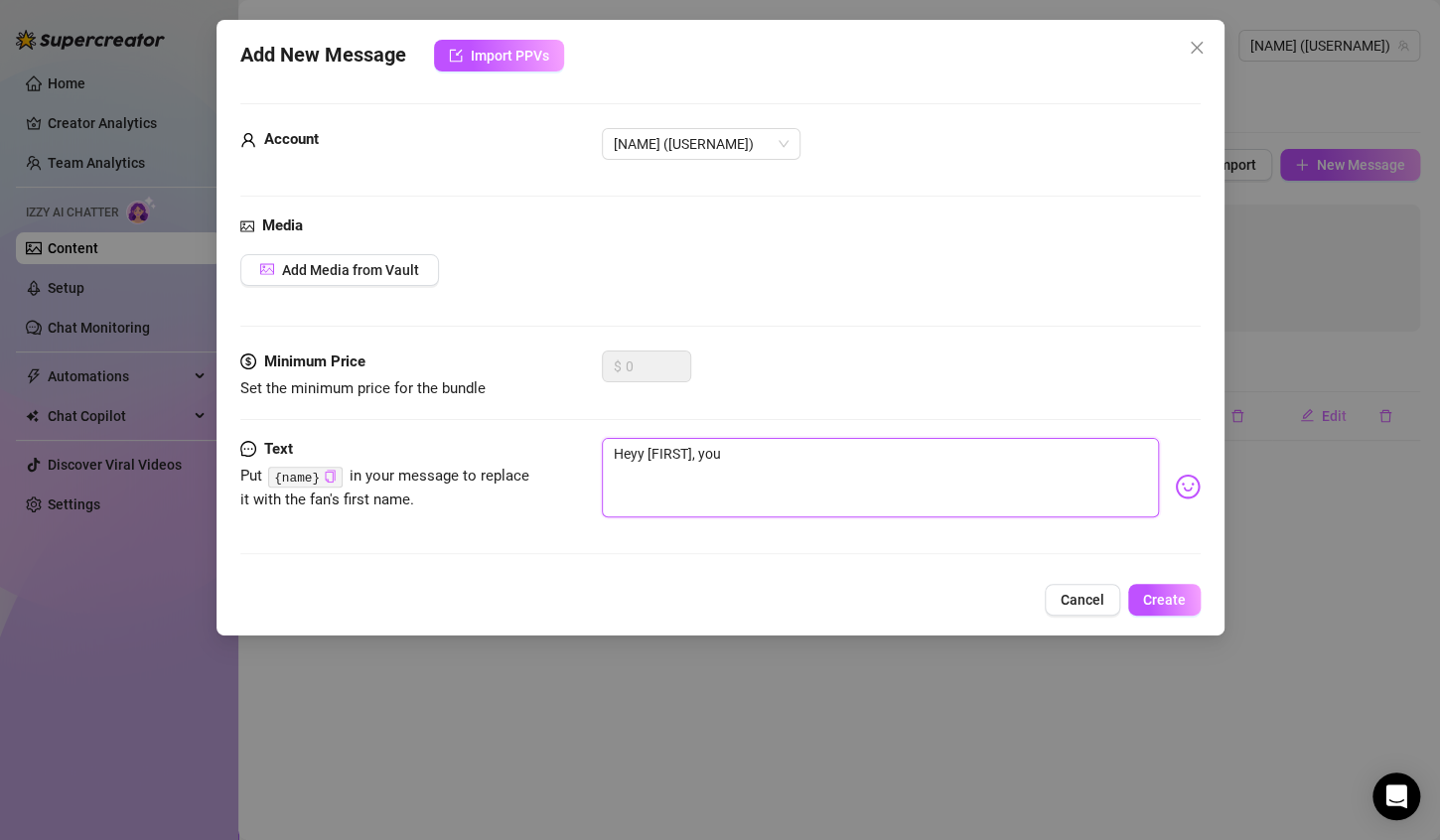 type on "Heyy [FIRST], you" 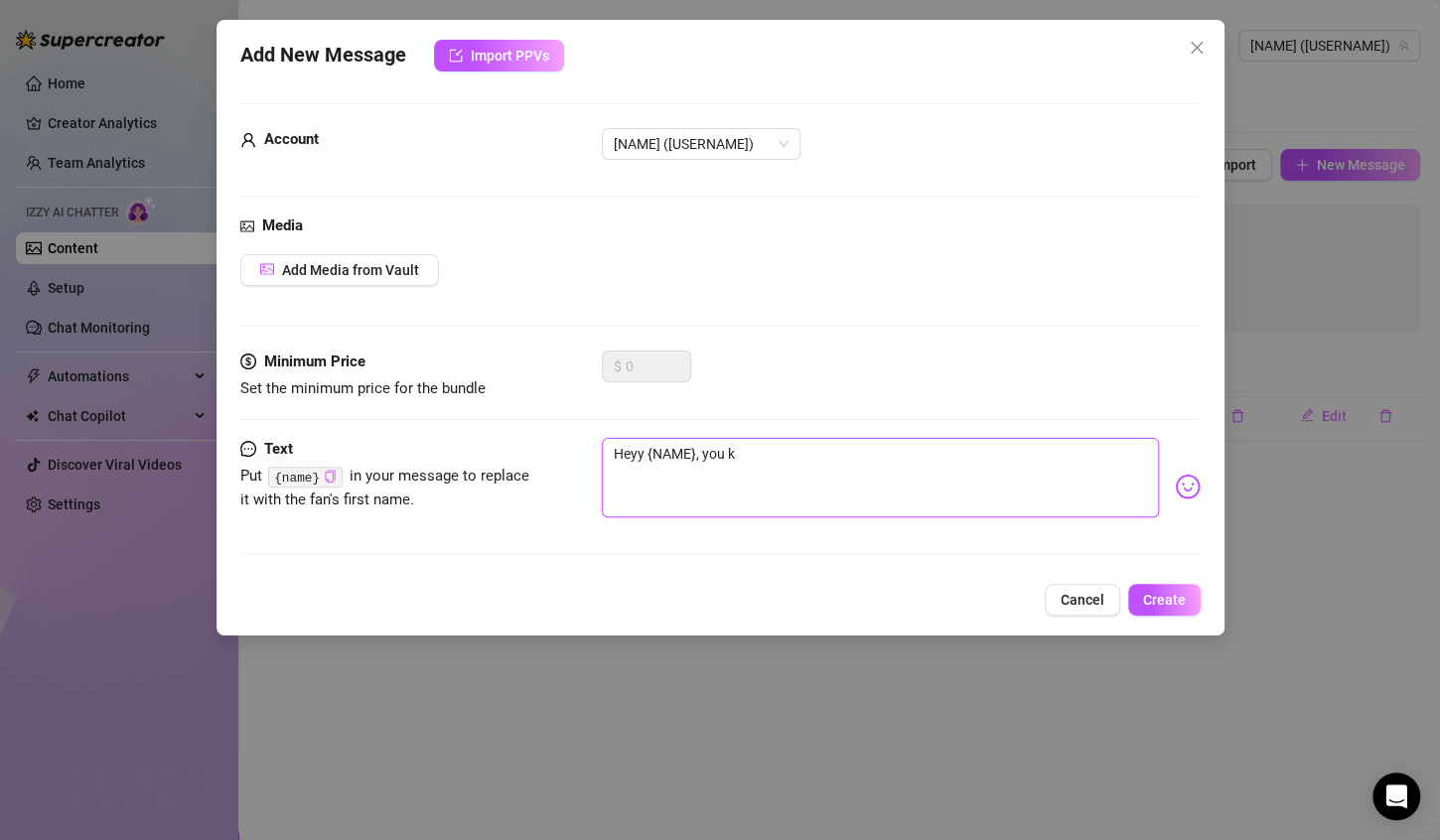 type on "Heyy {FIRST} {LAST}, you kn" 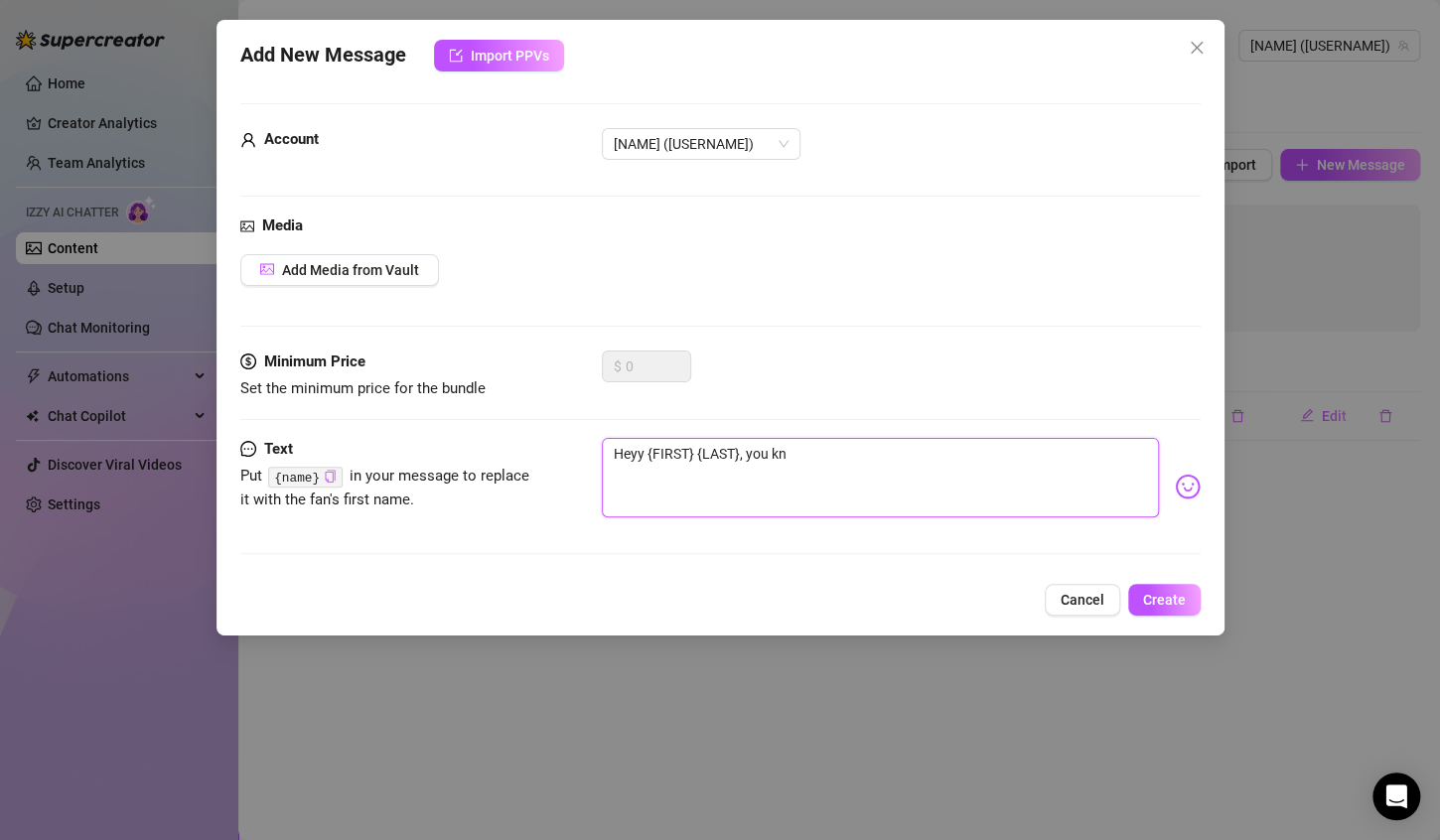type on "Heyy {NAME}, you kno" 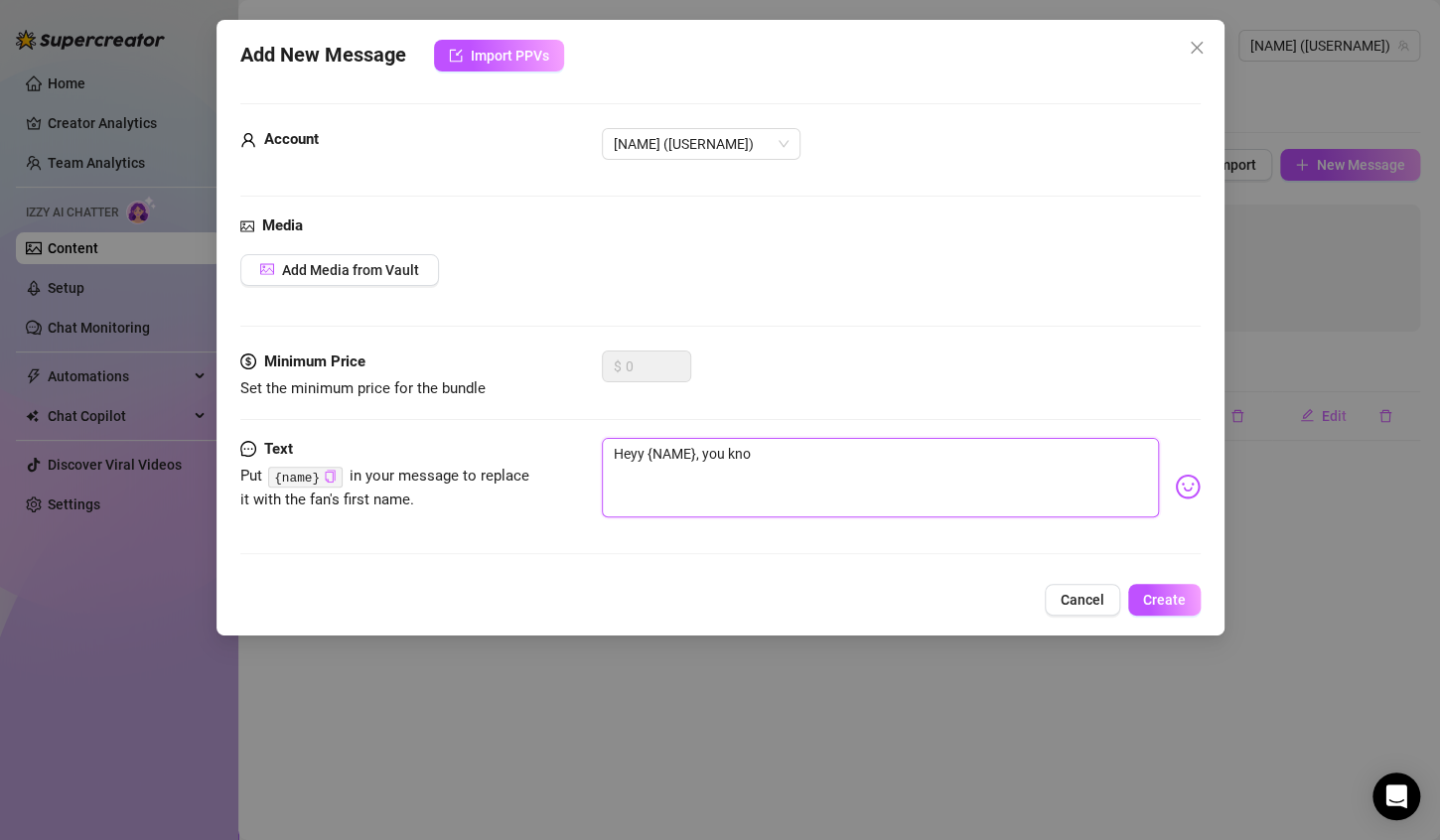 type on "Heyy {NAME}, you know" 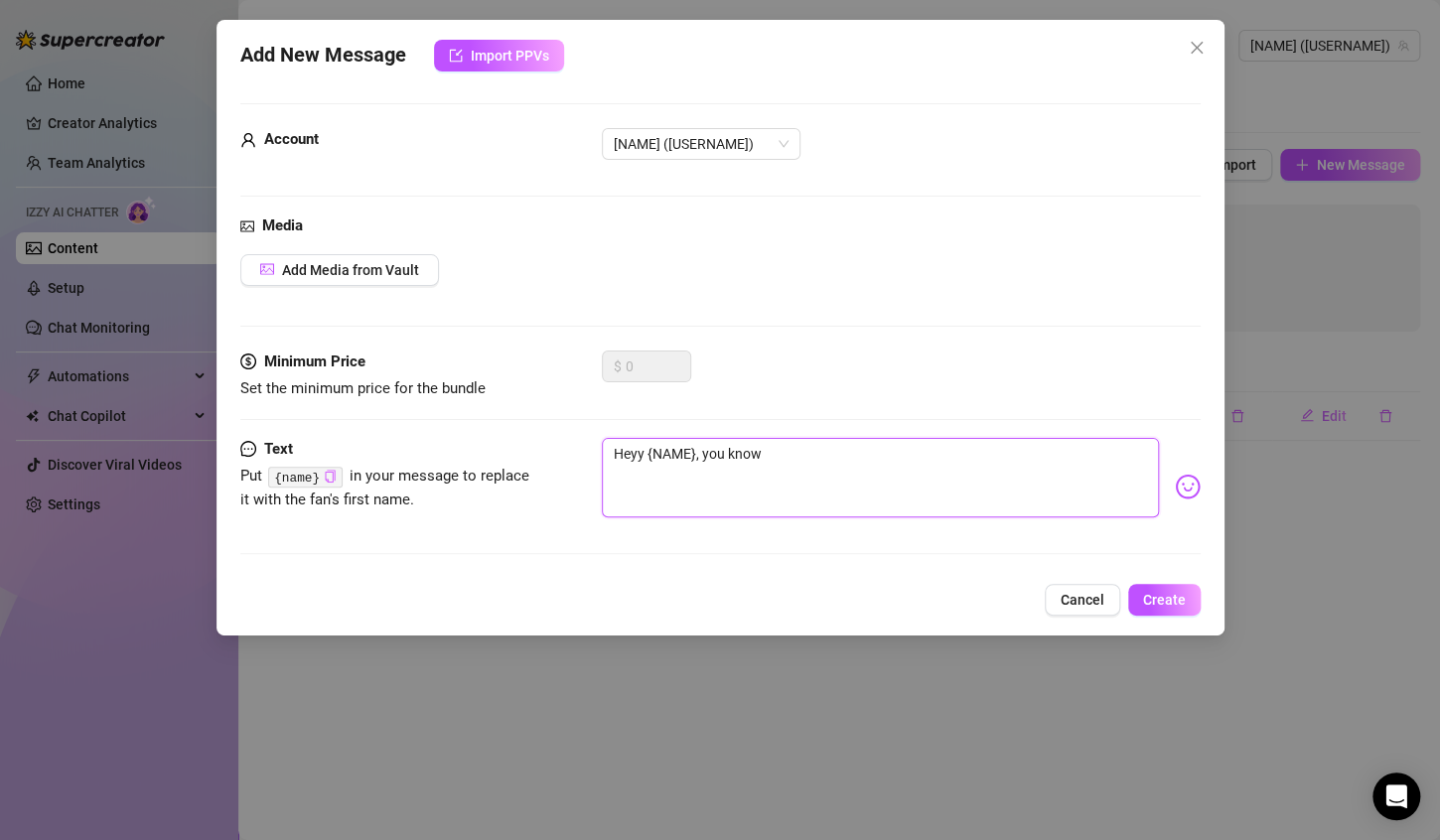 type on "Heyy {NAME}, you know" 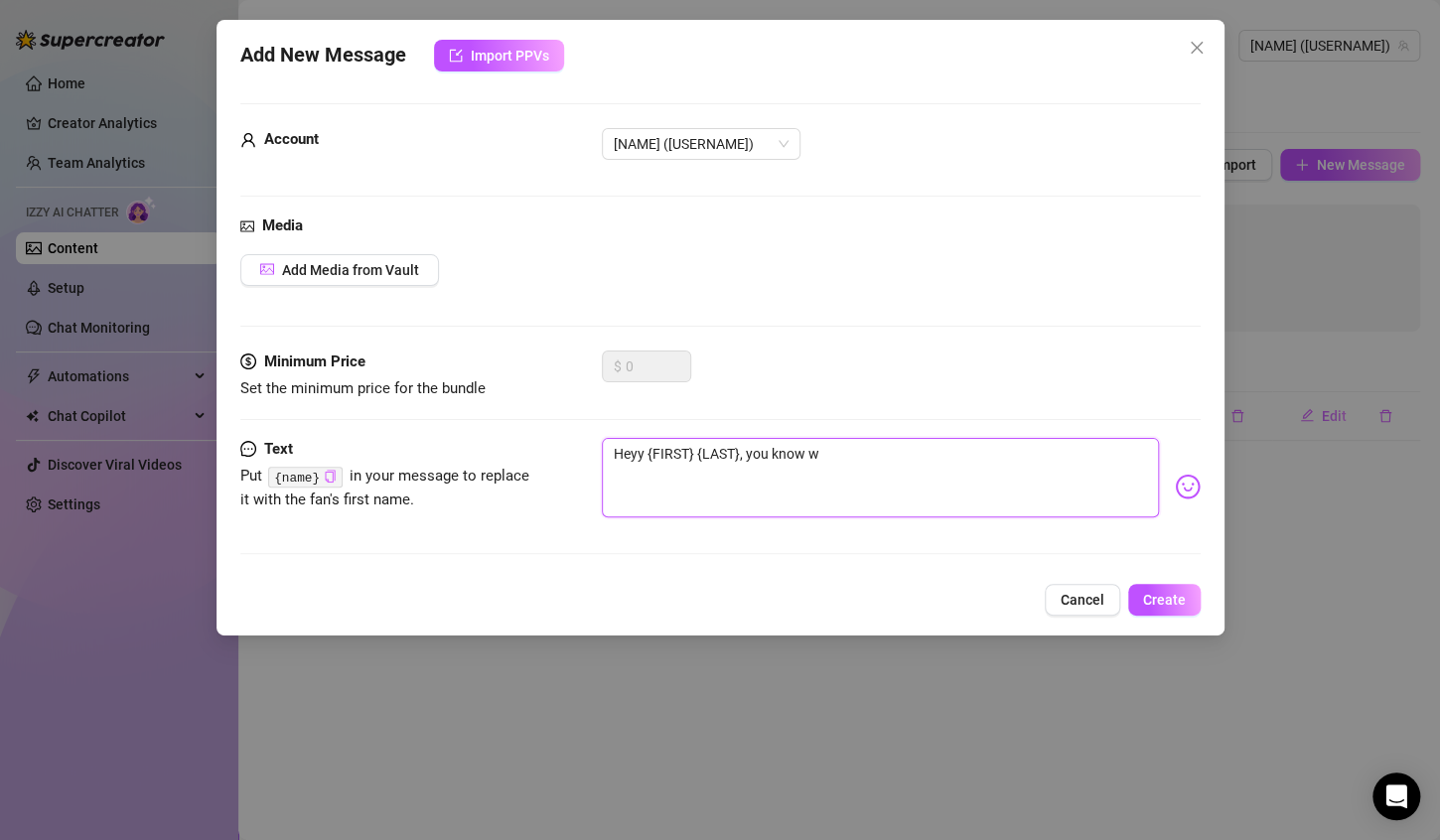 type on "Heyy {NAME}, you know wh" 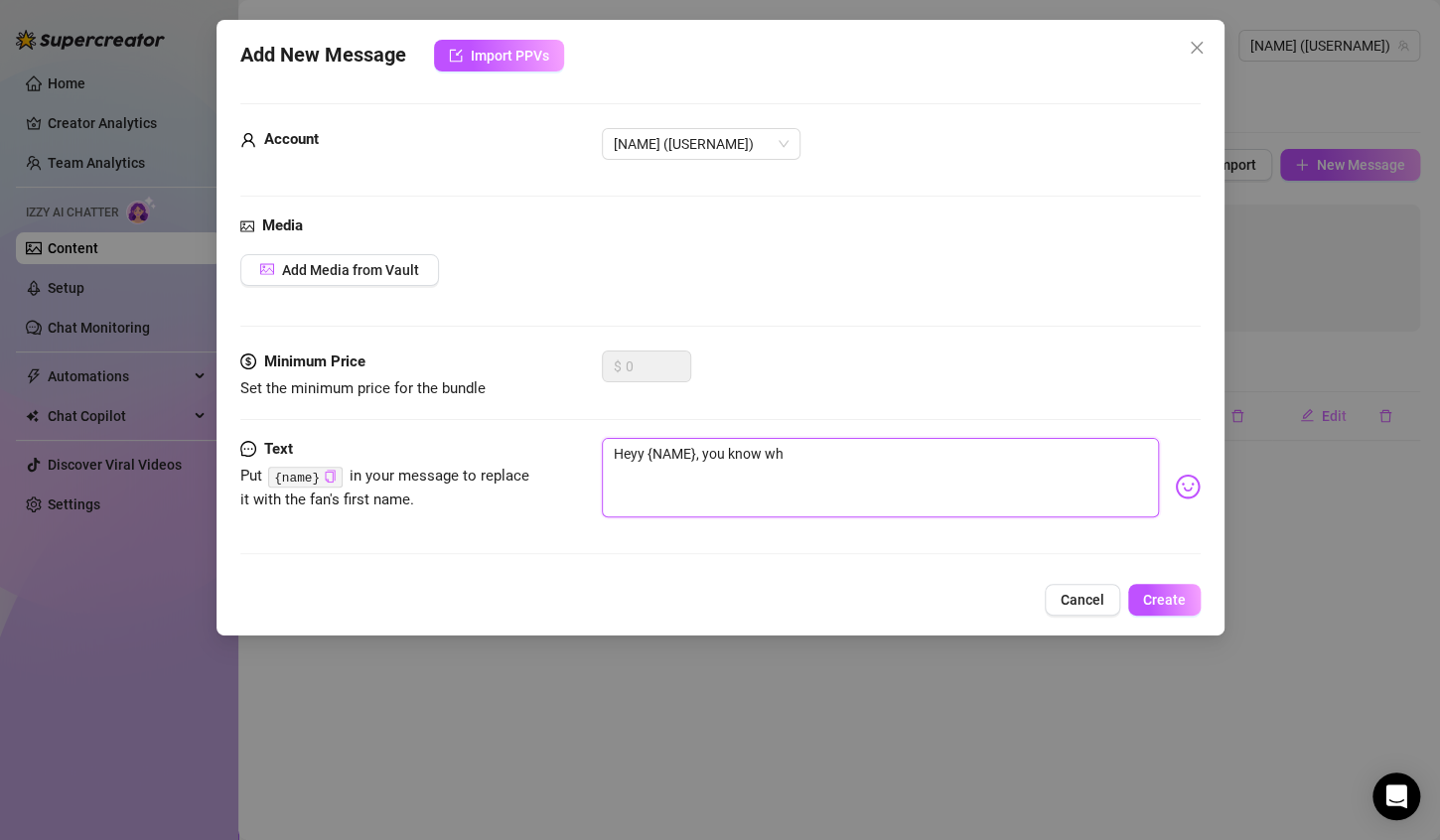type on "Heyy {NAME}, you know wha" 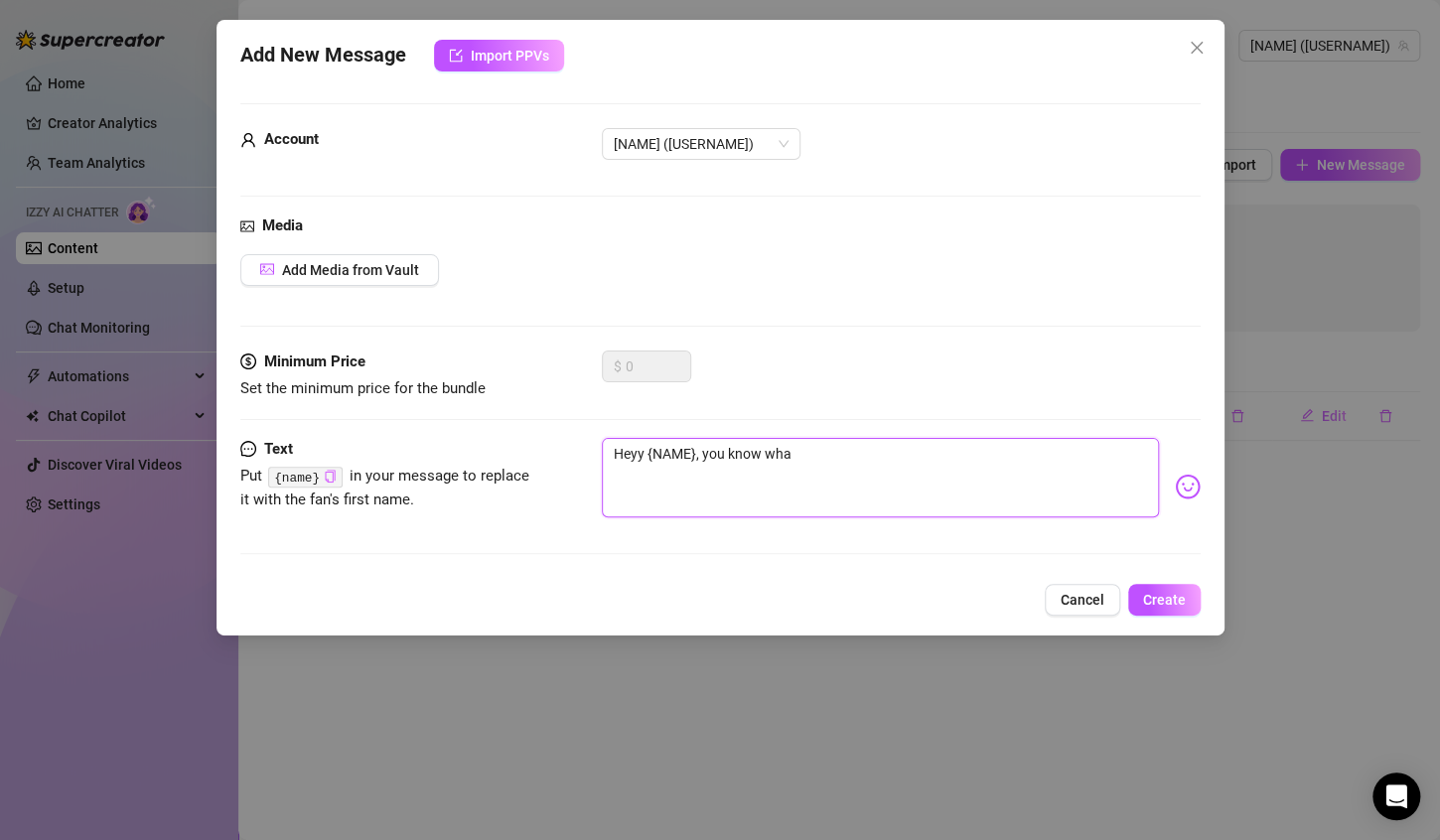 type on "Heyy {NAME}, you know what" 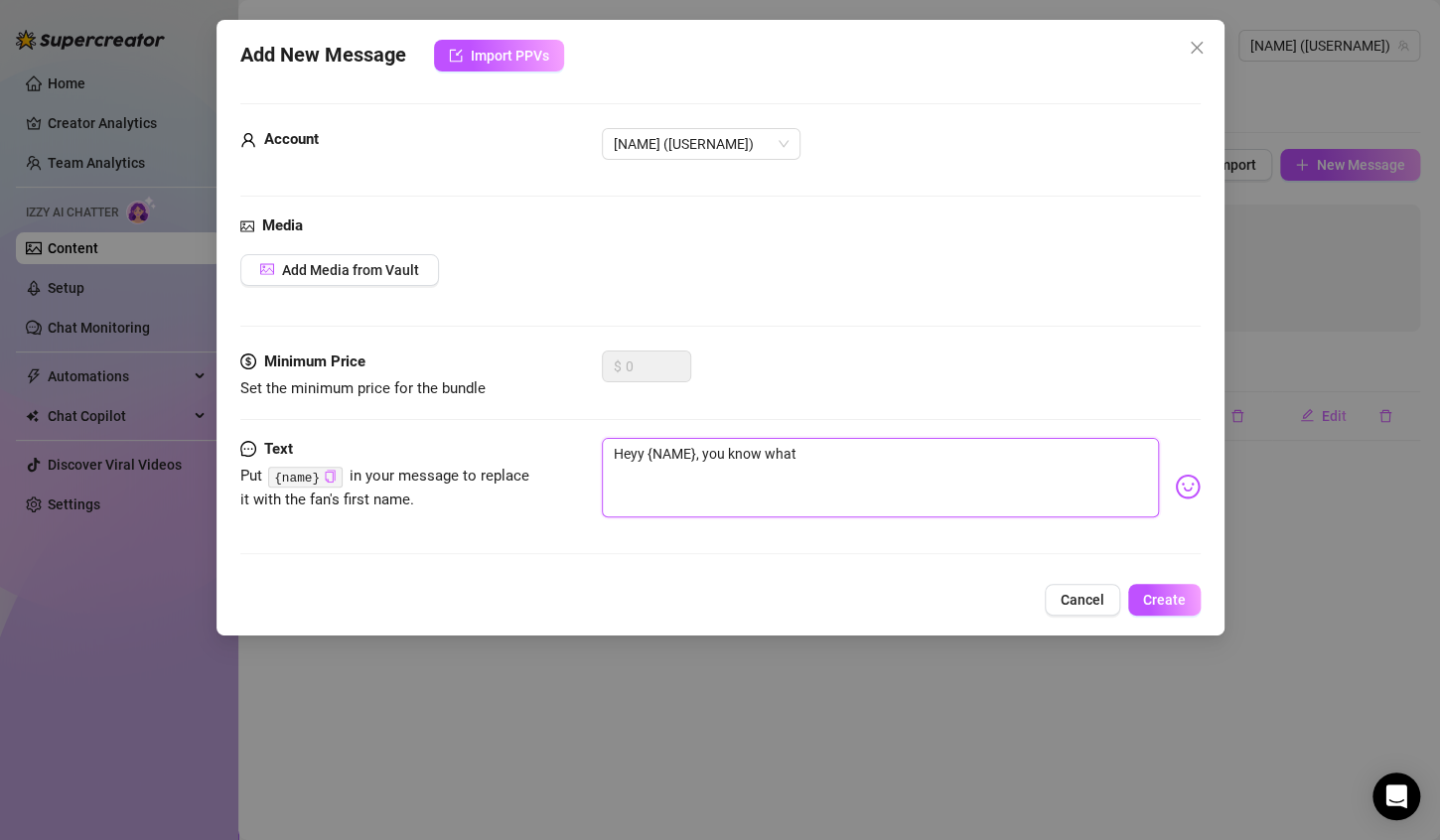 type on "Heyy {NAME}, you know what" 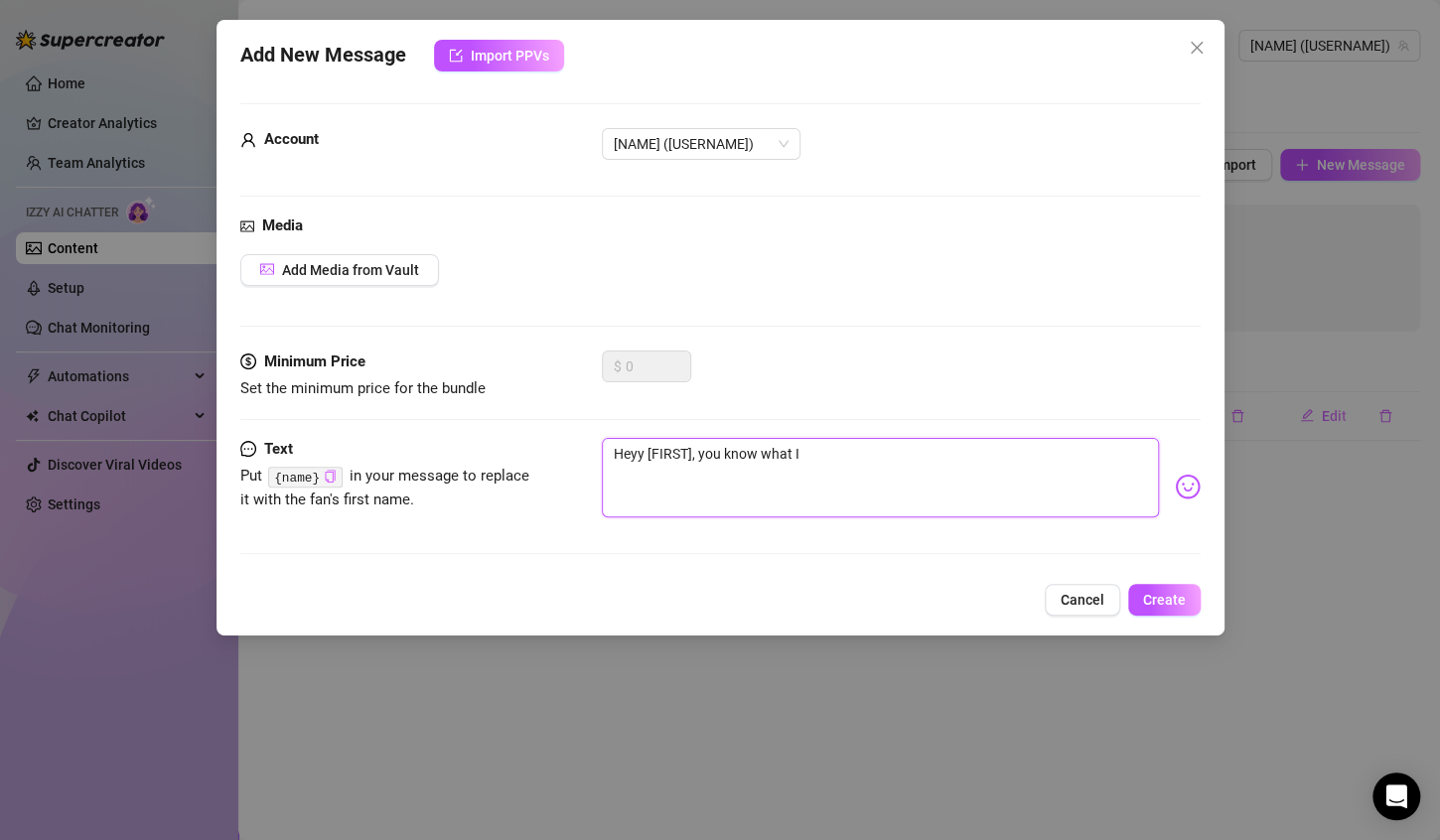 type on "Heyy [FIRST], you know what I" 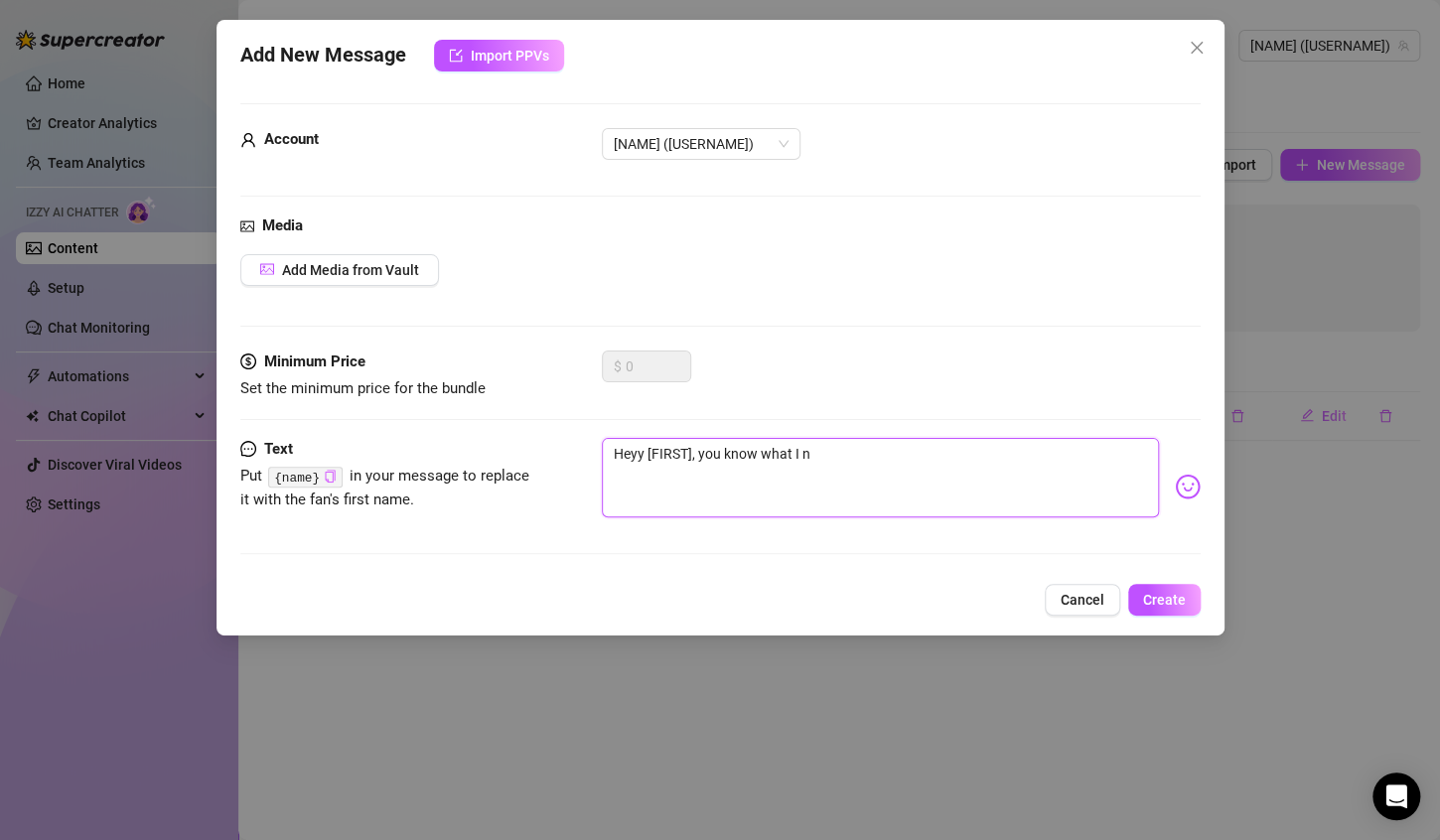 type on "Heyy {name}, you know what I ne" 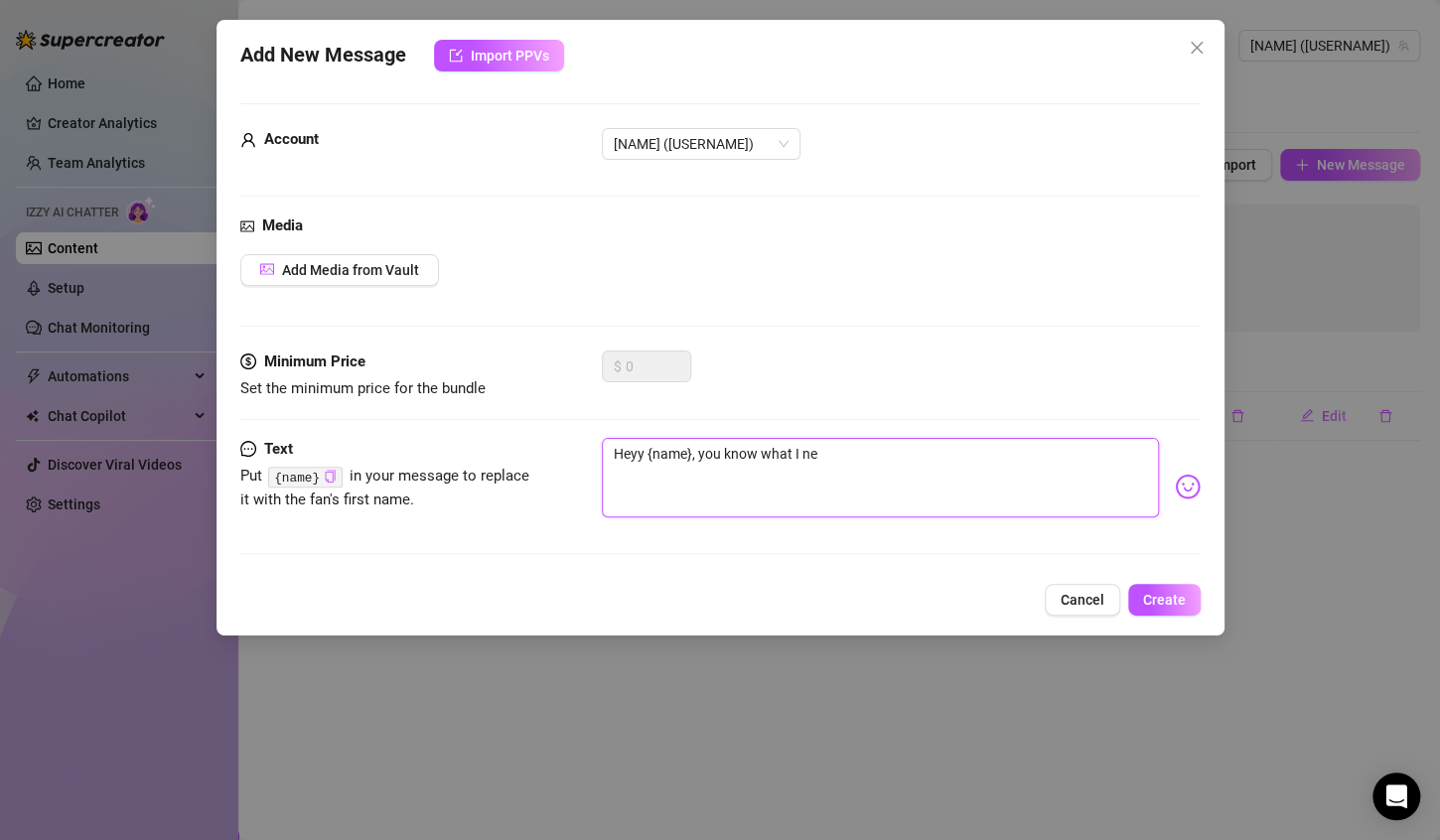 type on "Heyy {FIRST} {LAST}, you know what I nee" 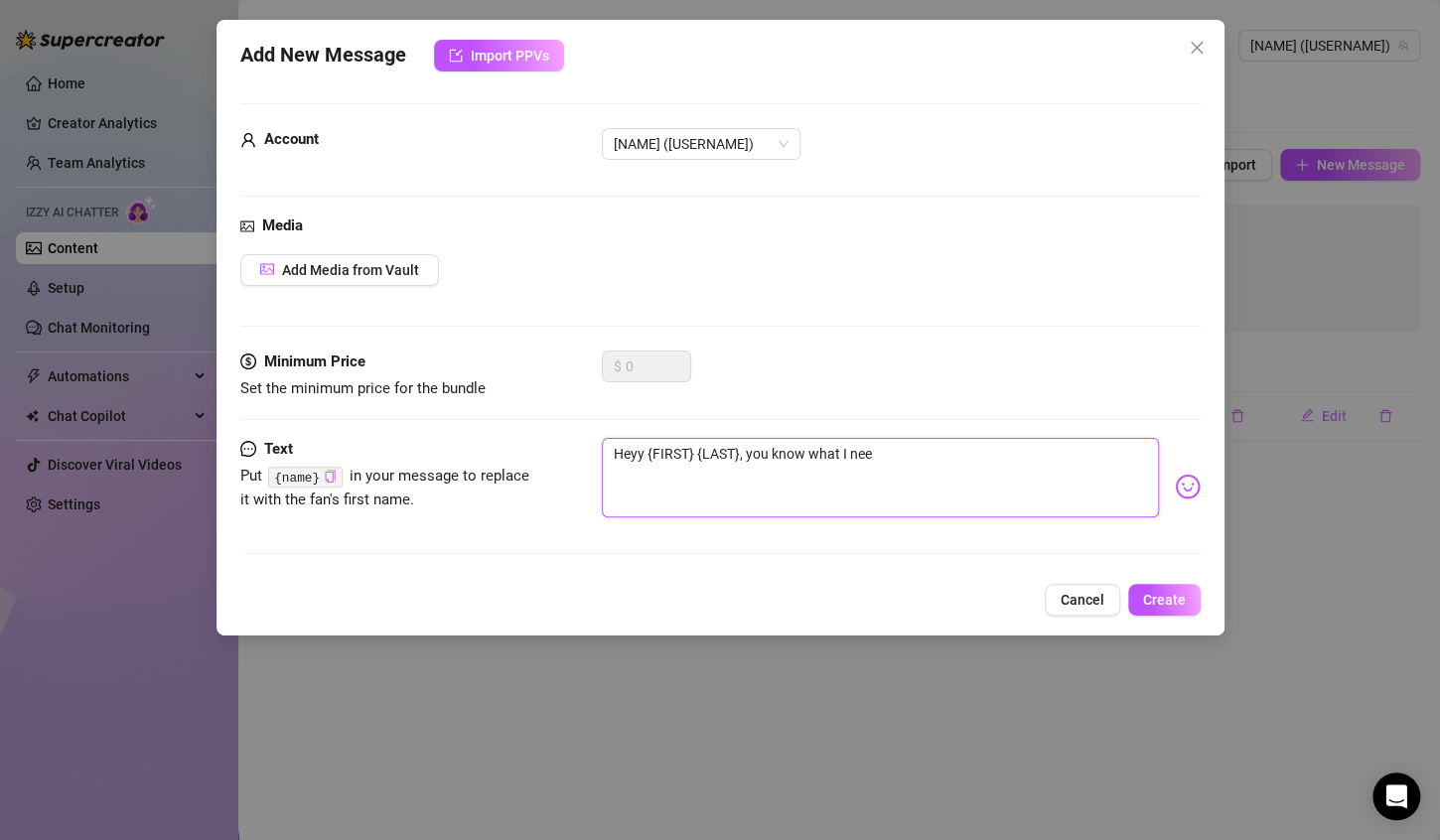type on "Heyy {FIRST} {LAST}, you know what I need" 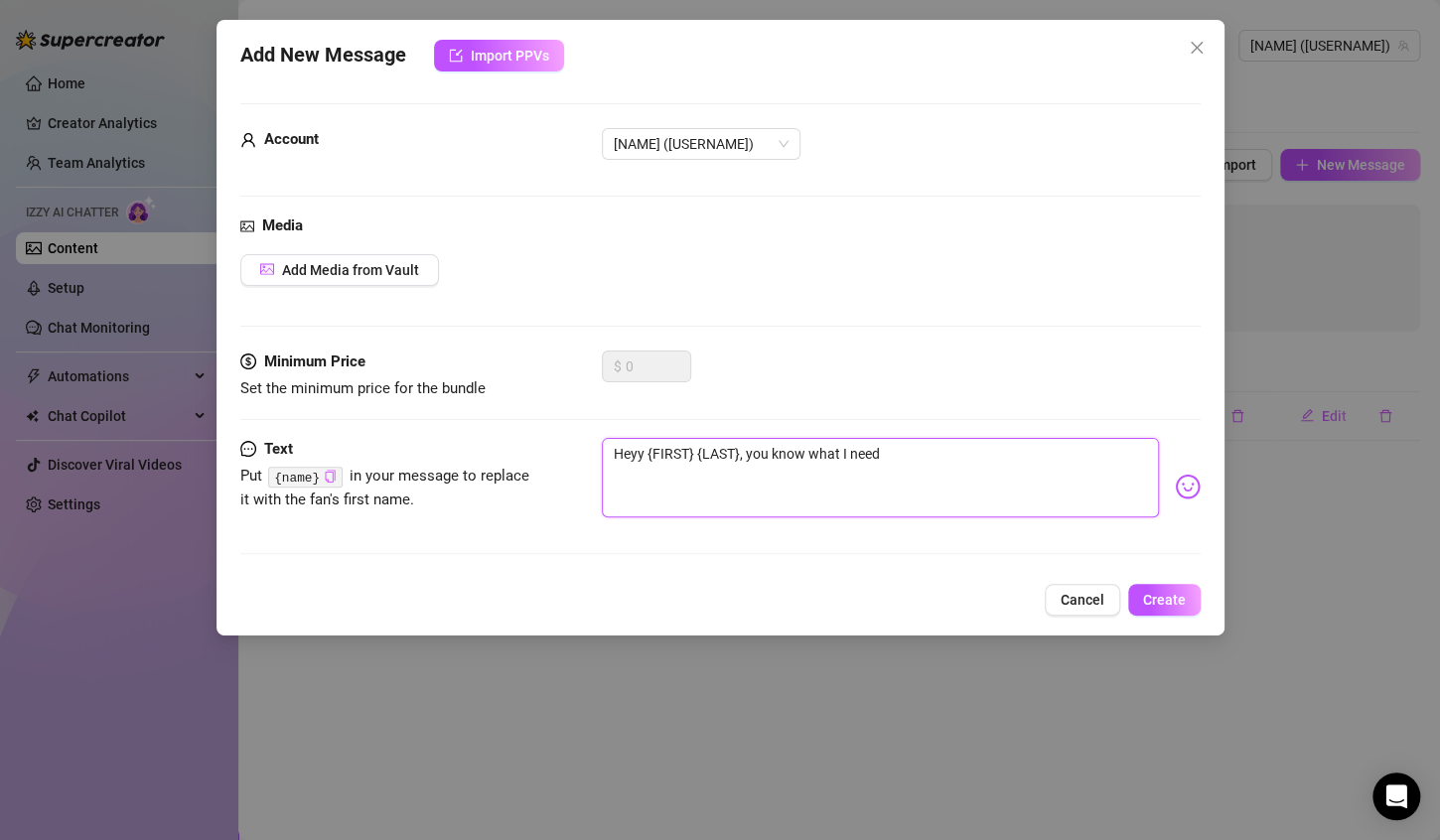 type on "Heyy {FIRST} {LAST}, you know what I need" 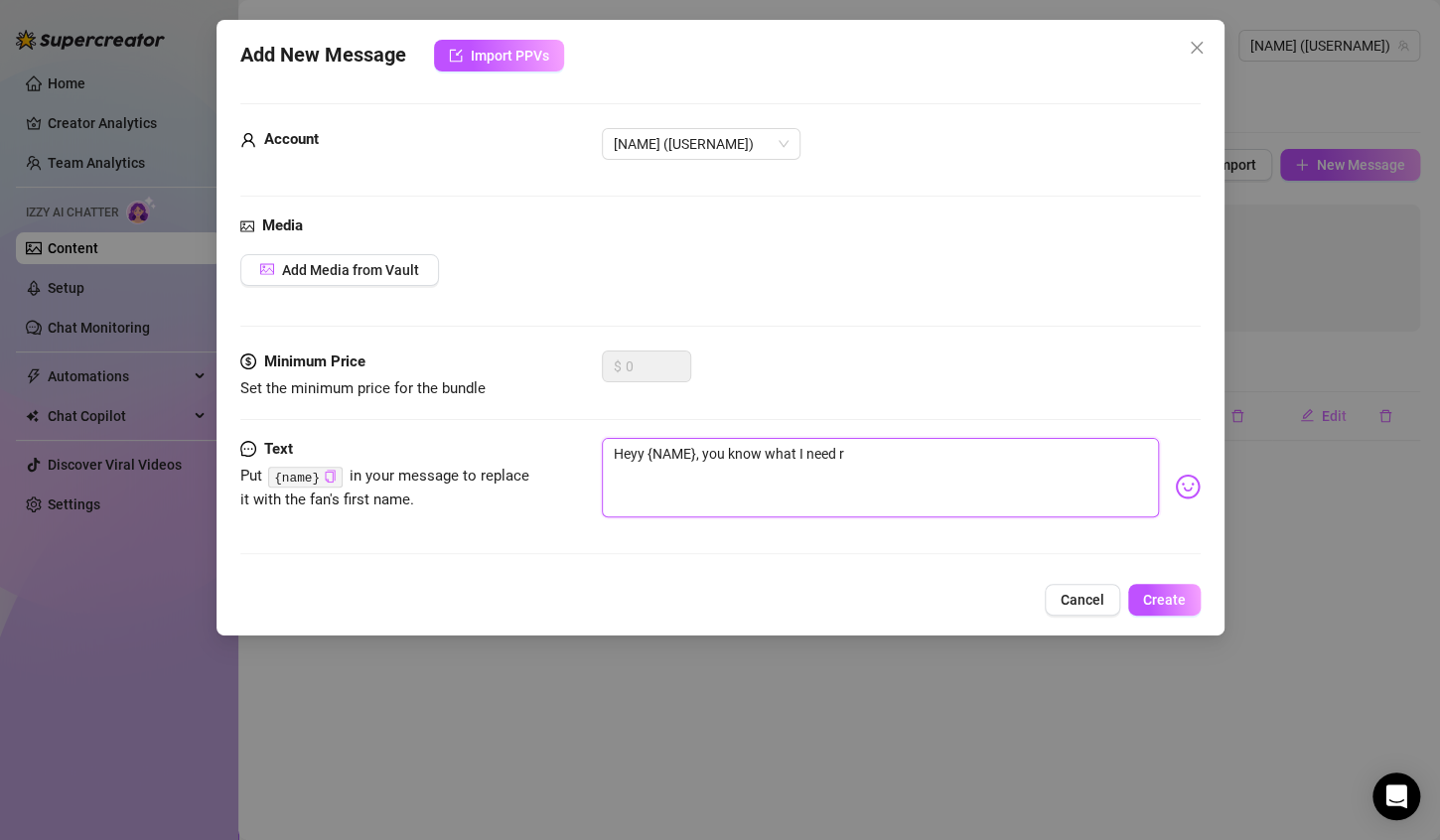 type on "Heyy {NAME}, you know what I need rn" 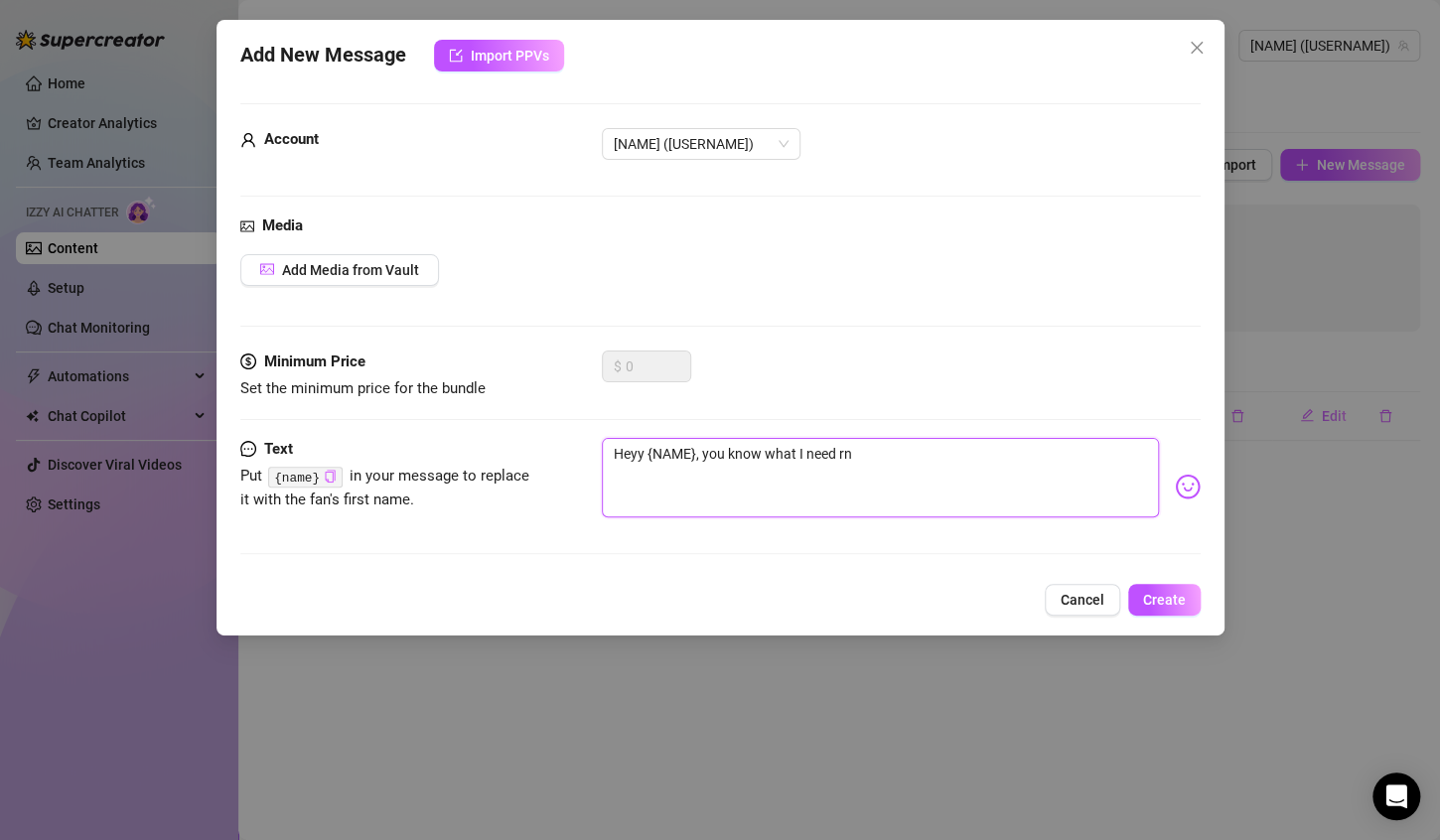type on "Heyy {NAME}, you know what I need rn?" 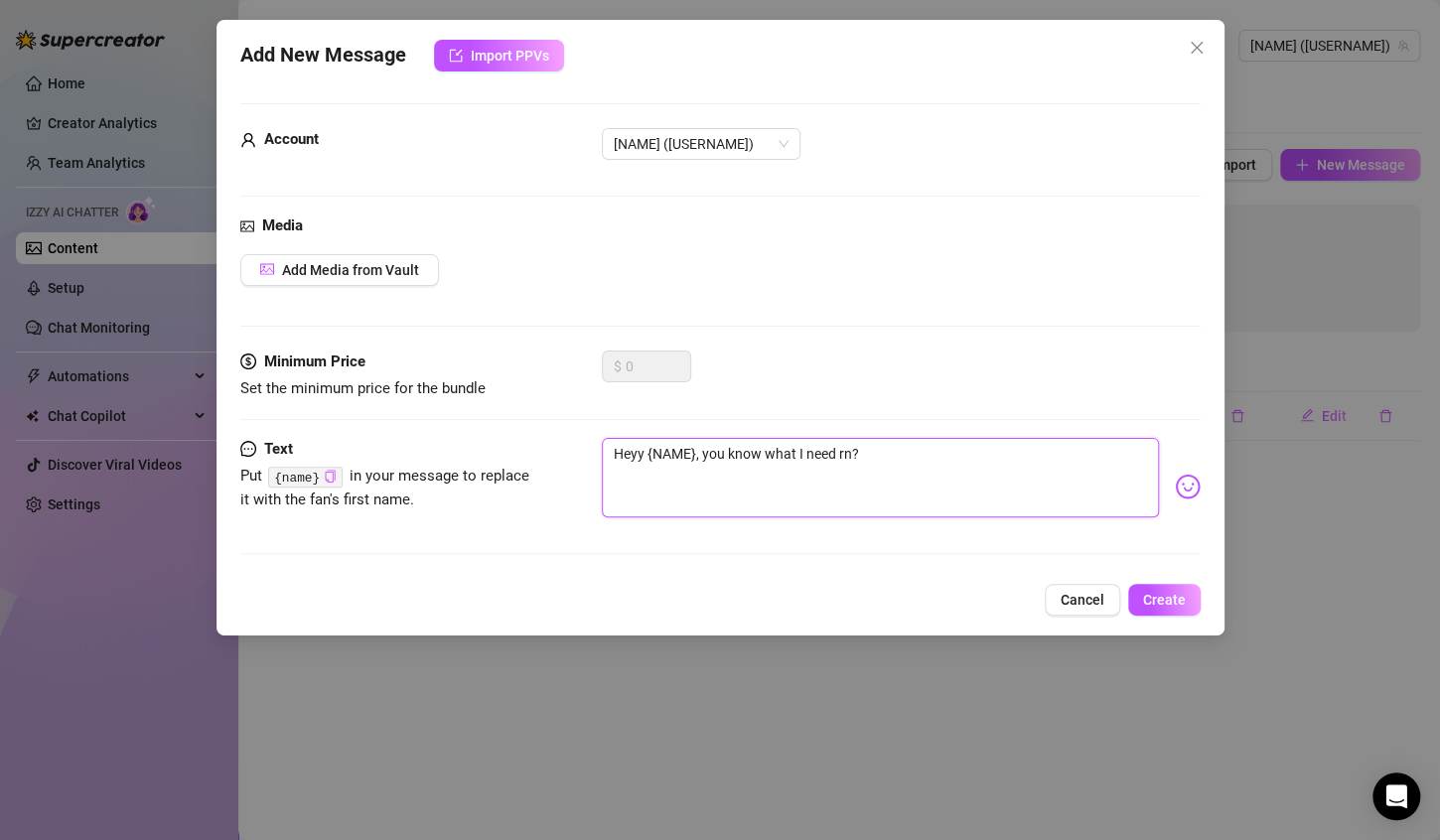 type on "Heyy {NAME}, you know what I need rn?" 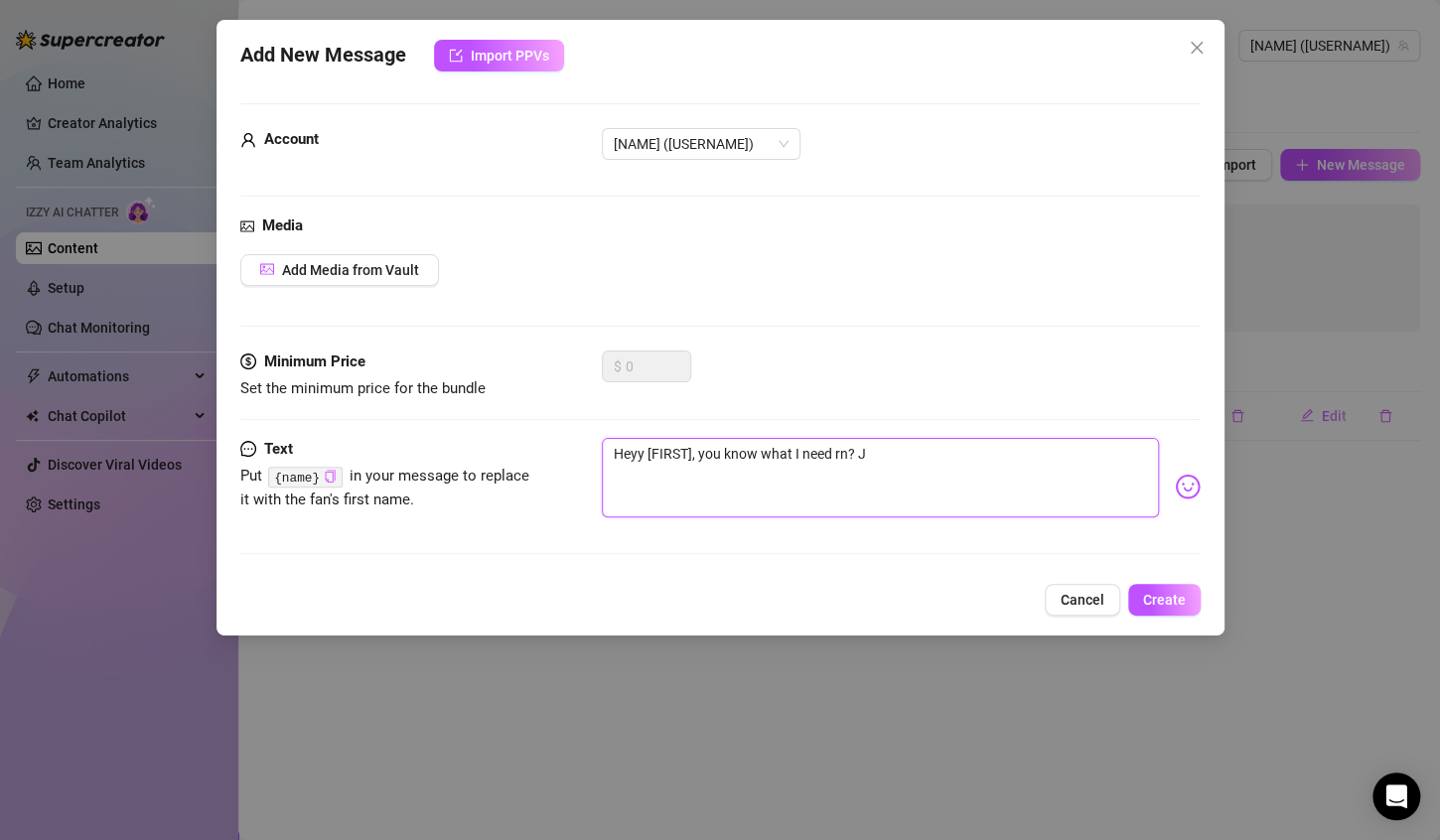 type on "Heyy [FIRST], you know what I need rn? Ju" 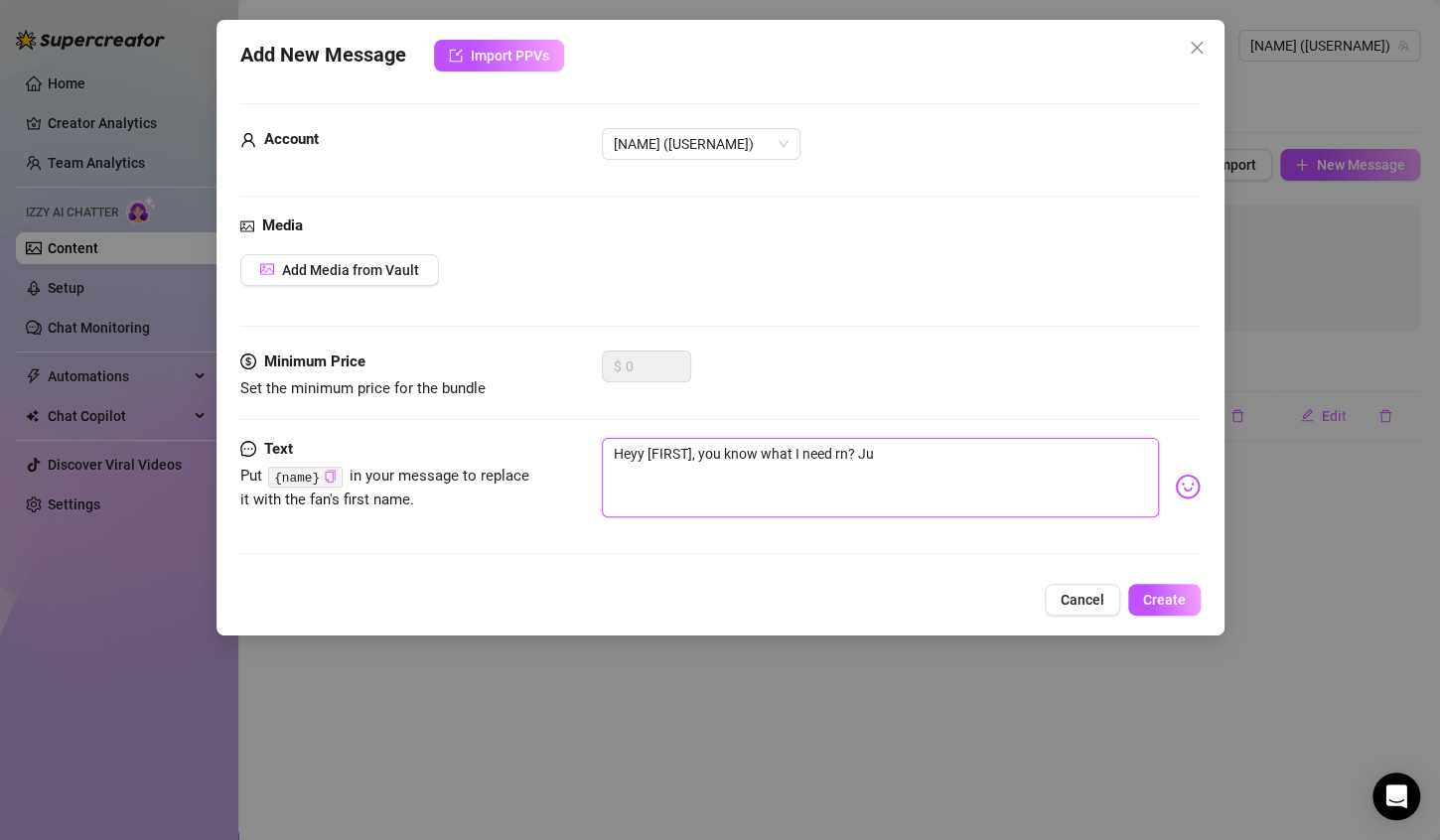 type on "Heyy {NAME}, you know what I need rn? Jus" 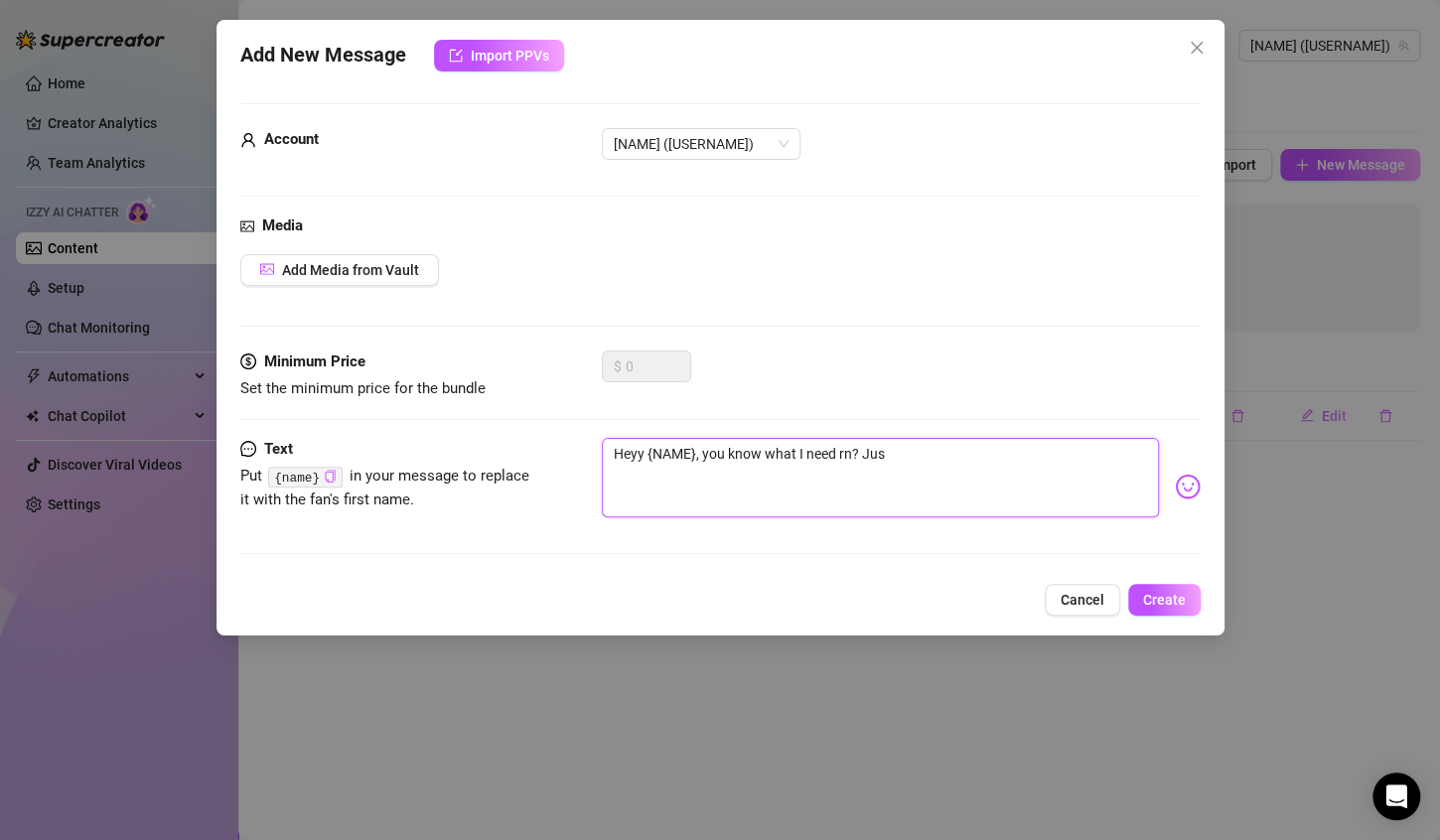 type on "Heyy {FIRST} {LAST}, you know what I need rn? Just" 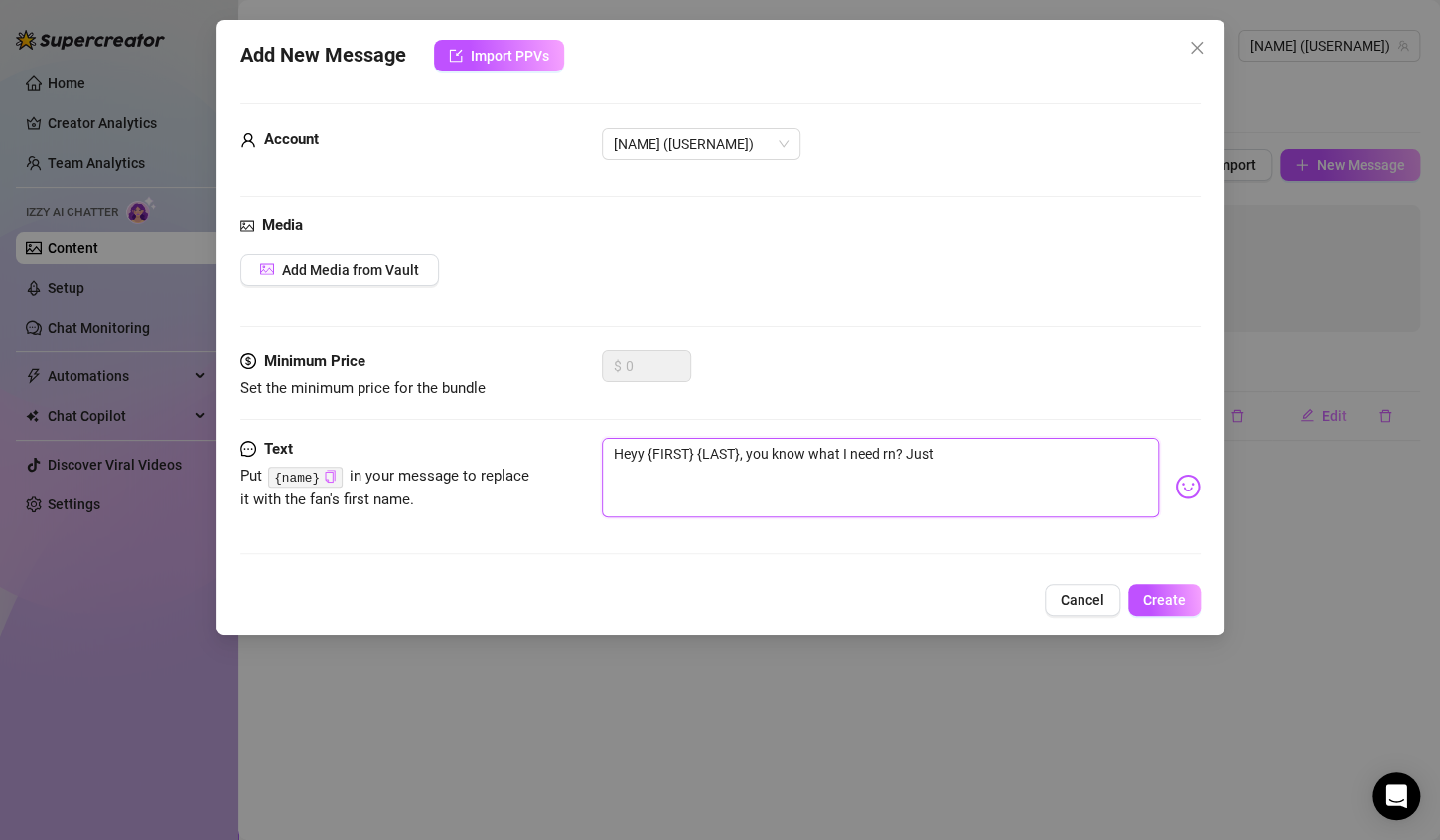 type on "Heyy {FIRST} {LAST}, you know what I need rn? Just" 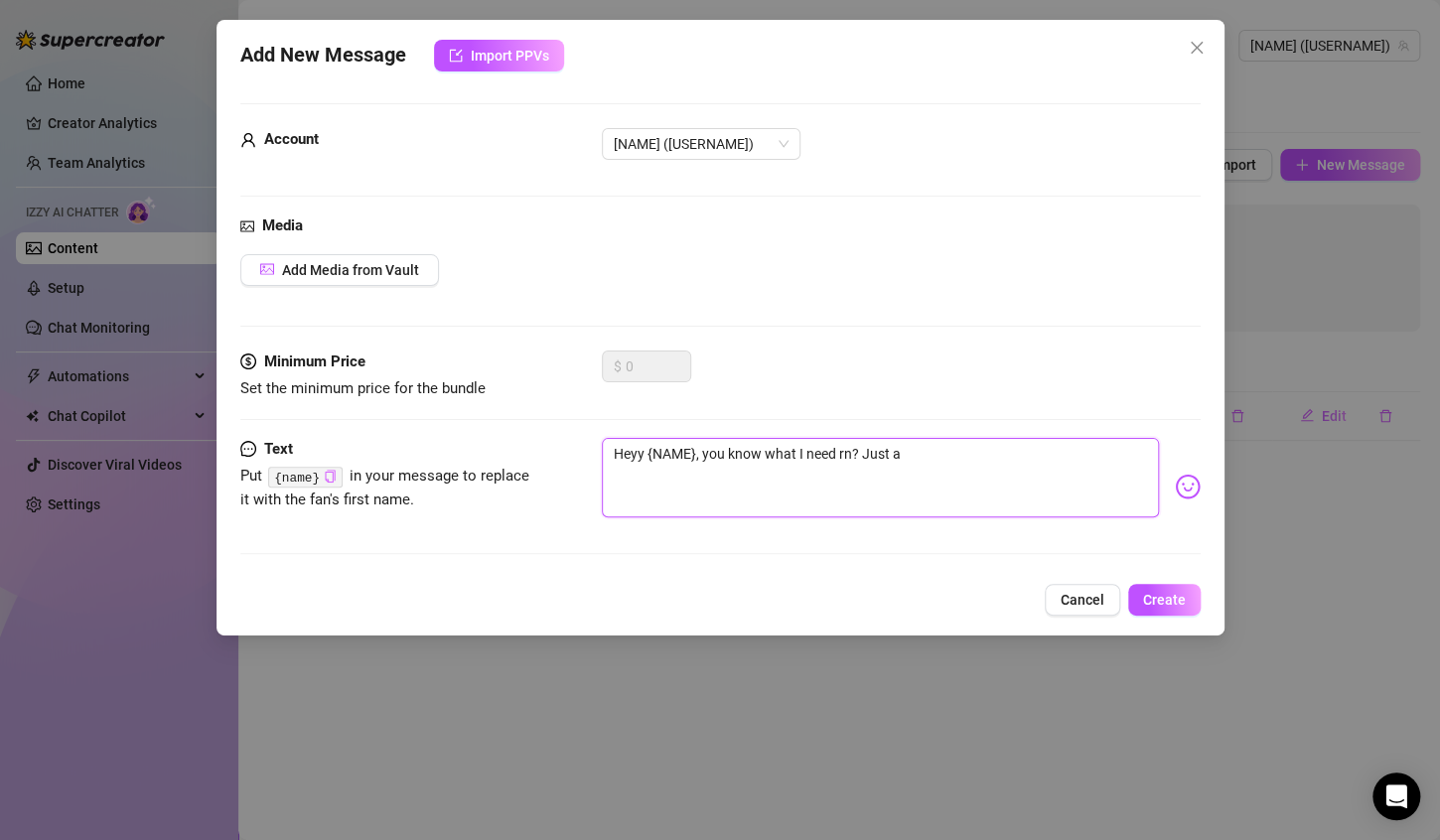 type on "Heyy {NAME}, you know what I need rn? Just a" 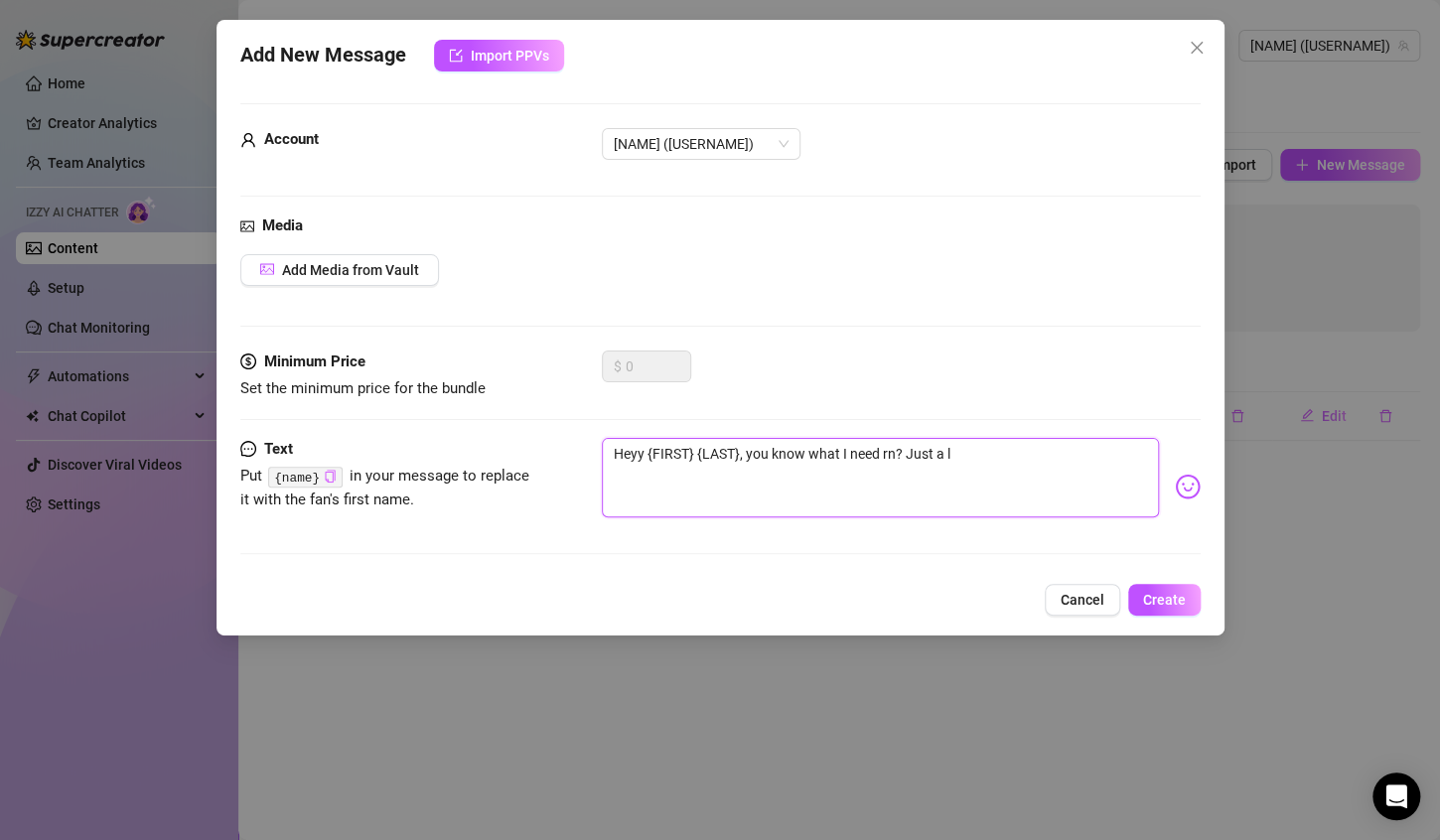type on "Heyy {NAME}, you know what I need rn? Just a li" 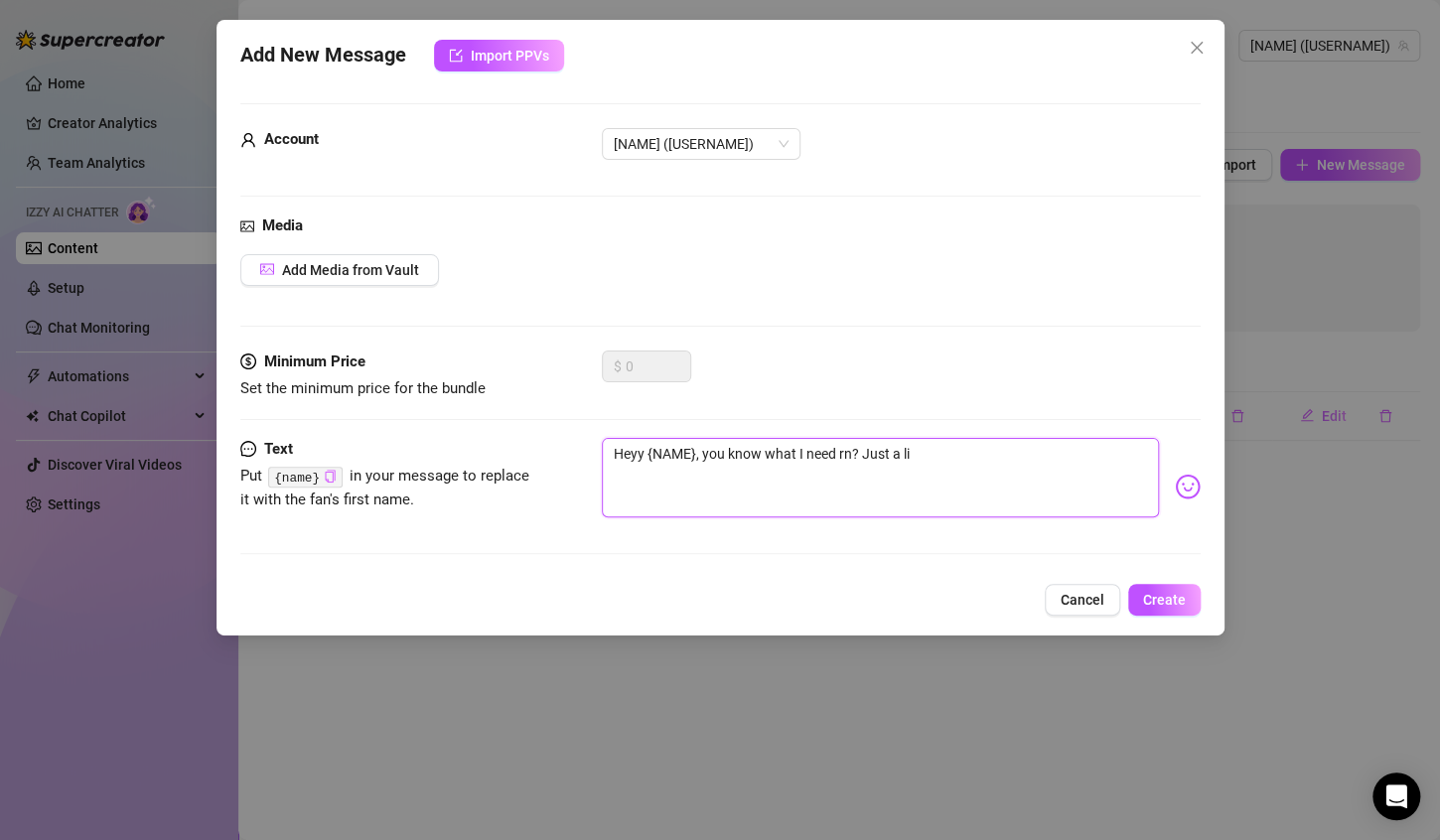 type on "Heyy [FIRST], you know what I need rn? Just a lit" 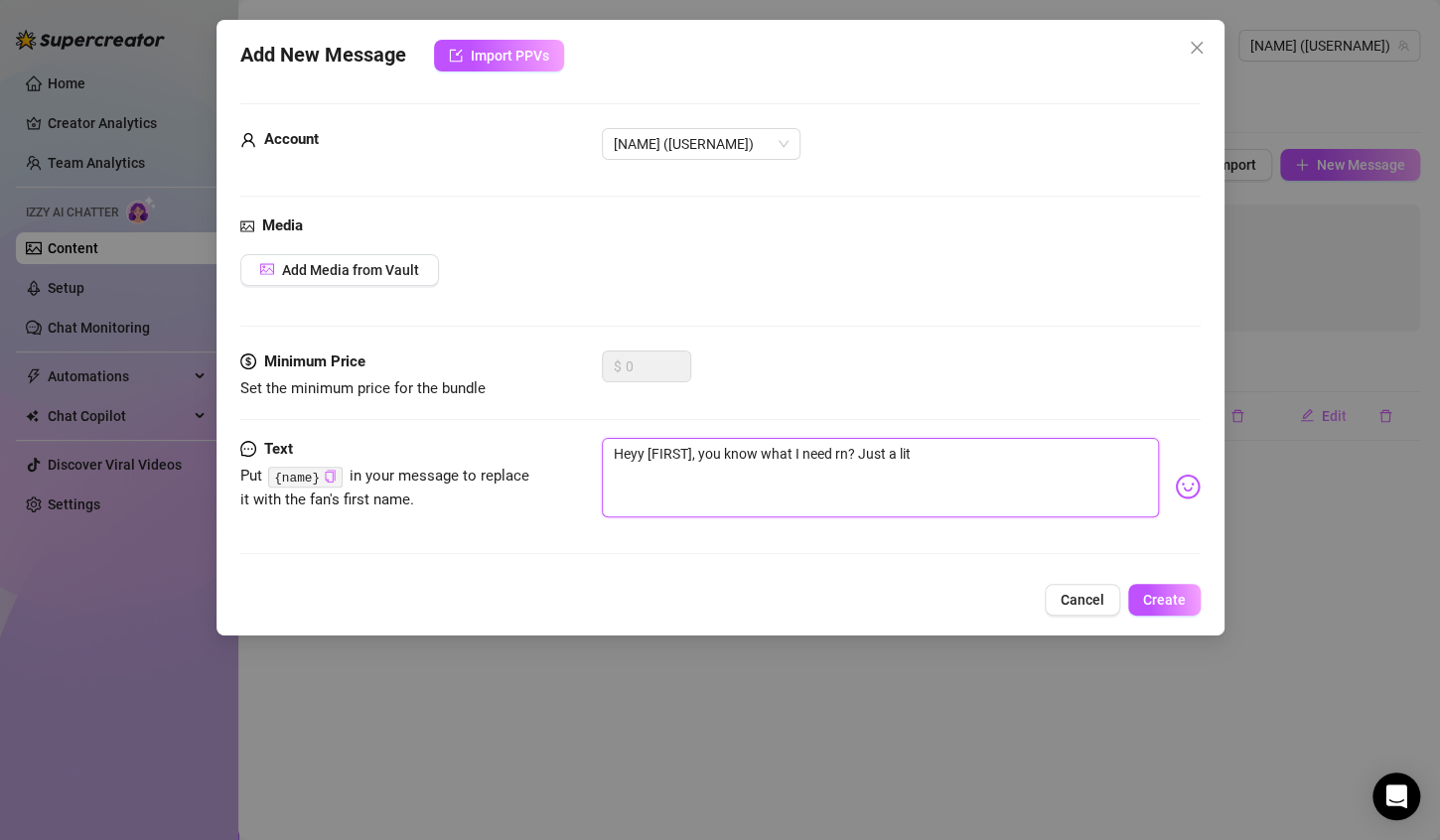 type on "Heyy [FIRST], you know what I need rn? Just a litt" 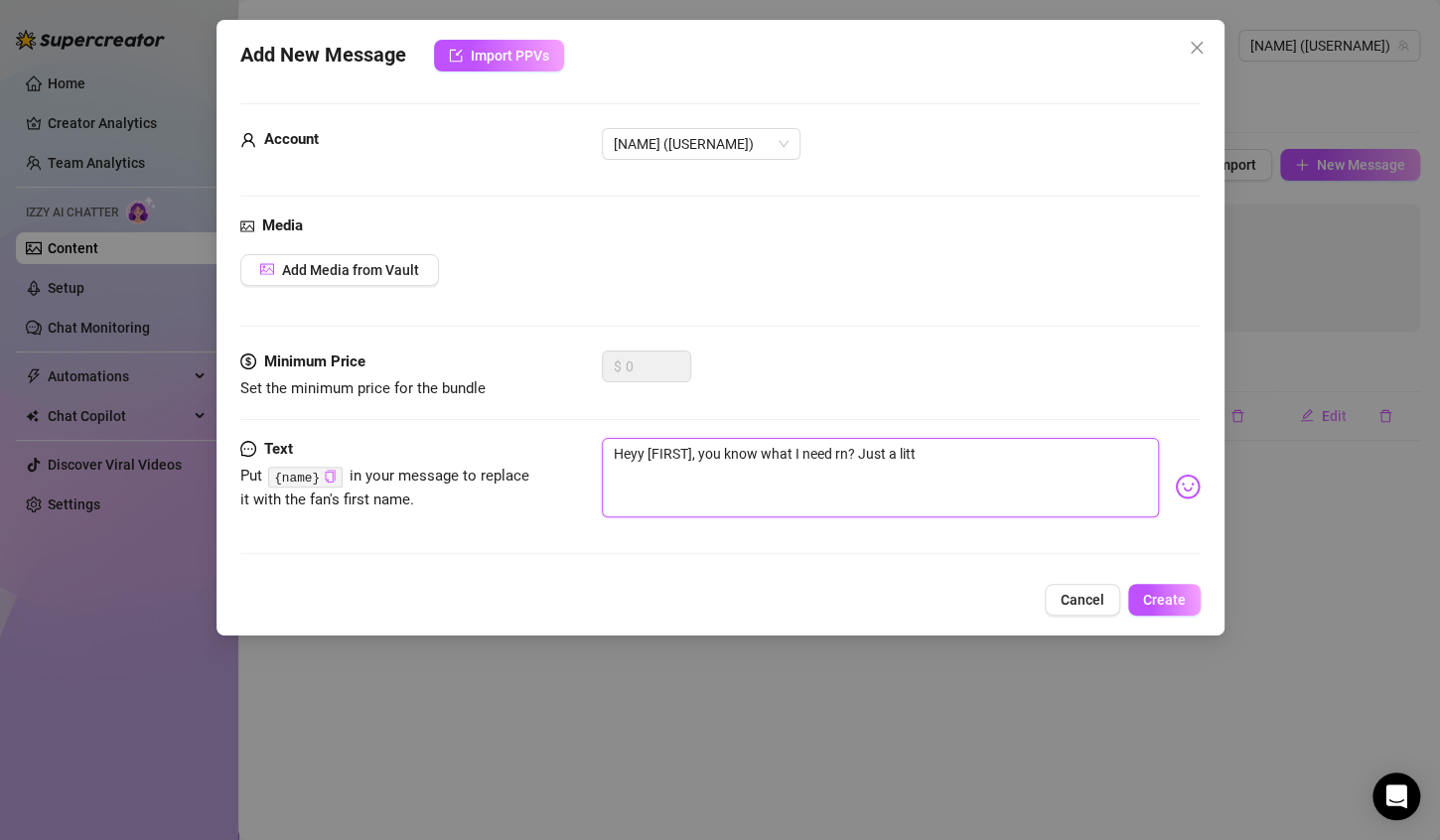 type on "Heyy [FIRST], you know what I need rn? Just a littl" 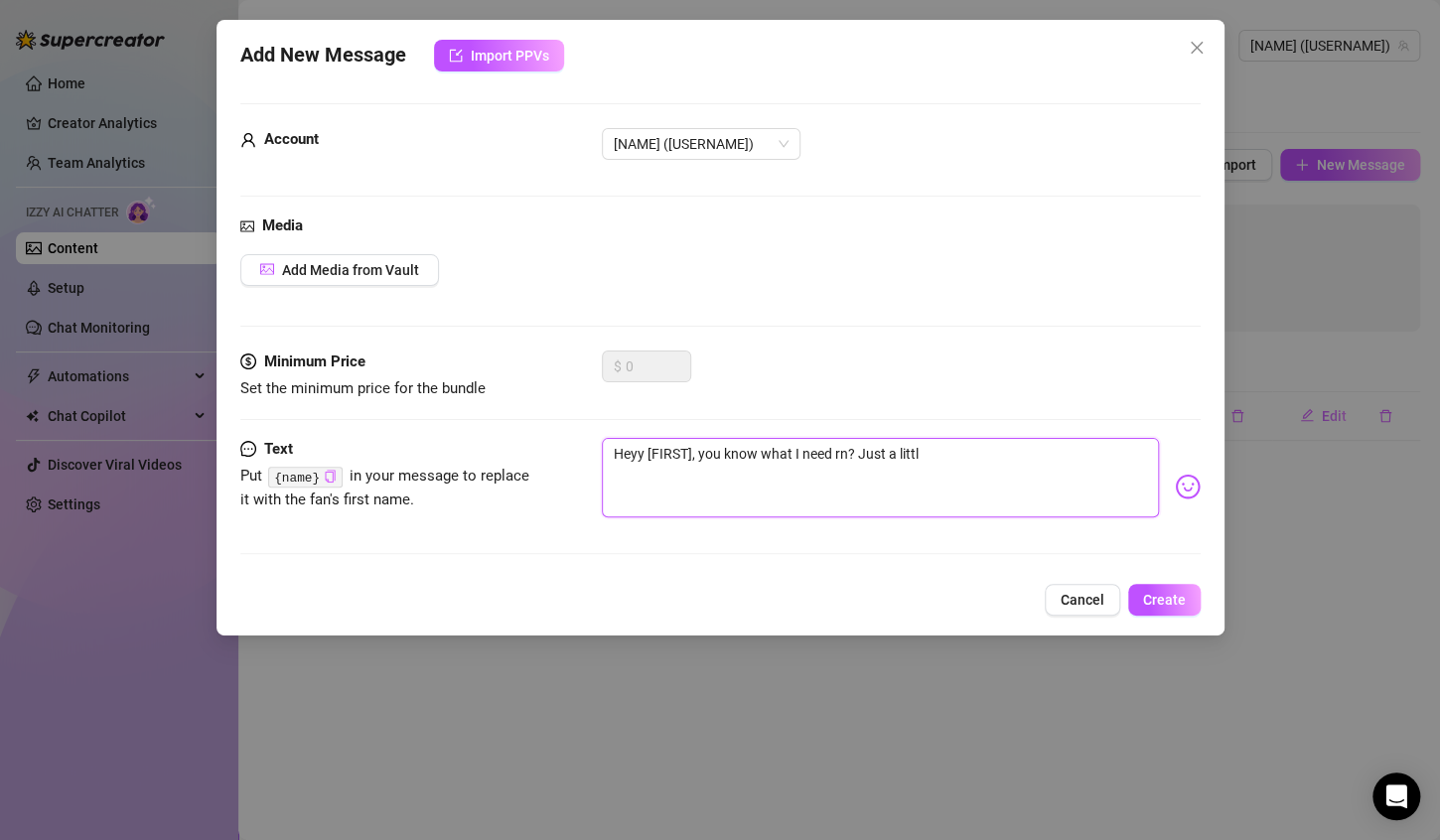 type on "Heyy {FIRST} {LAST}, you know what I need rn? Just a little" 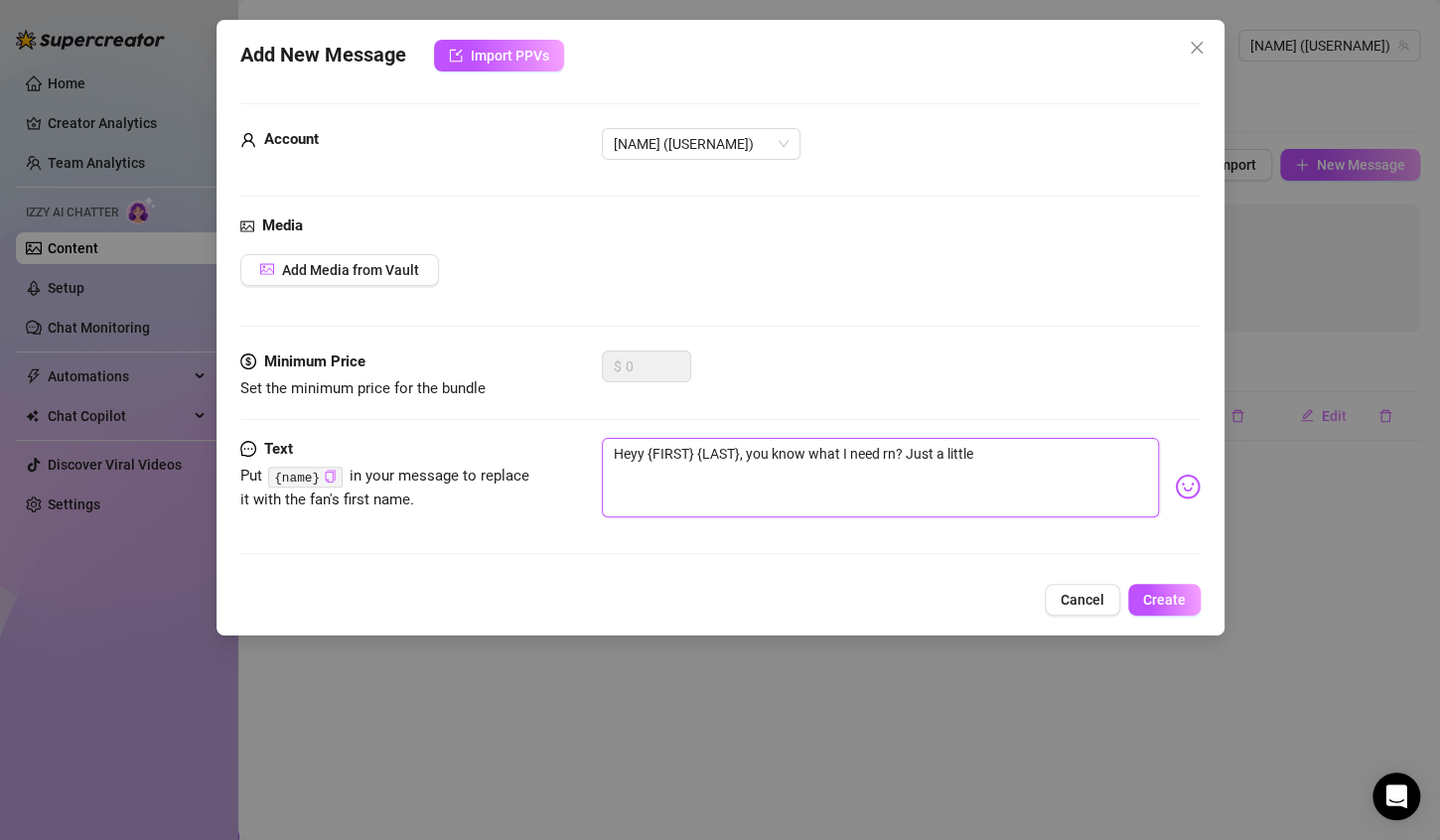 type on "Heyy {FIRST} {LAST}, you know what I need rn? Just a little" 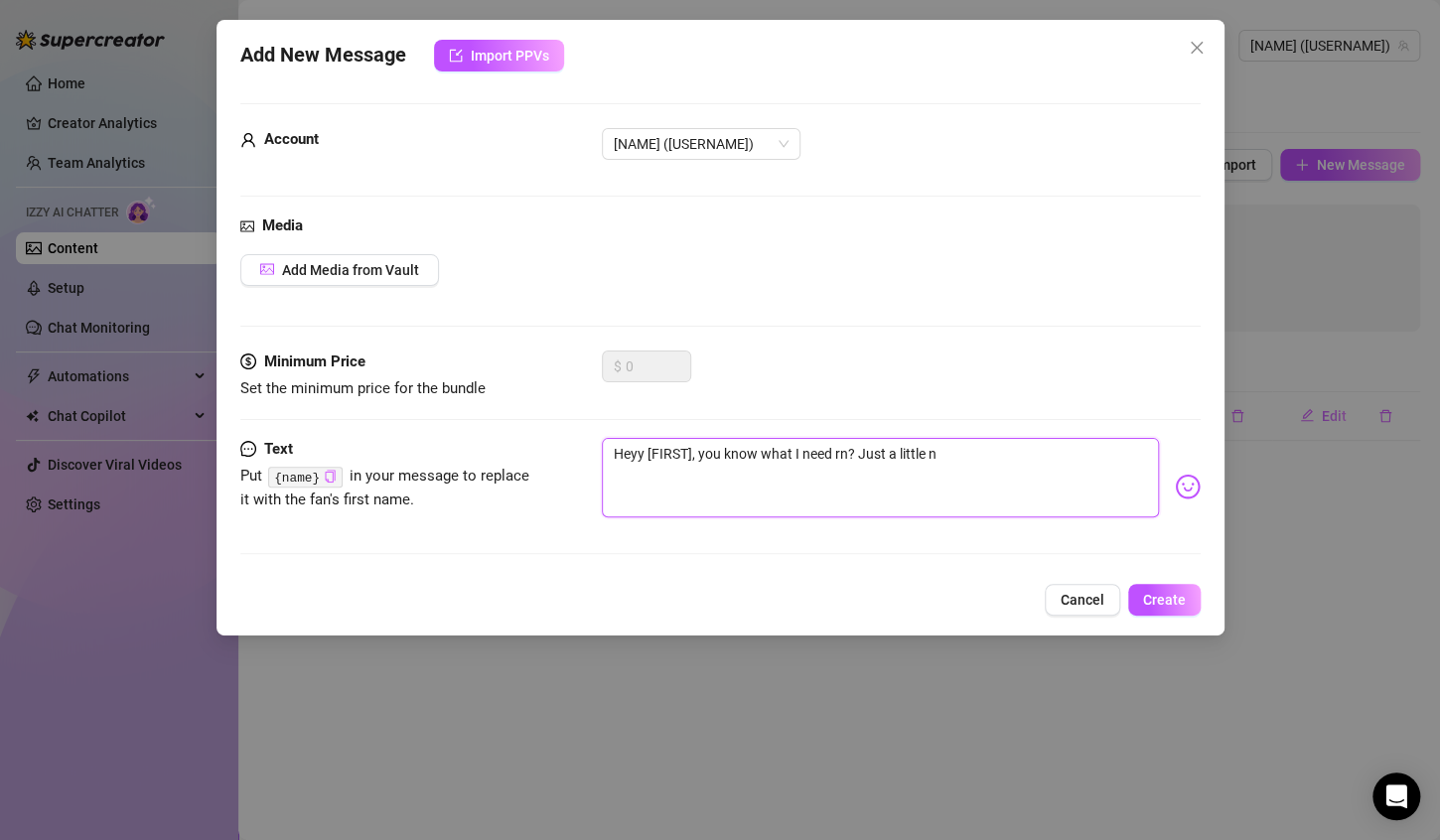 type on "Heyy [FIRST], you know what I need rn? Just a little ni" 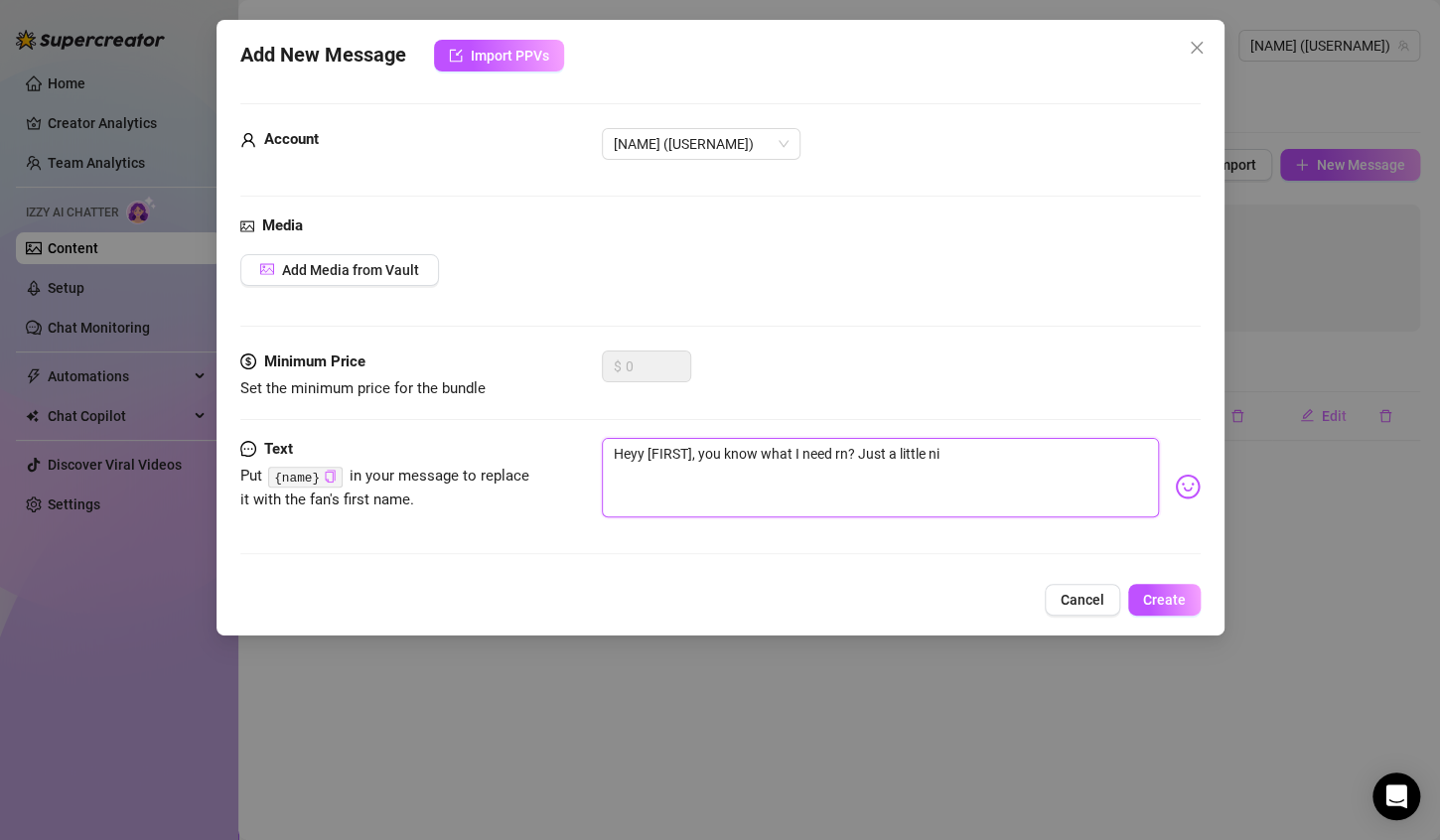 type on "Heyy [FIRST], you know what I need rn? Just a little nic" 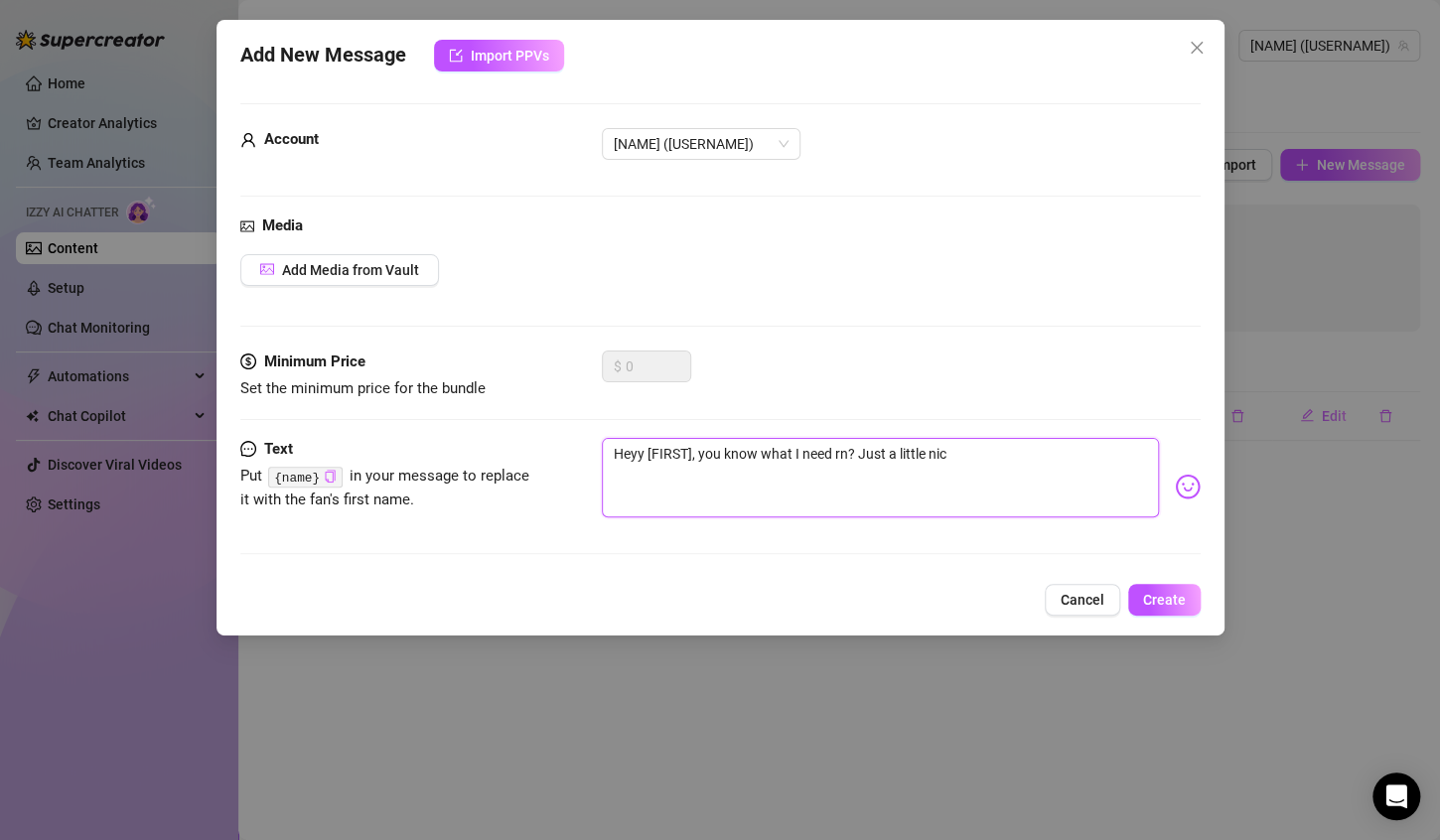 type on "Heyy [FIRST], you know what I need rn? Just a little nice" 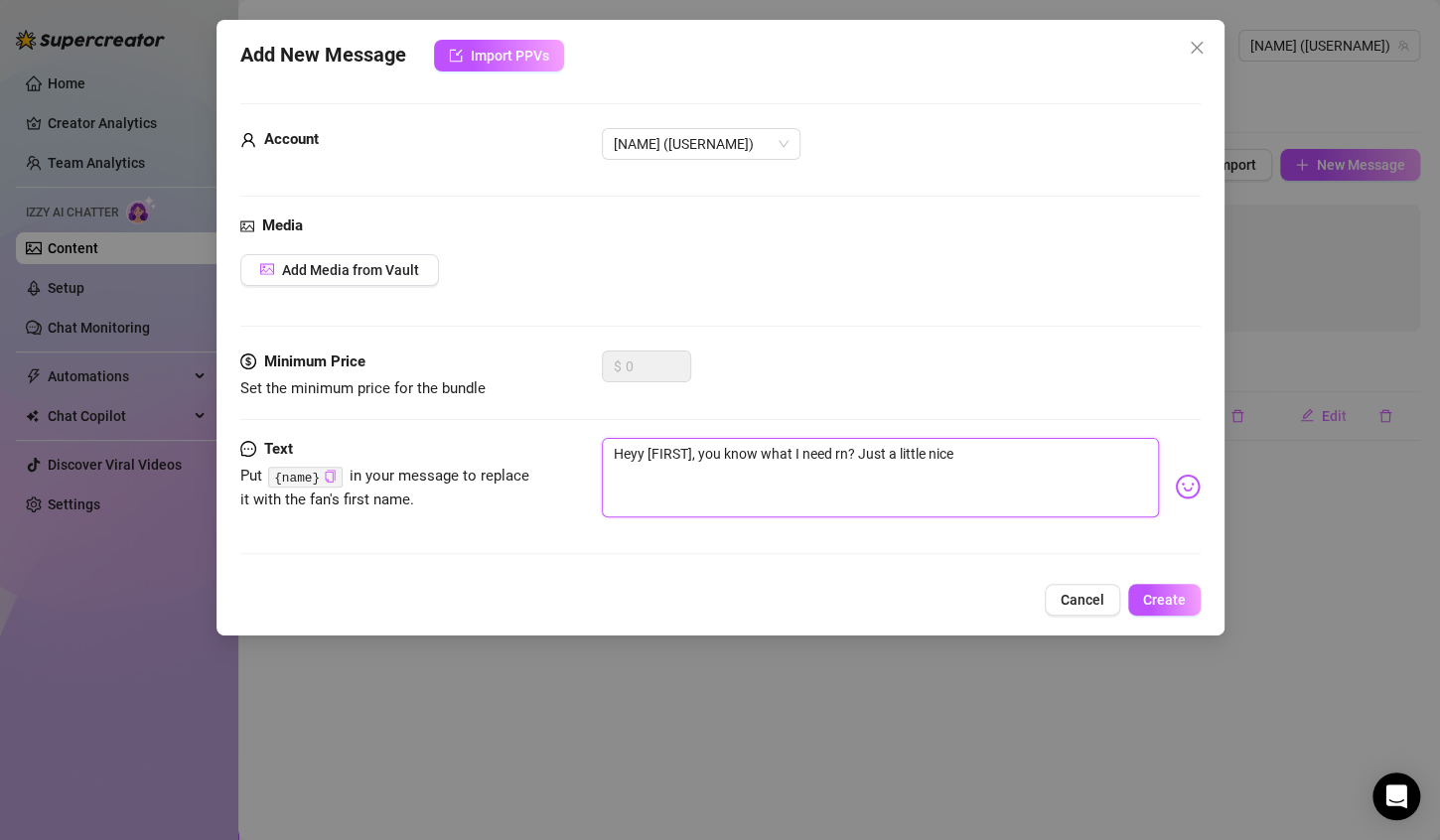type on "Heyy [FIRST], you know what I need rn? Just a little nice" 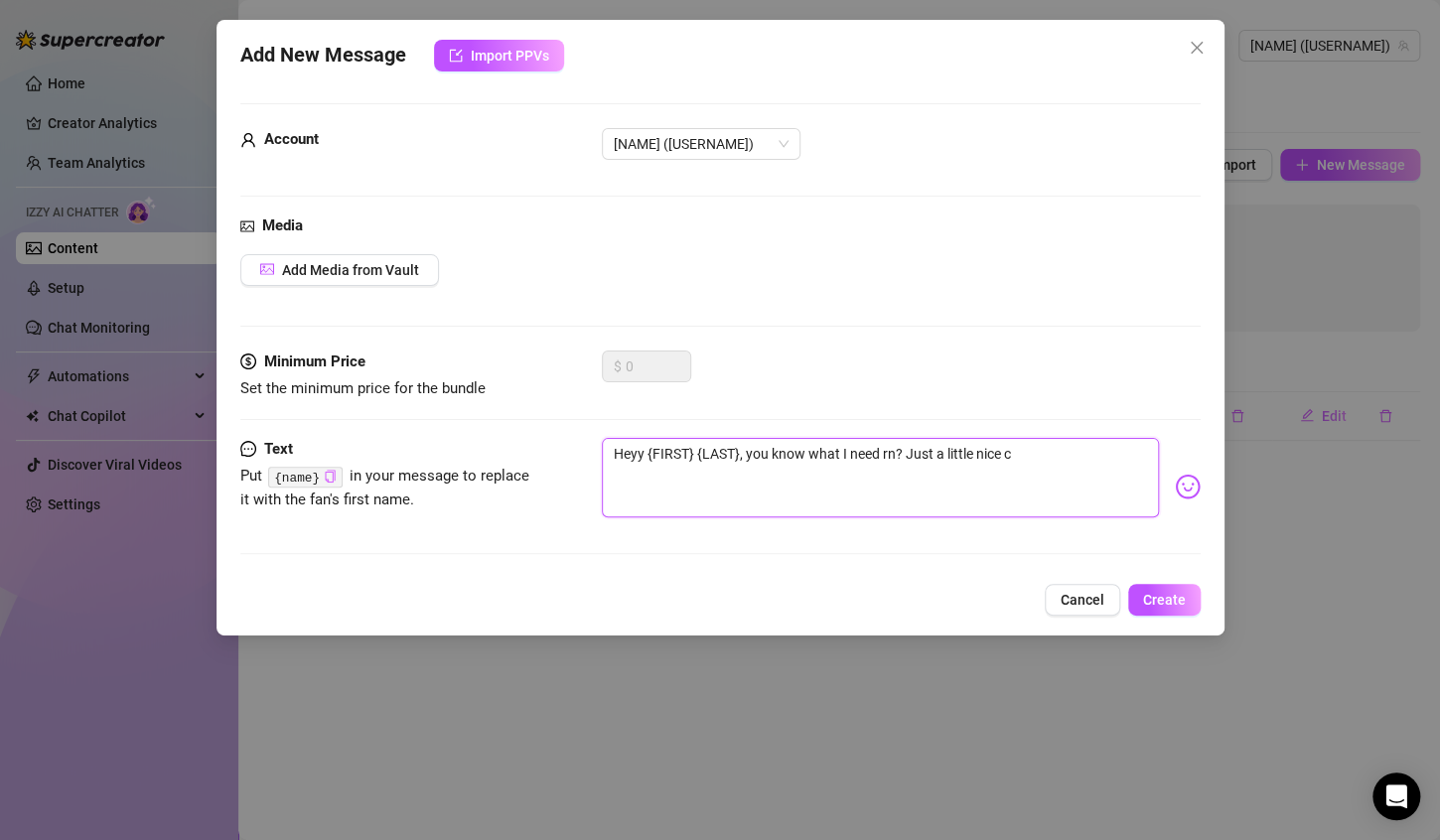 type on "Heyy {NAME}, you know what I need rn? Just a little nice co" 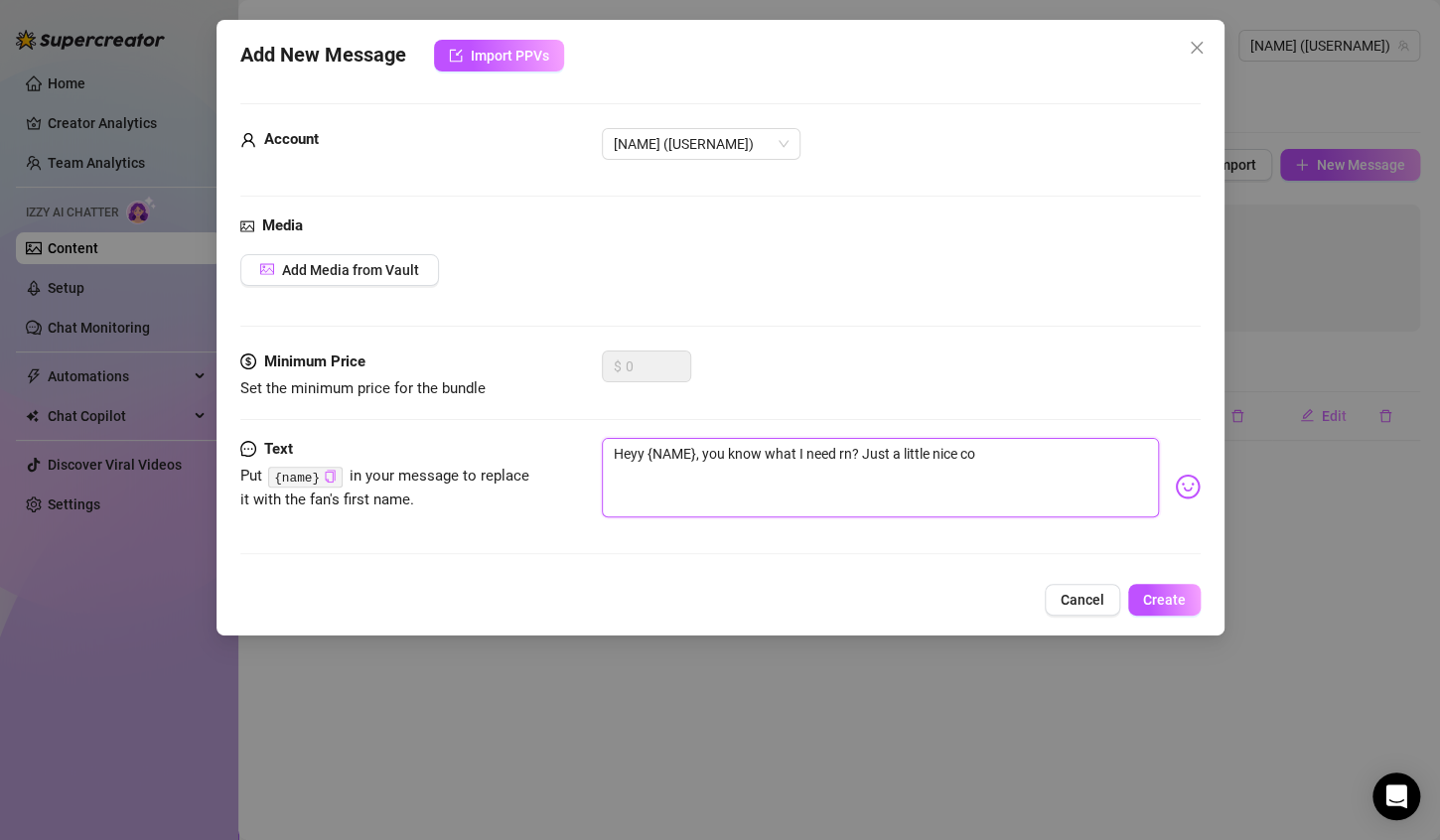 type on "Heyy {NAME}, you know what I need rn? Just a little nice con" 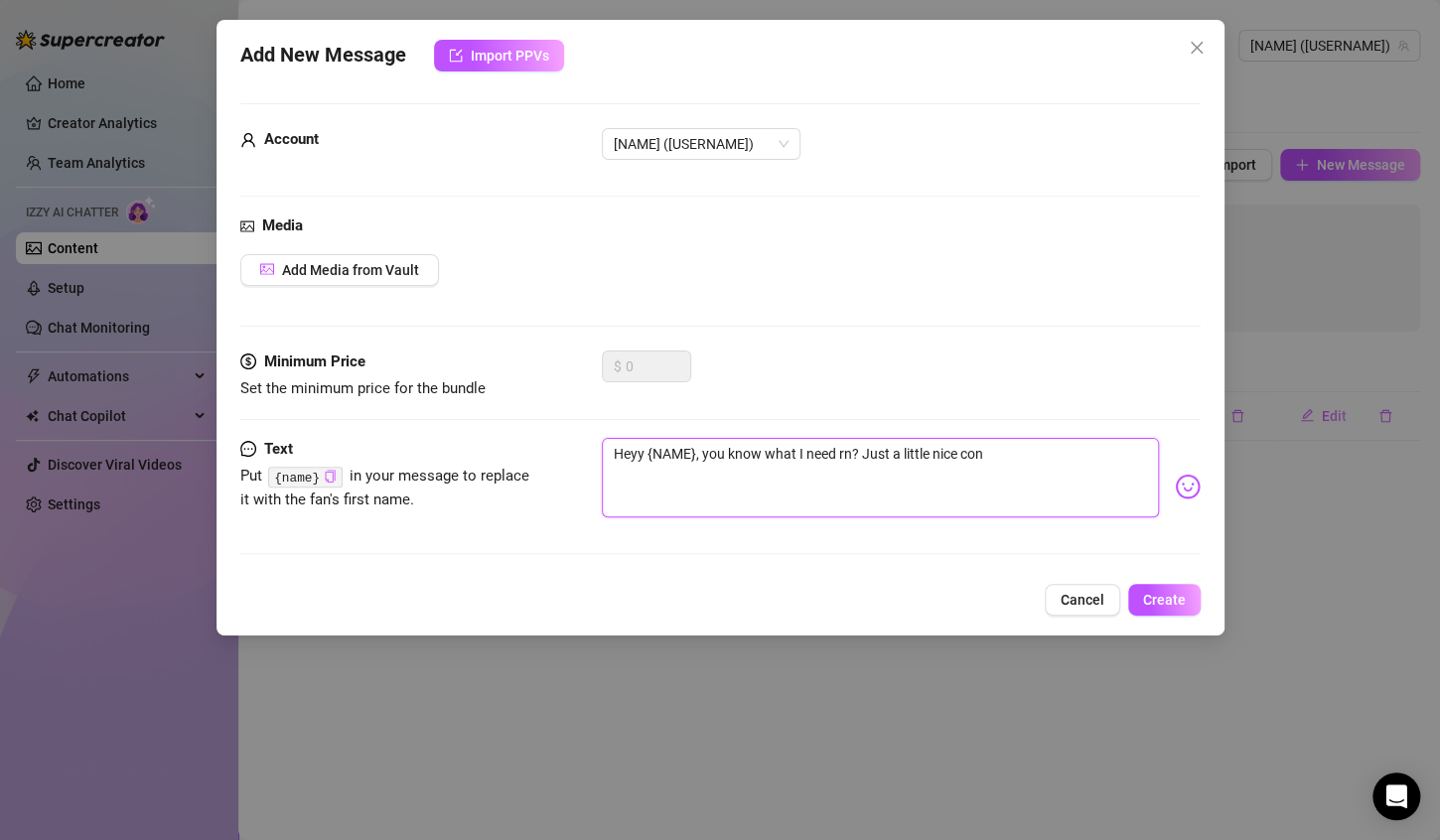 type on "Heyy {NAME}, you know what I need rn? Just a little nice conv" 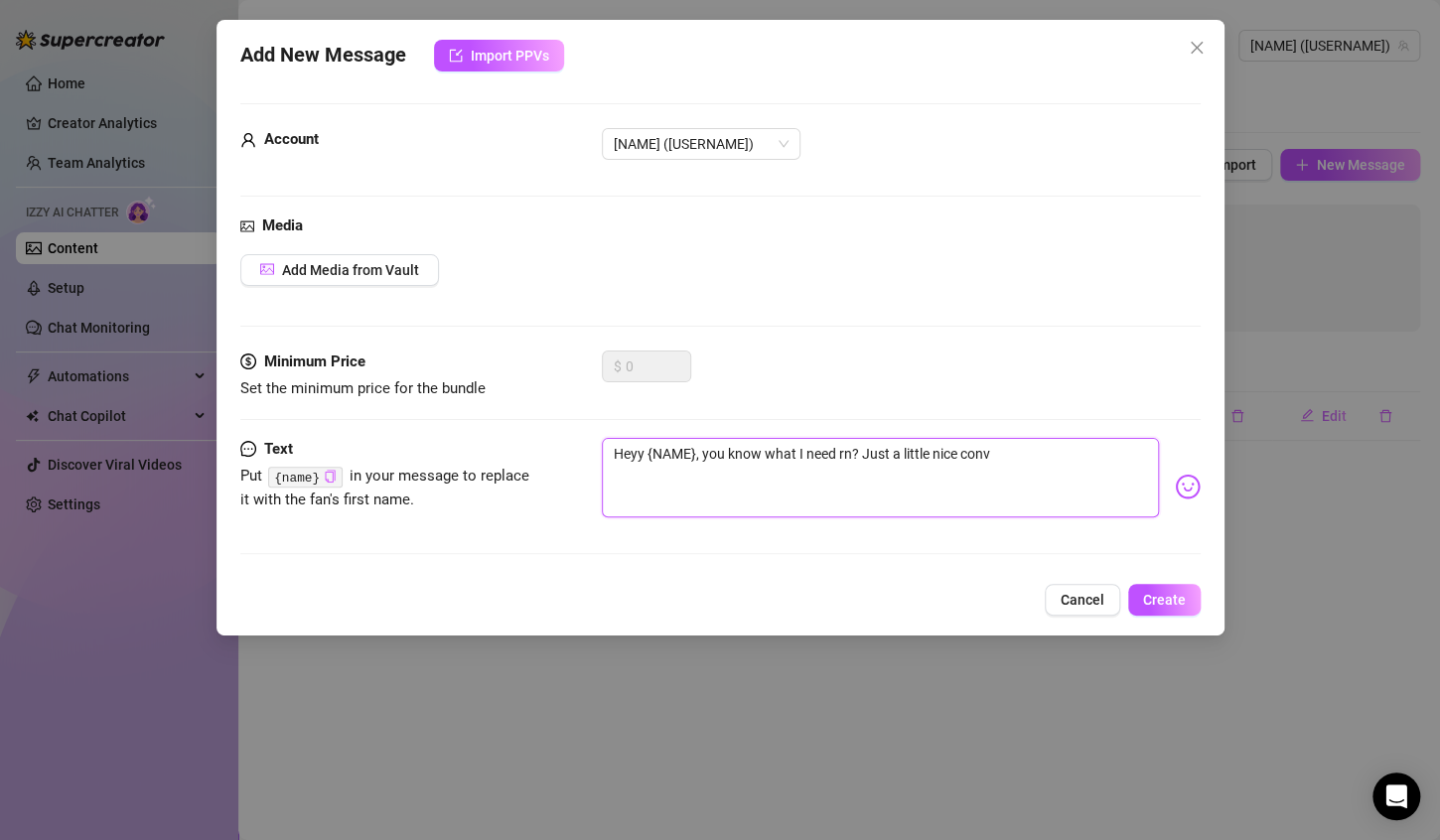 type on "Heyy [FIRST], you know what I need rn? Just a little nice convo" 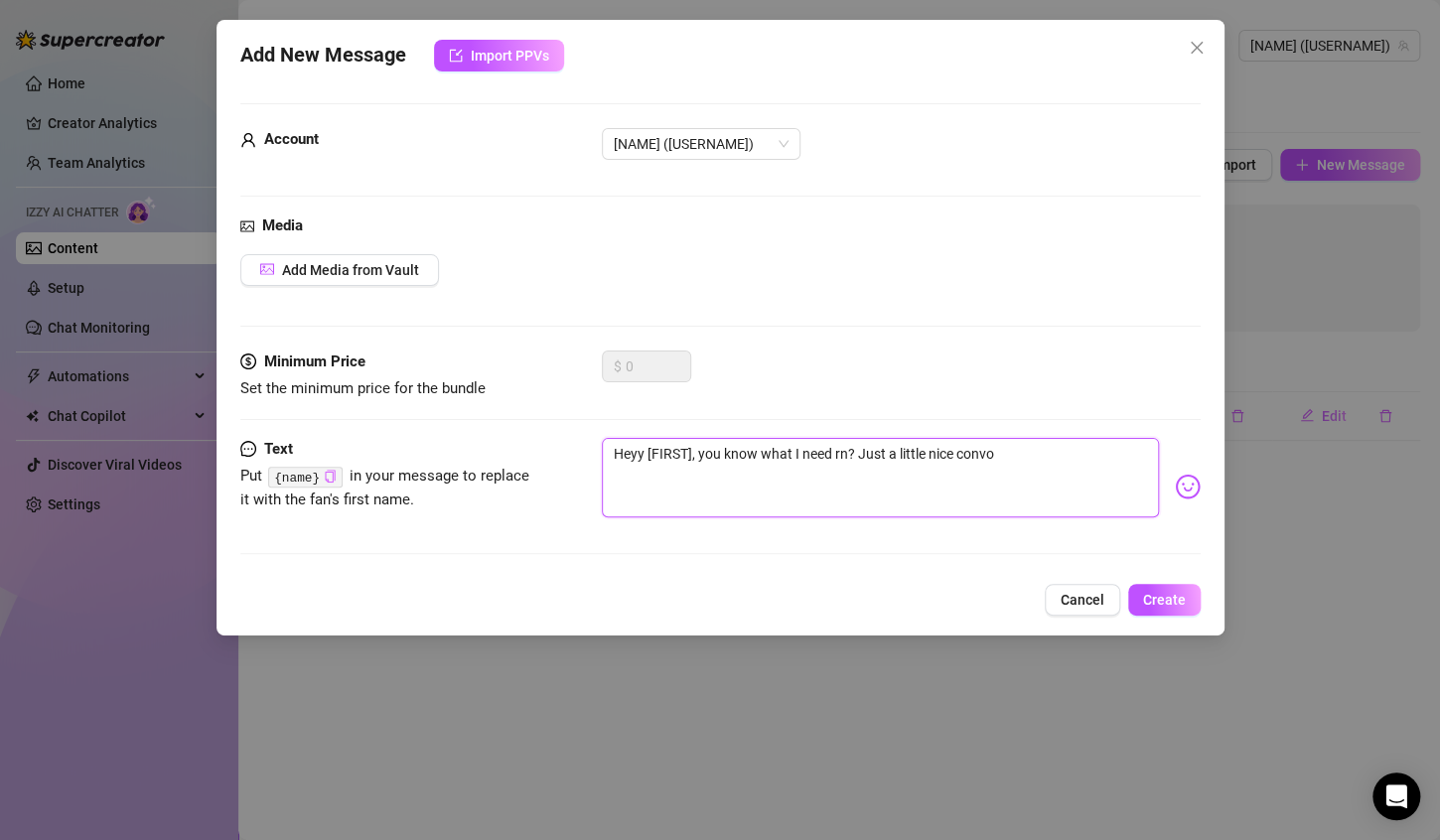 type on "Heyy [FIRST], you know what I need rn? Just a little nice convo" 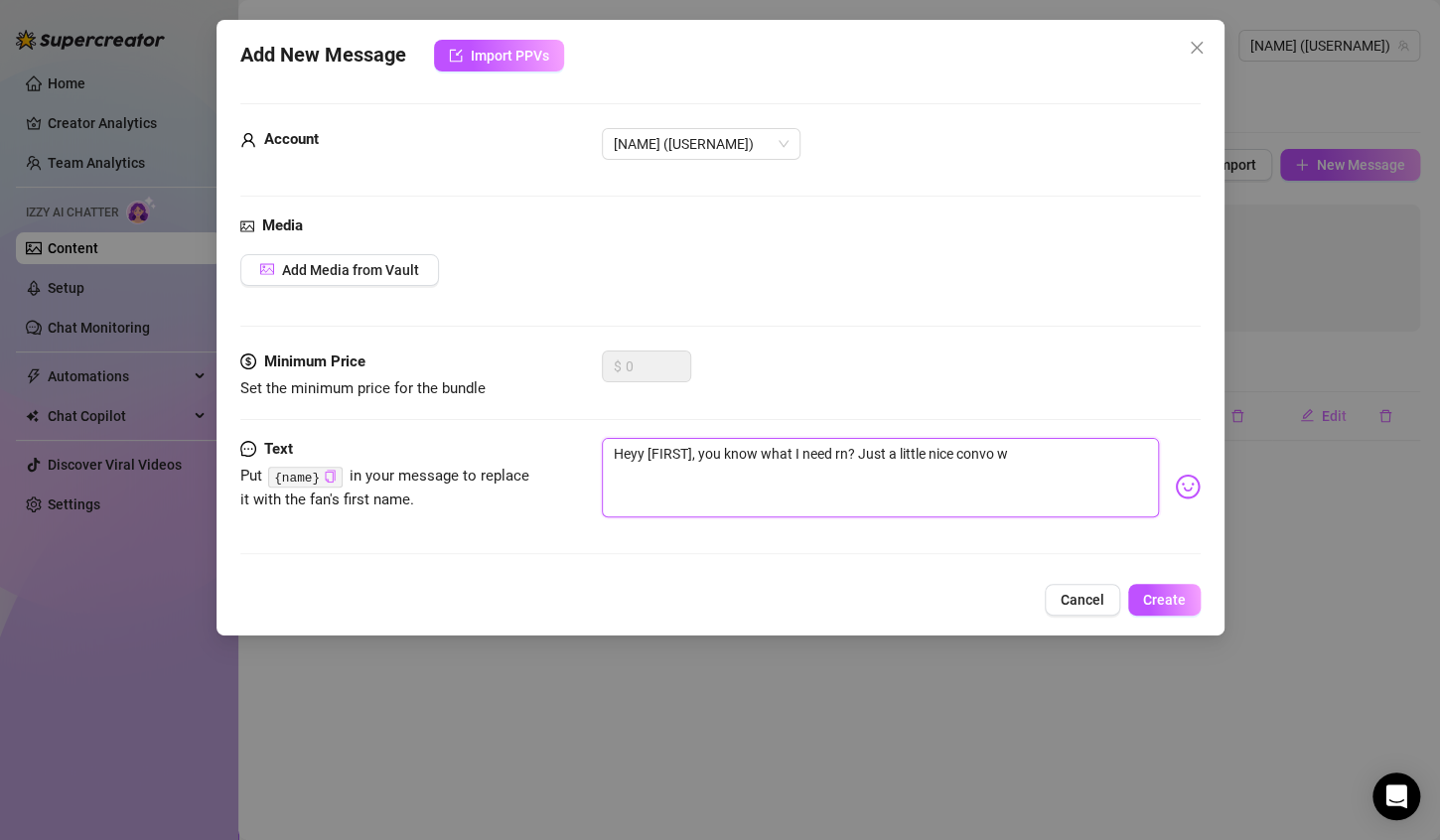 type on "Heyy {NAME}, you know what I need rn? Just a little nice convo wi" 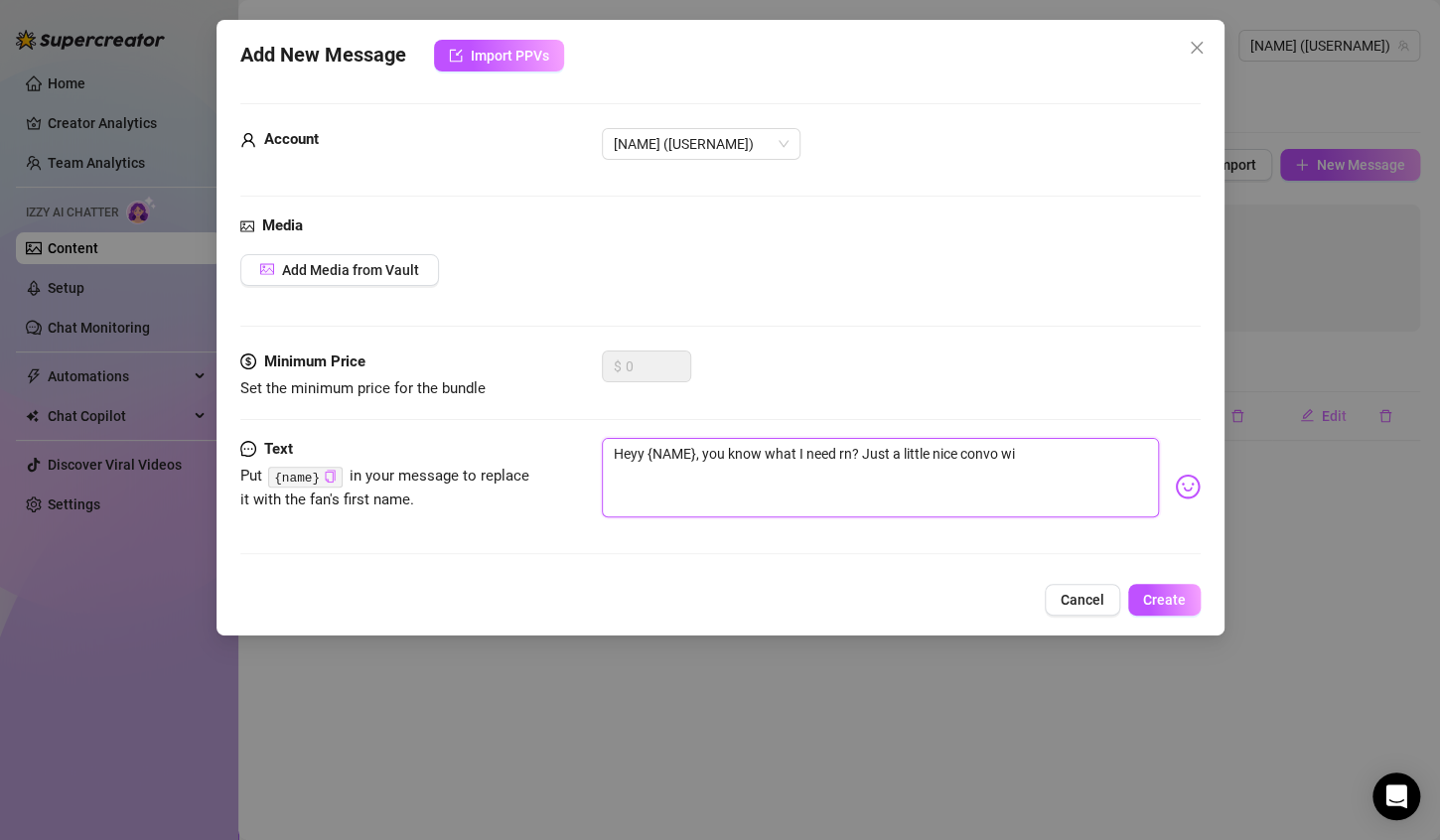 type on "Heyy [FIRST], you know what I need rn? Just a little nice convo wit" 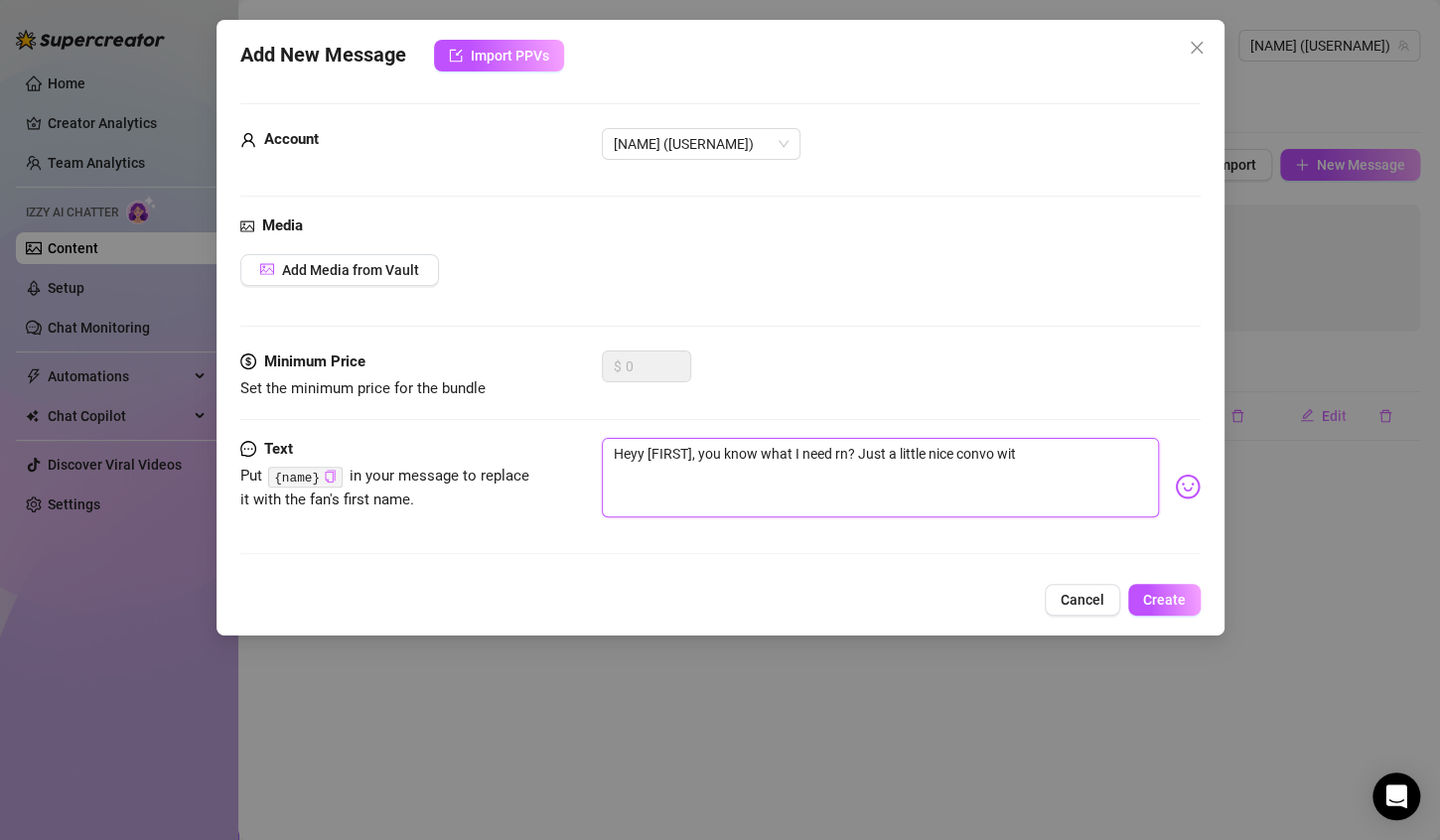 type on "Heyy {FIRST} {LAST}, you know what I need rn? Just a little nice convo with" 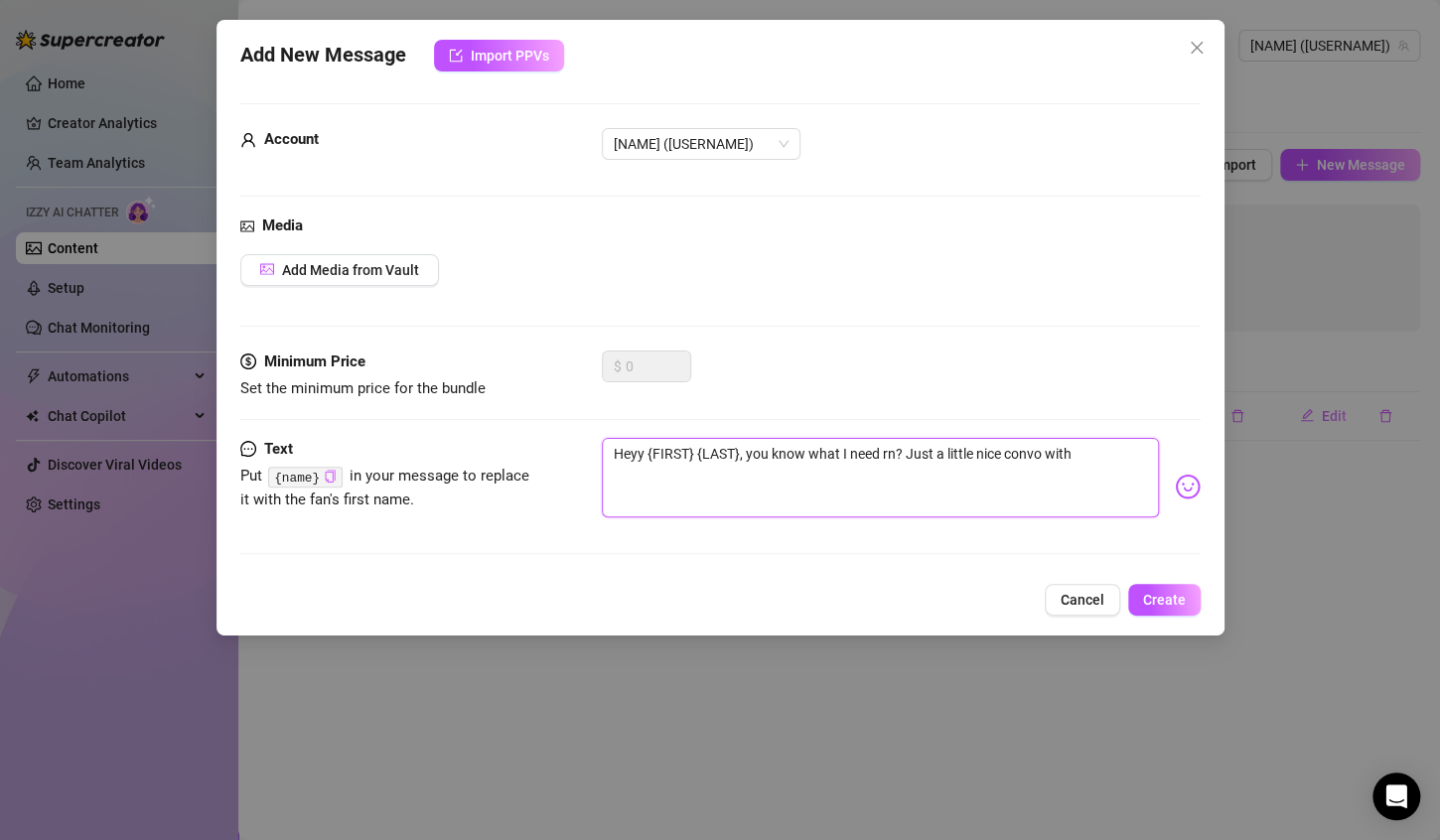 type on "Heyy {FIRST} {LAST}, you know what I need rn? Just a little nice convo with" 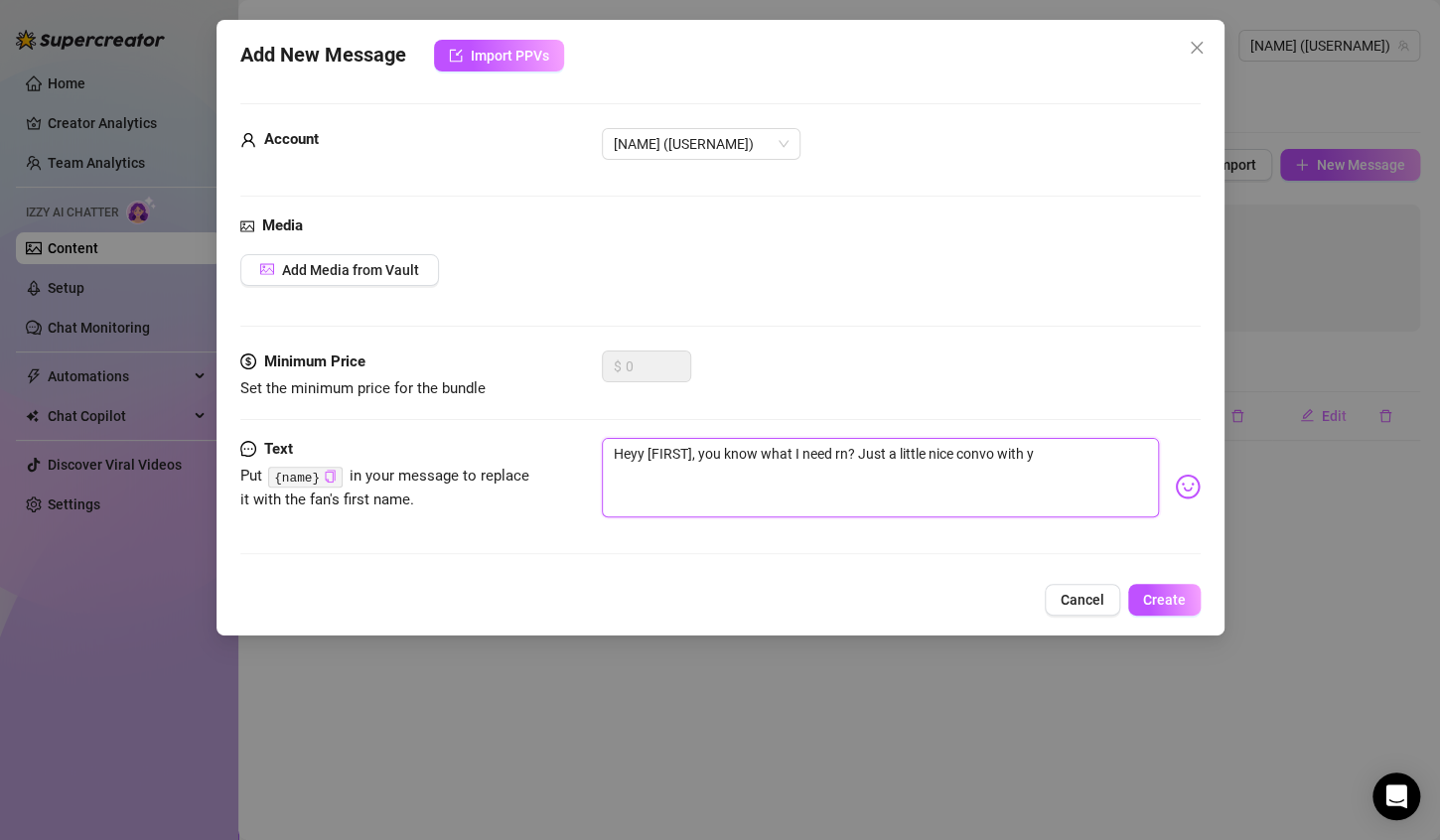 type on "Heyy {NAME}, you know what I need rn? Just a little nice convo with yo" 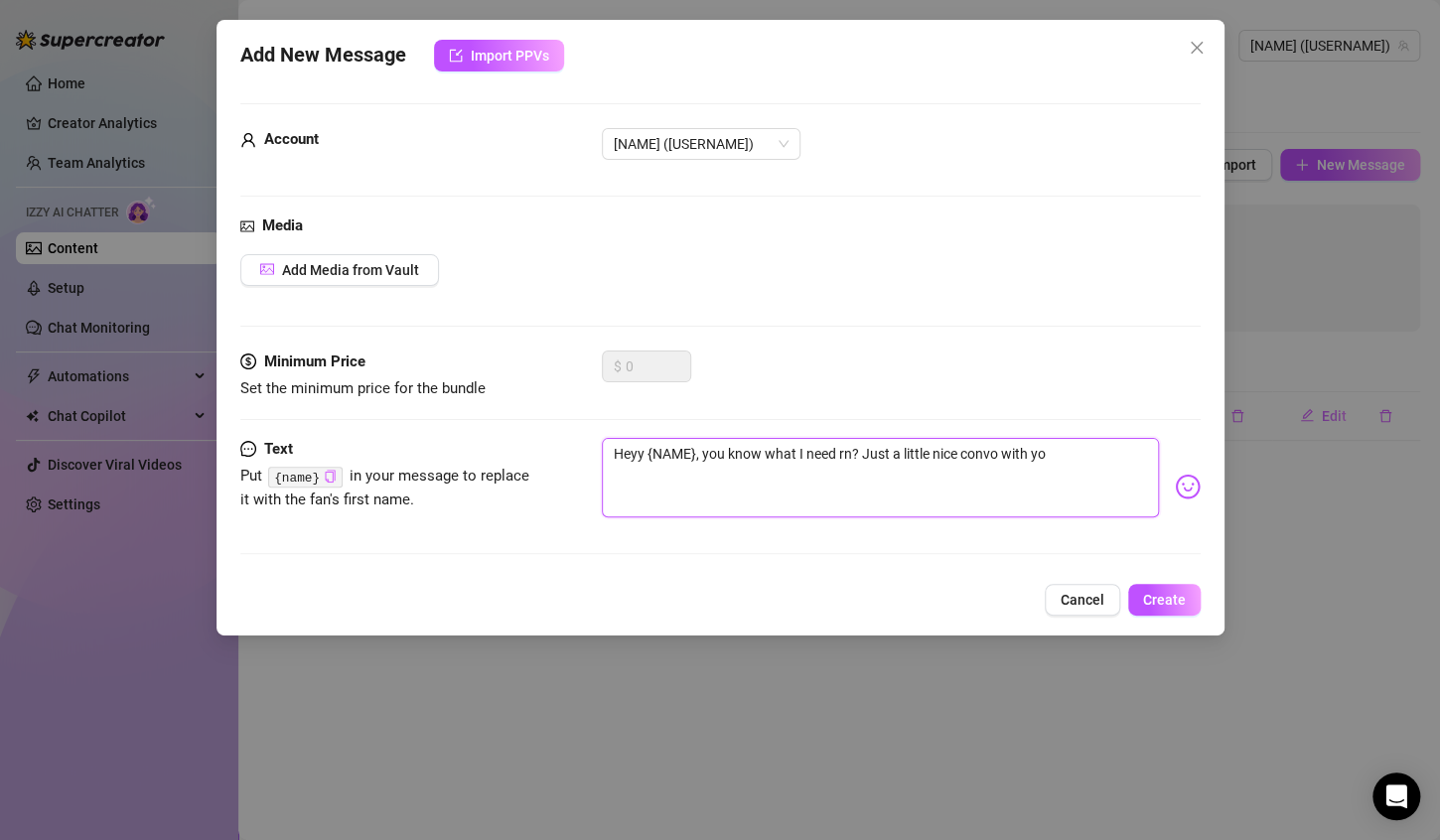 type on "Heyy {FIRST} {LAST}, you know what I need rn? Just a little nice convo with you" 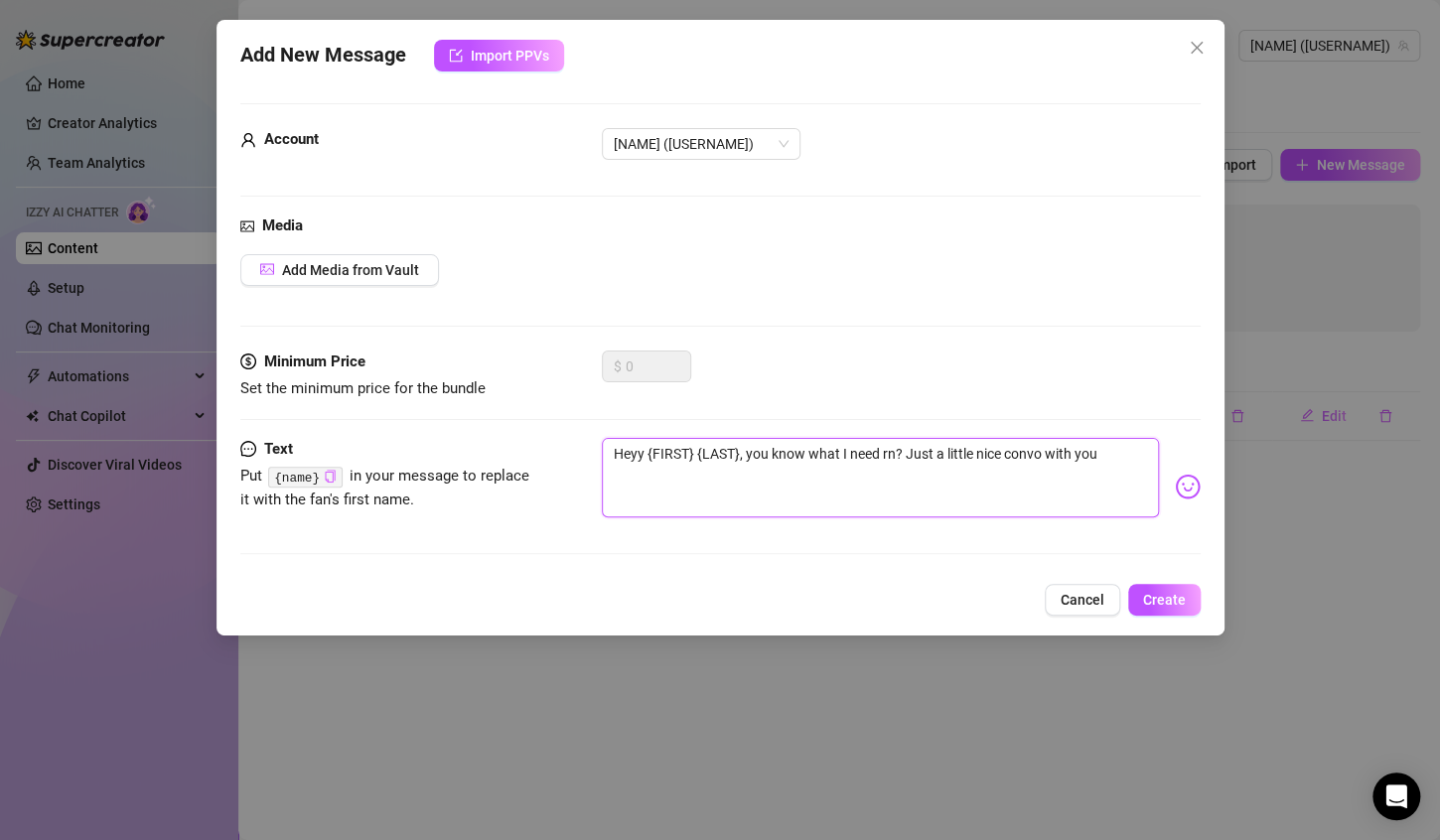 type on "Heyy {FIRST} {LAST}, you know what I need rn? Just a little nice convo with you" 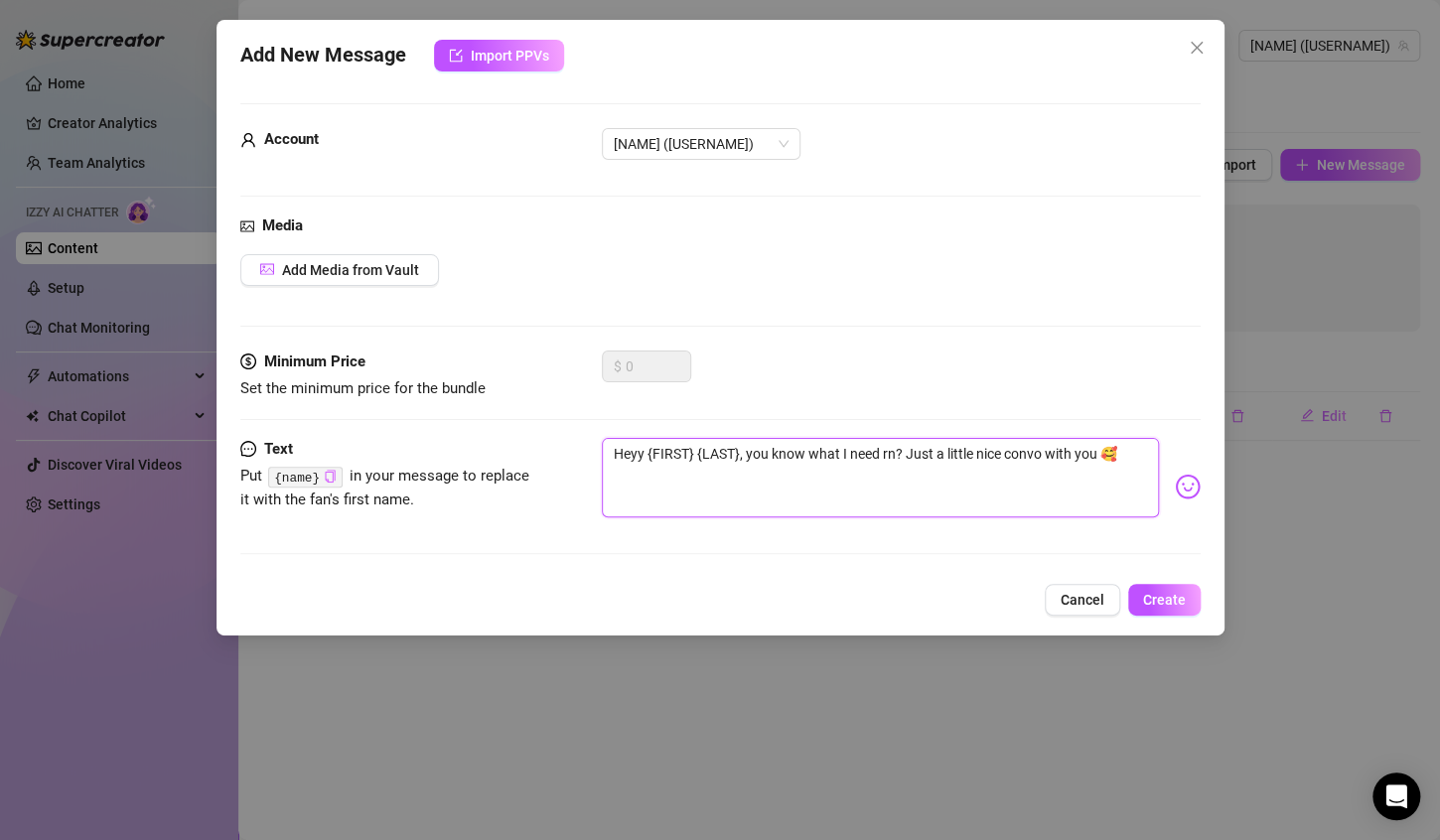 click on "Heyy {FIRST} {LAST}, you know what I need rn? Just a little nice convo with you 🥰" at bounding box center (880, 478) 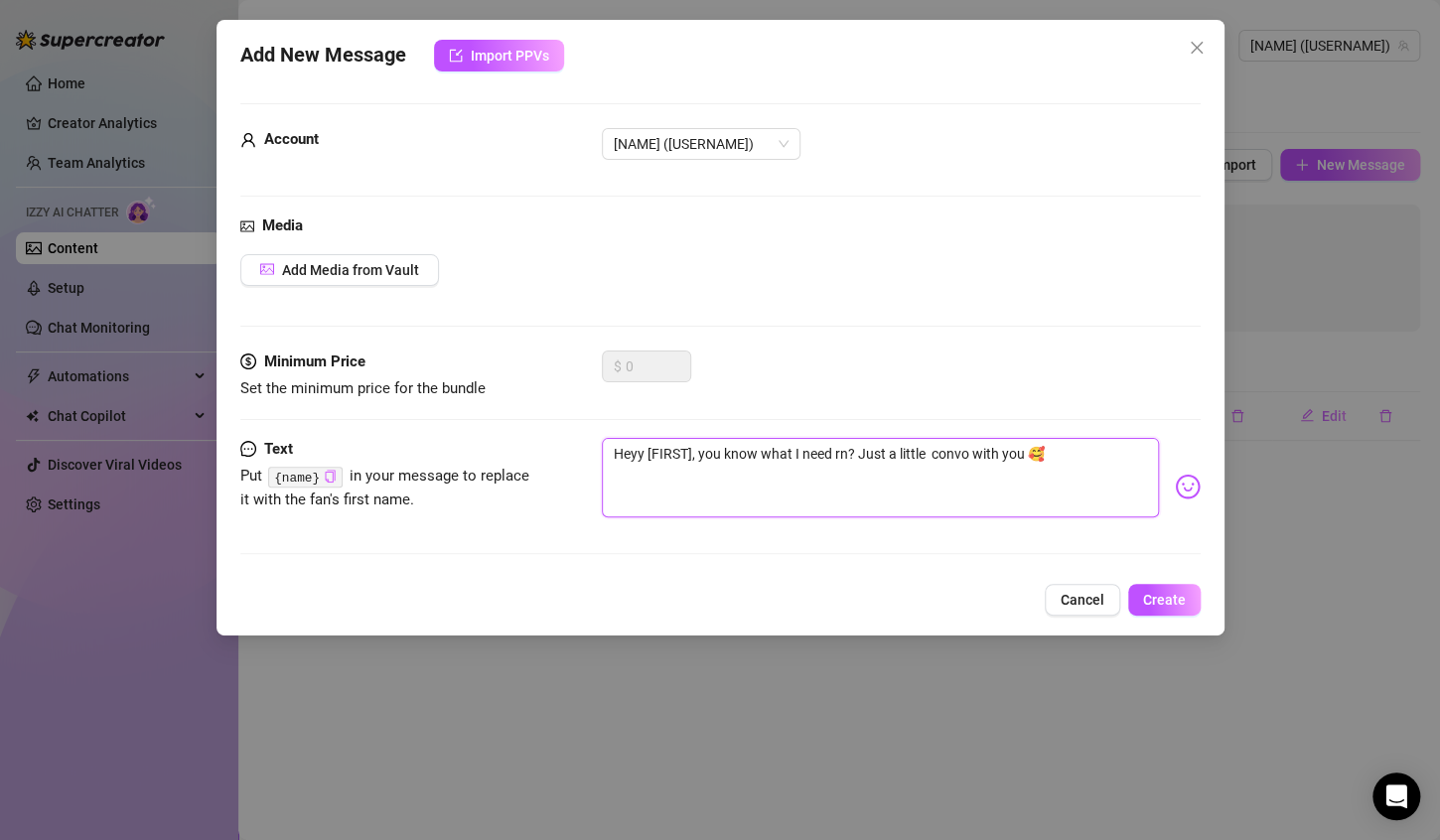 type on "Heyy {NAME}, you know what I need rn? Just a little convo with you 🥰" 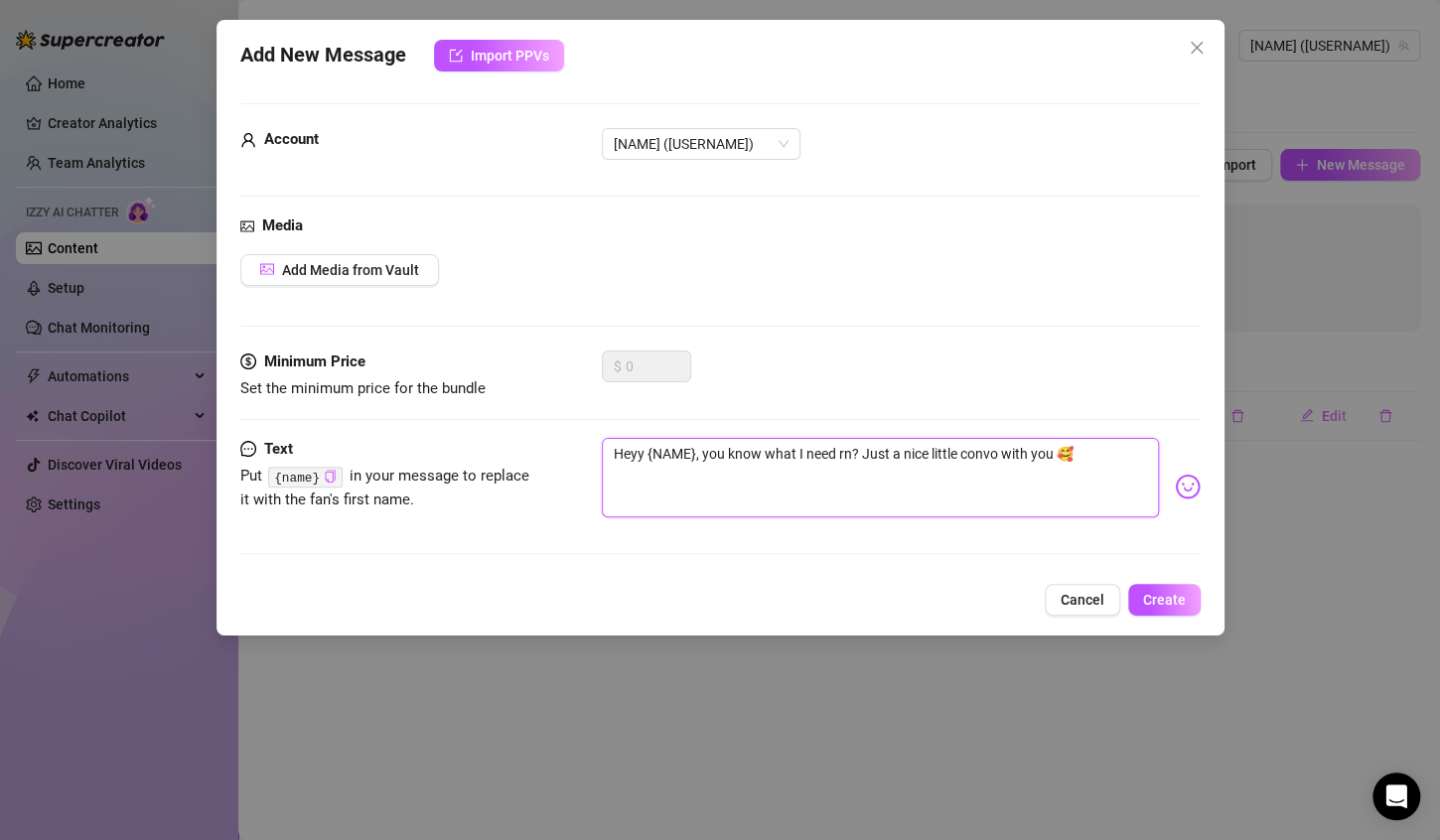 click on "Heyy {NAME}, you know what I need rn? Just a nice little convo with you 🥰" at bounding box center (880, 478) 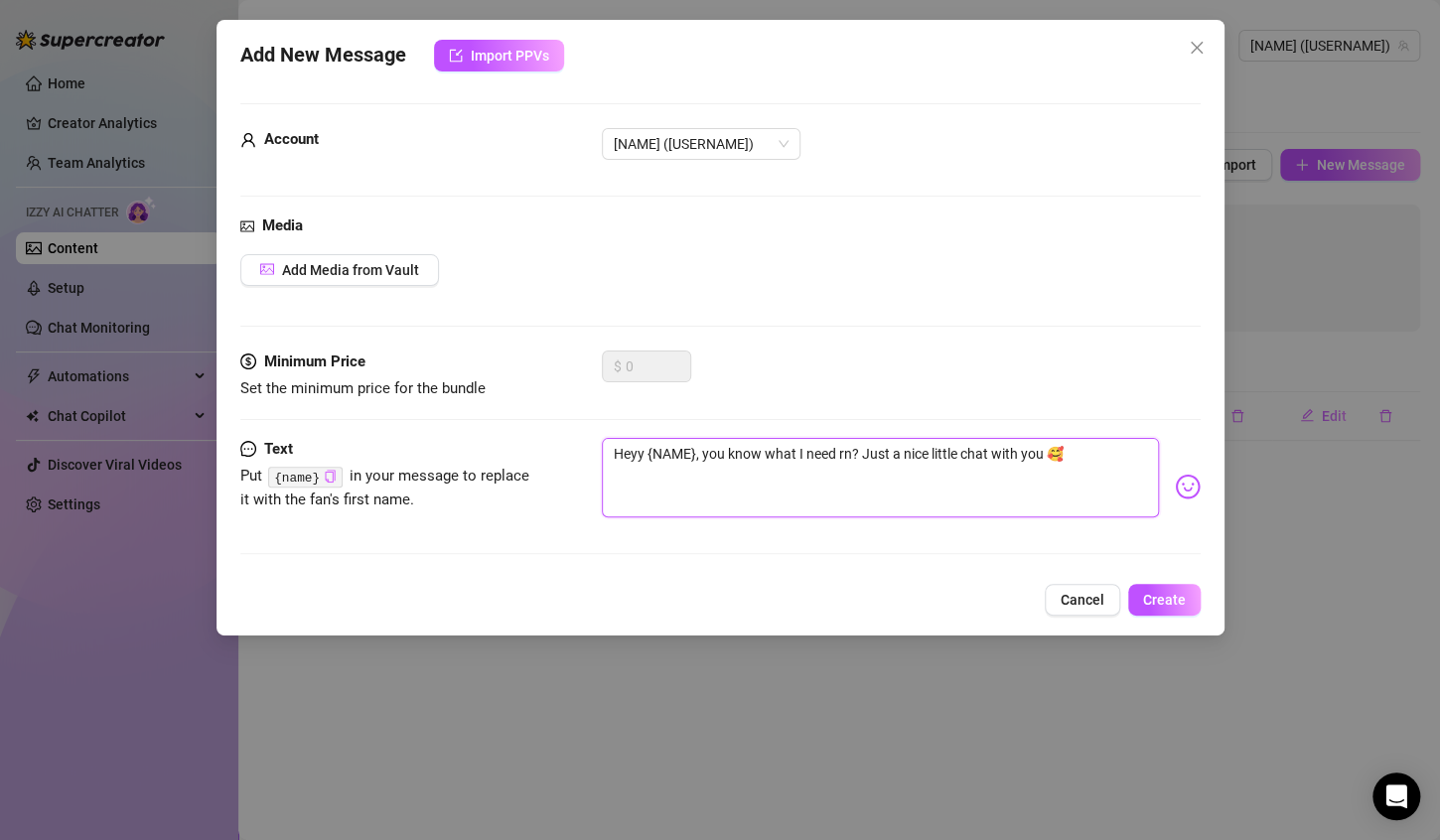 click on "Heyy {NAME}, you know what I need rn? Just a nice little chat with you 🥰" at bounding box center (880, 478) 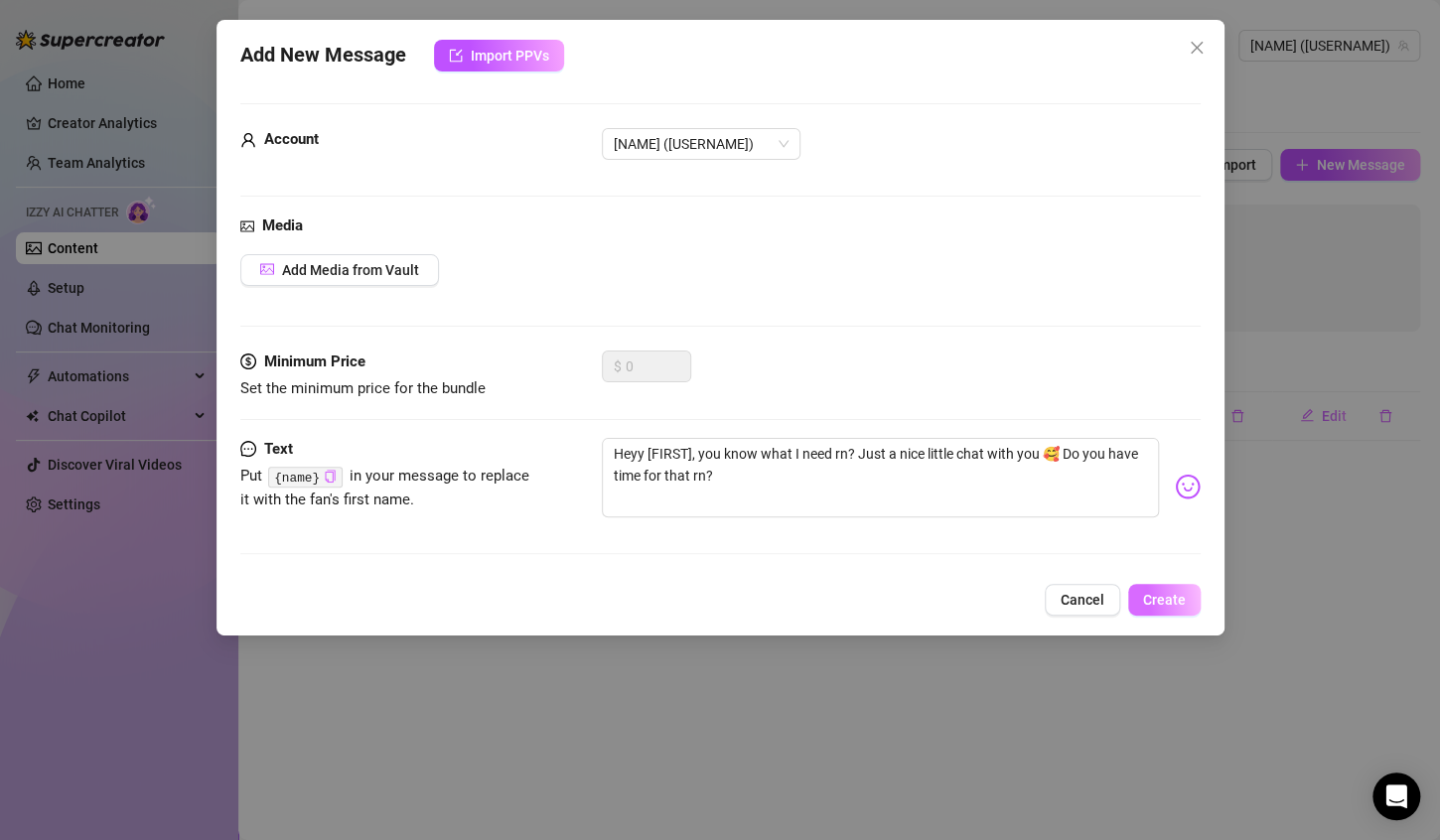 click on "Create" at bounding box center (1164, 600) 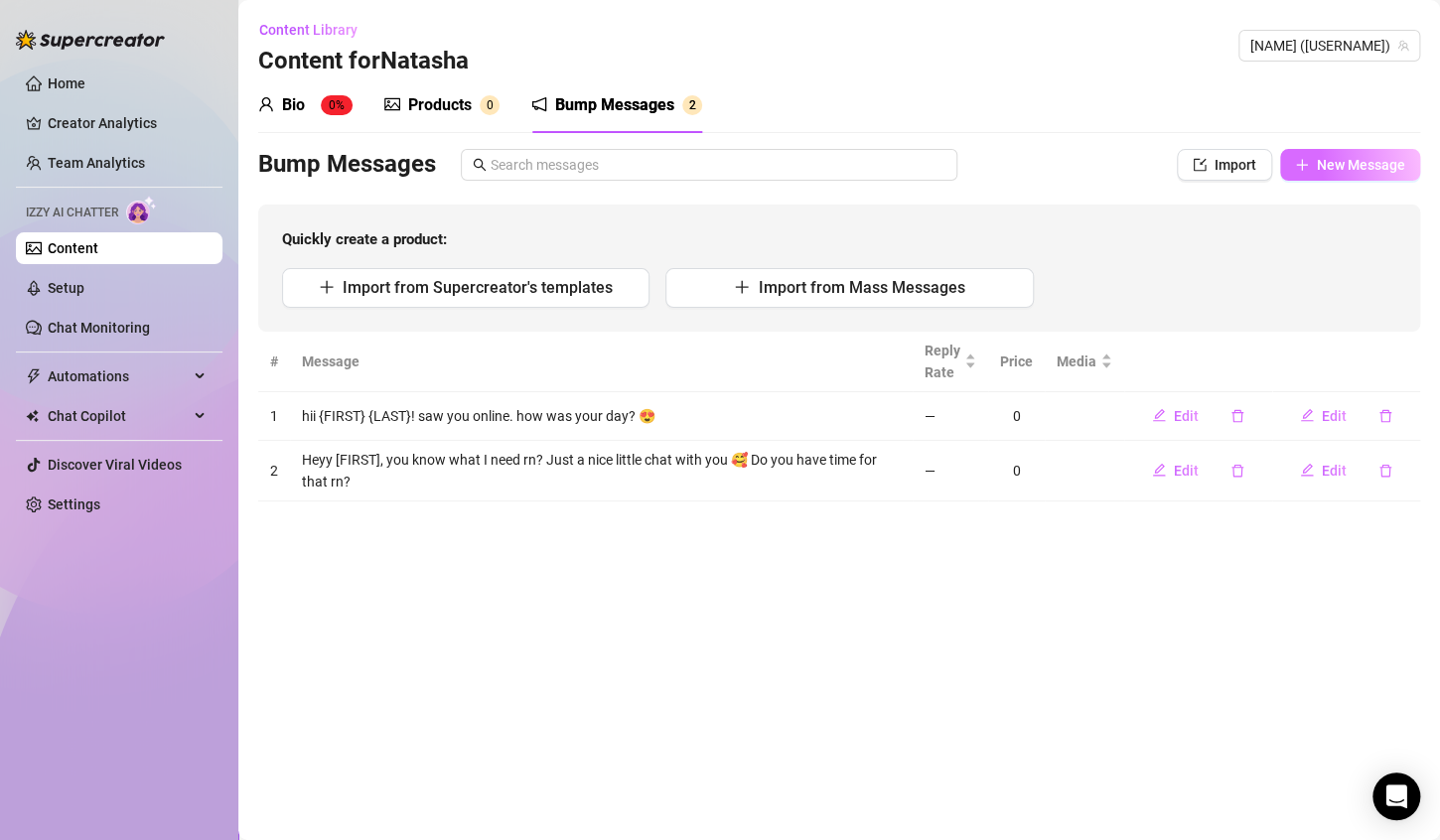 click on "New Message" at bounding box center (1361, 165) 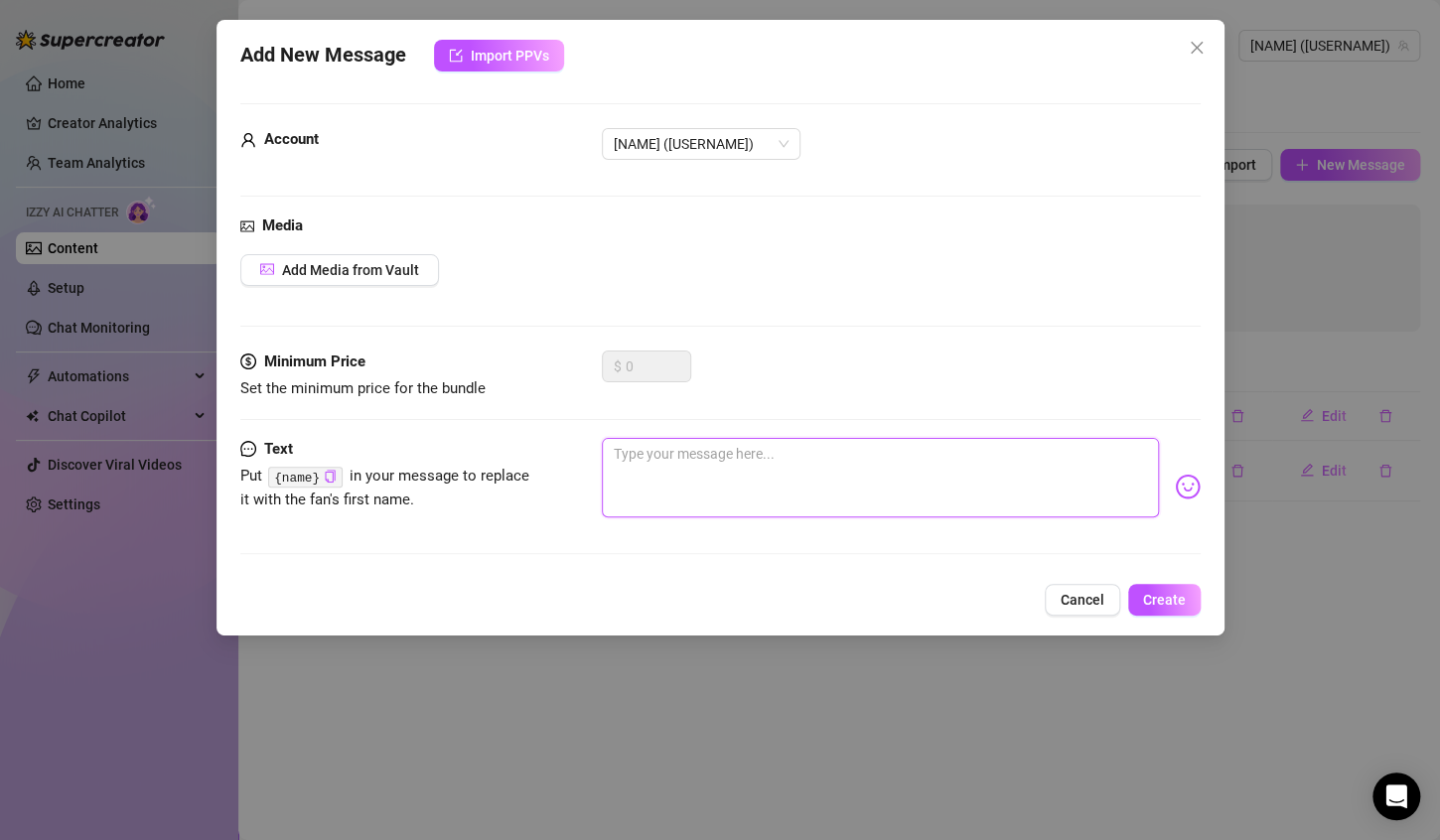 click at bounding box center [880, 478] 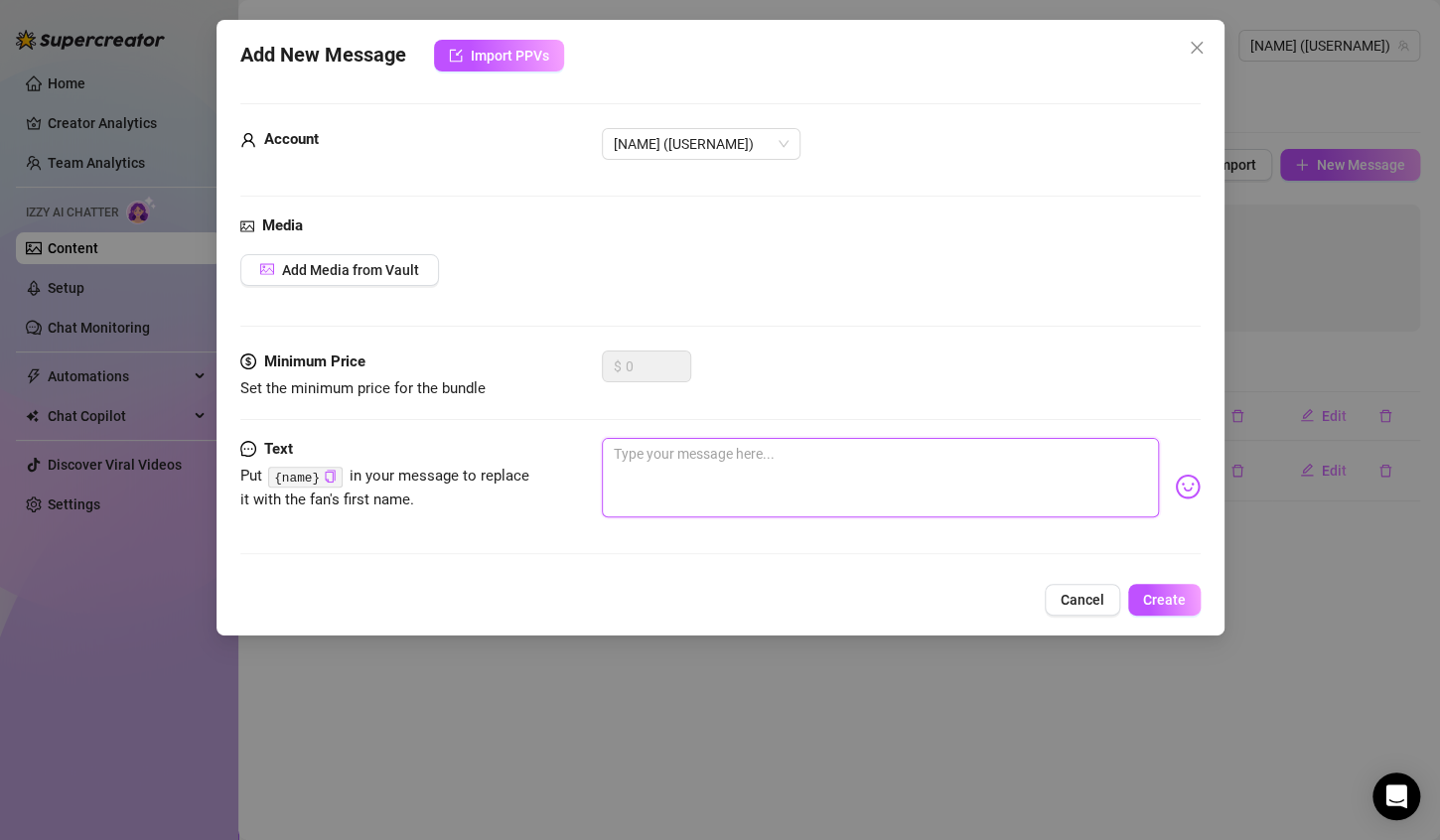 click at bounding box center (880, 478) 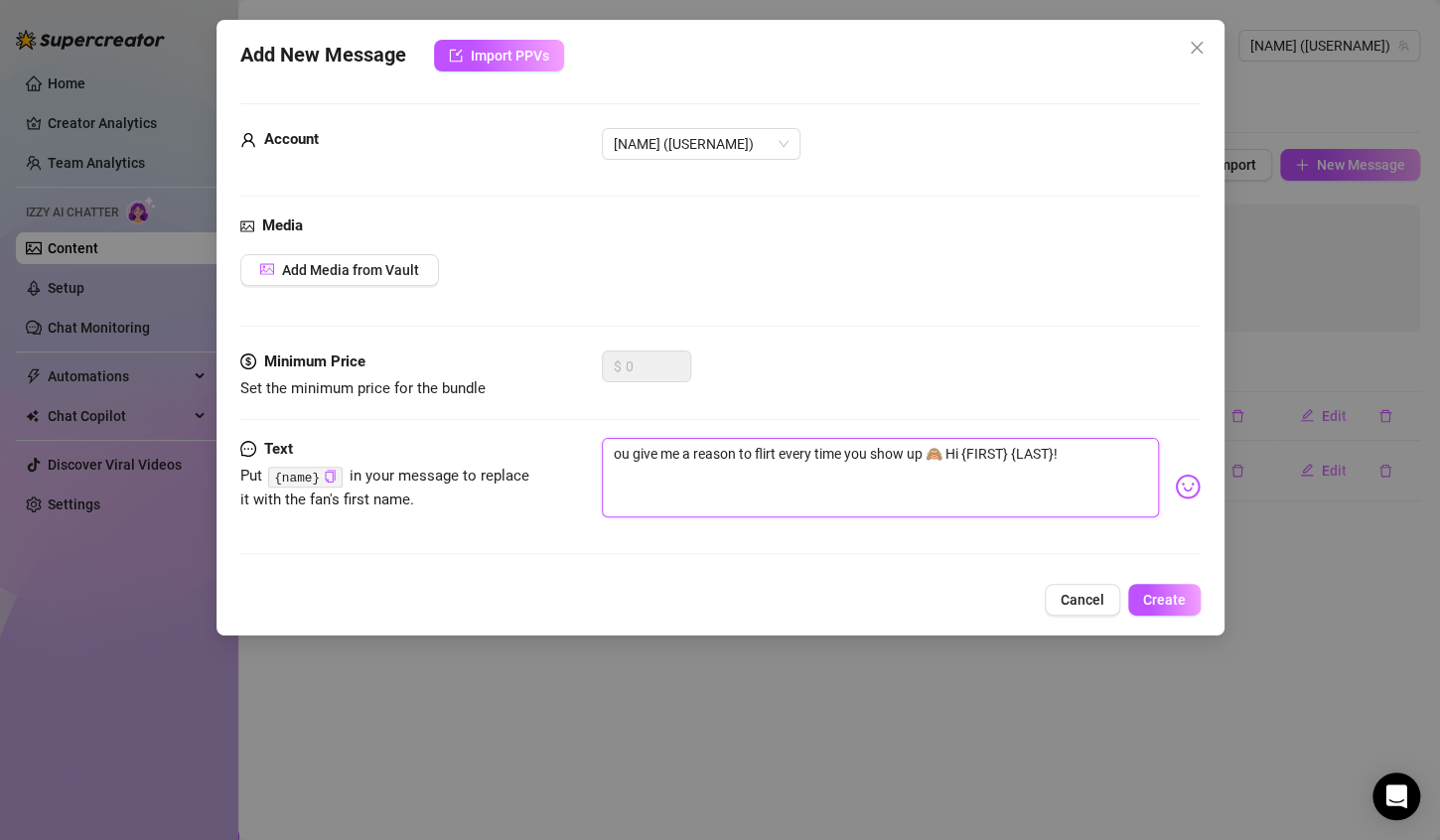 drag, startPoint x: 952, startPoint y: 453, endPoint x: 1056, endPoint y: 452, distance: 104.00481 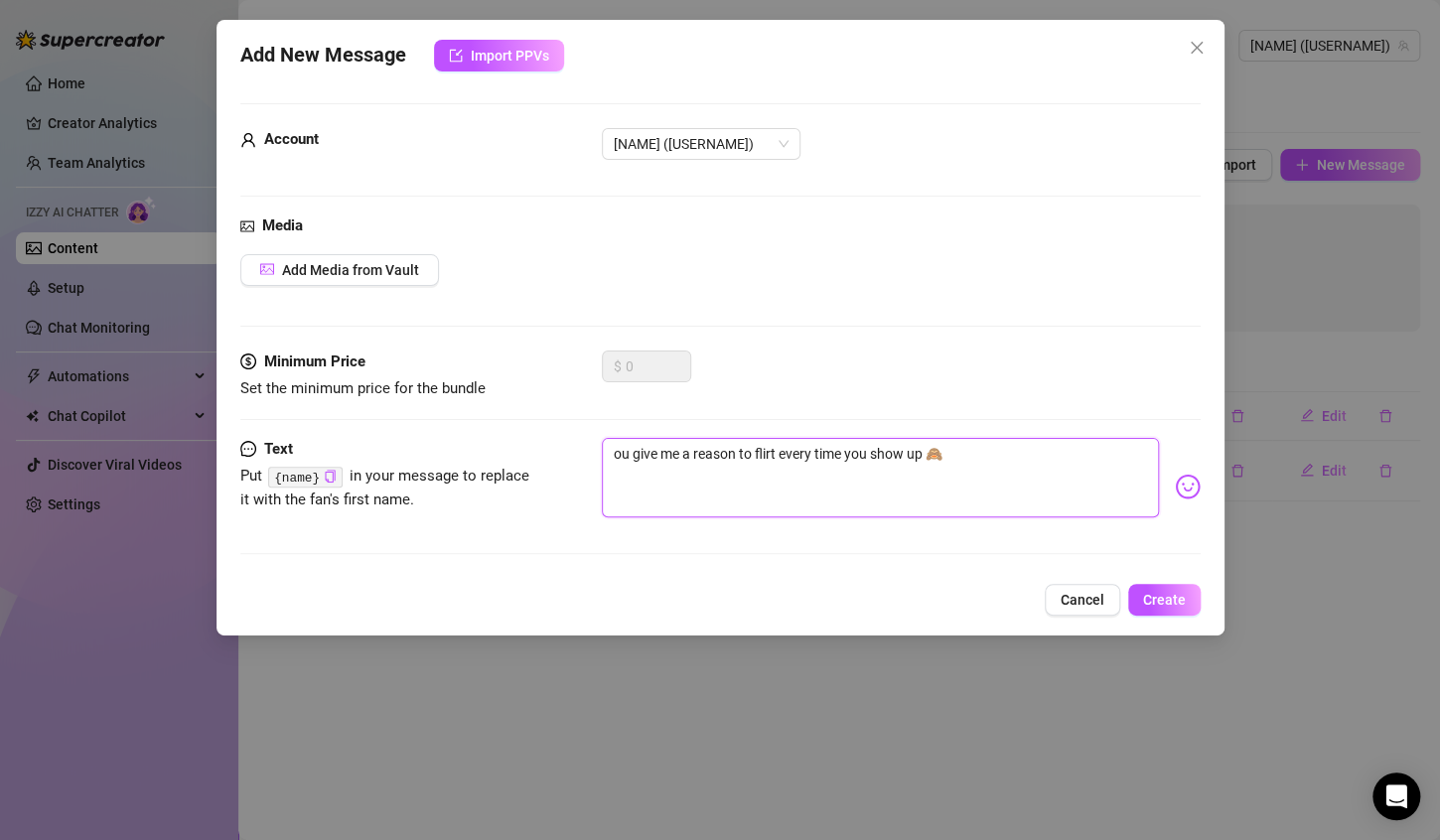 click on "ou give me a reason to flirt every time you show up 🙈" at bounding box center [880, 478] 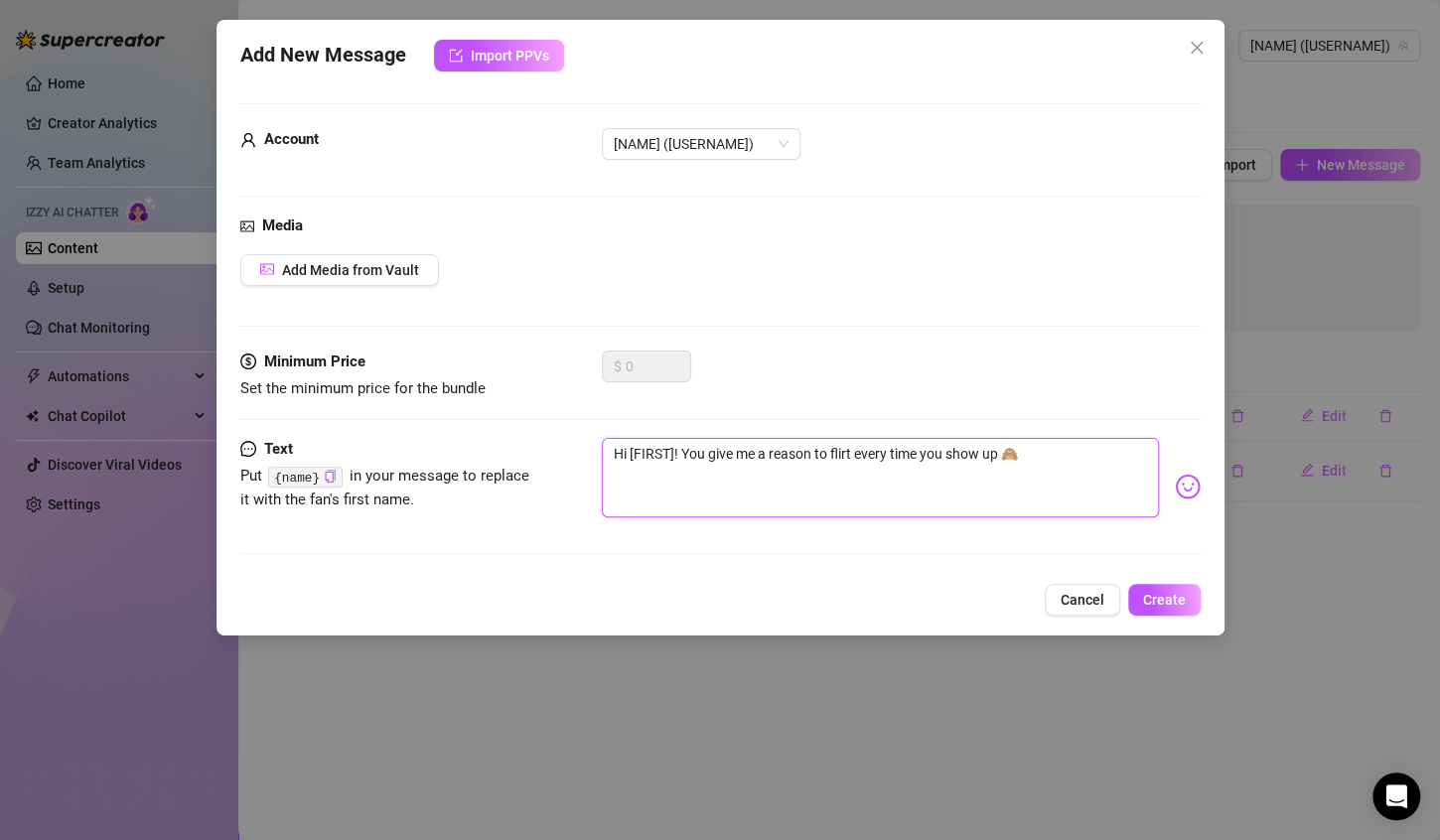click on "Hi [FIRST]! You give me a reason to flirt every time you show up 🙈" at bounding box center [880, 478] 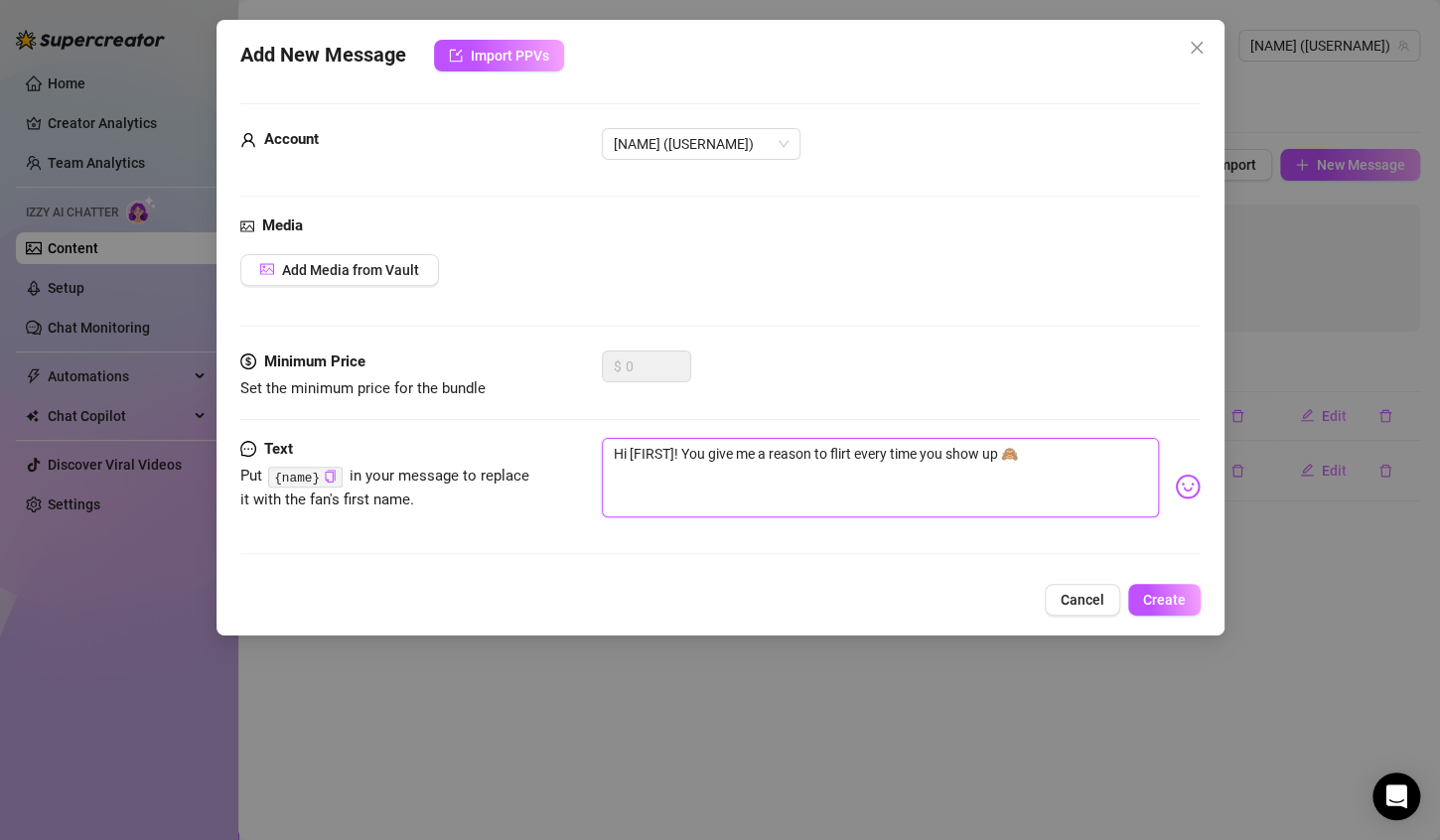 click on "Hi [FIRST]! You give me a reason to flirt every time you show up 🙈" at bounding box center (880, 478) 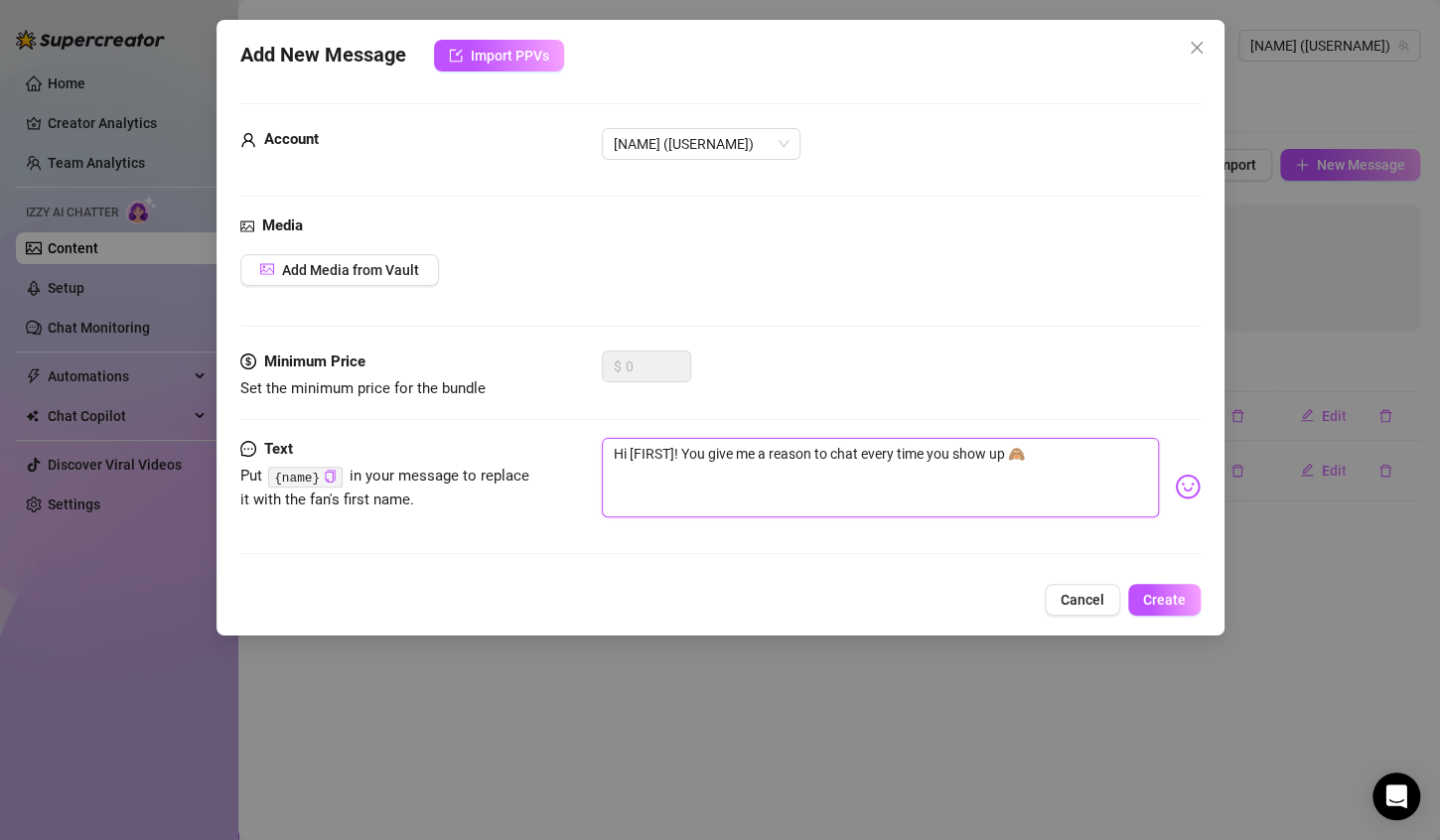 click on "Hi [FIRST]! You give me a reason to chat every time you show up 🙈" at bounding box center (880, 478) 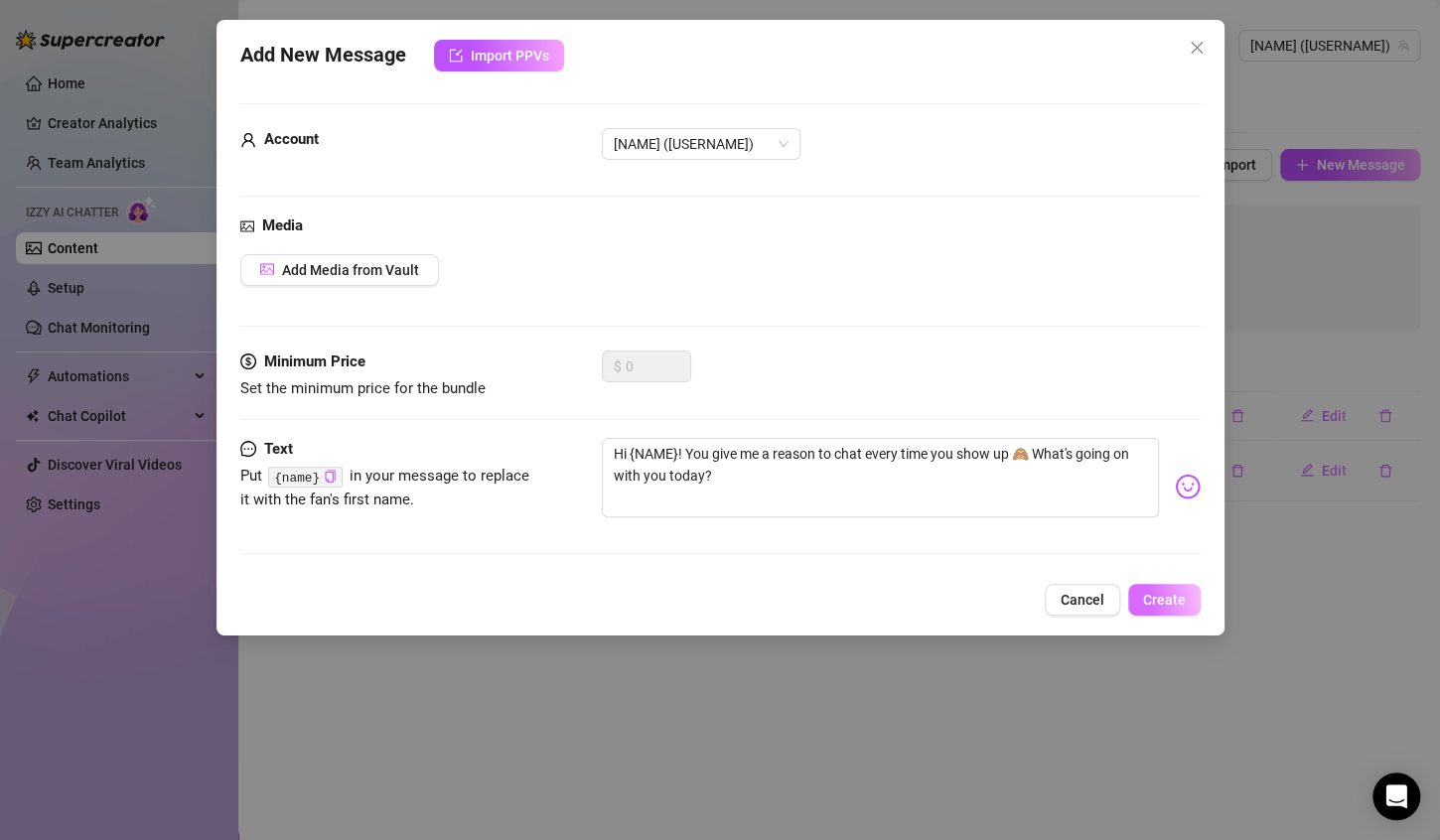click on "Create" at bounding box center (1164, 600) 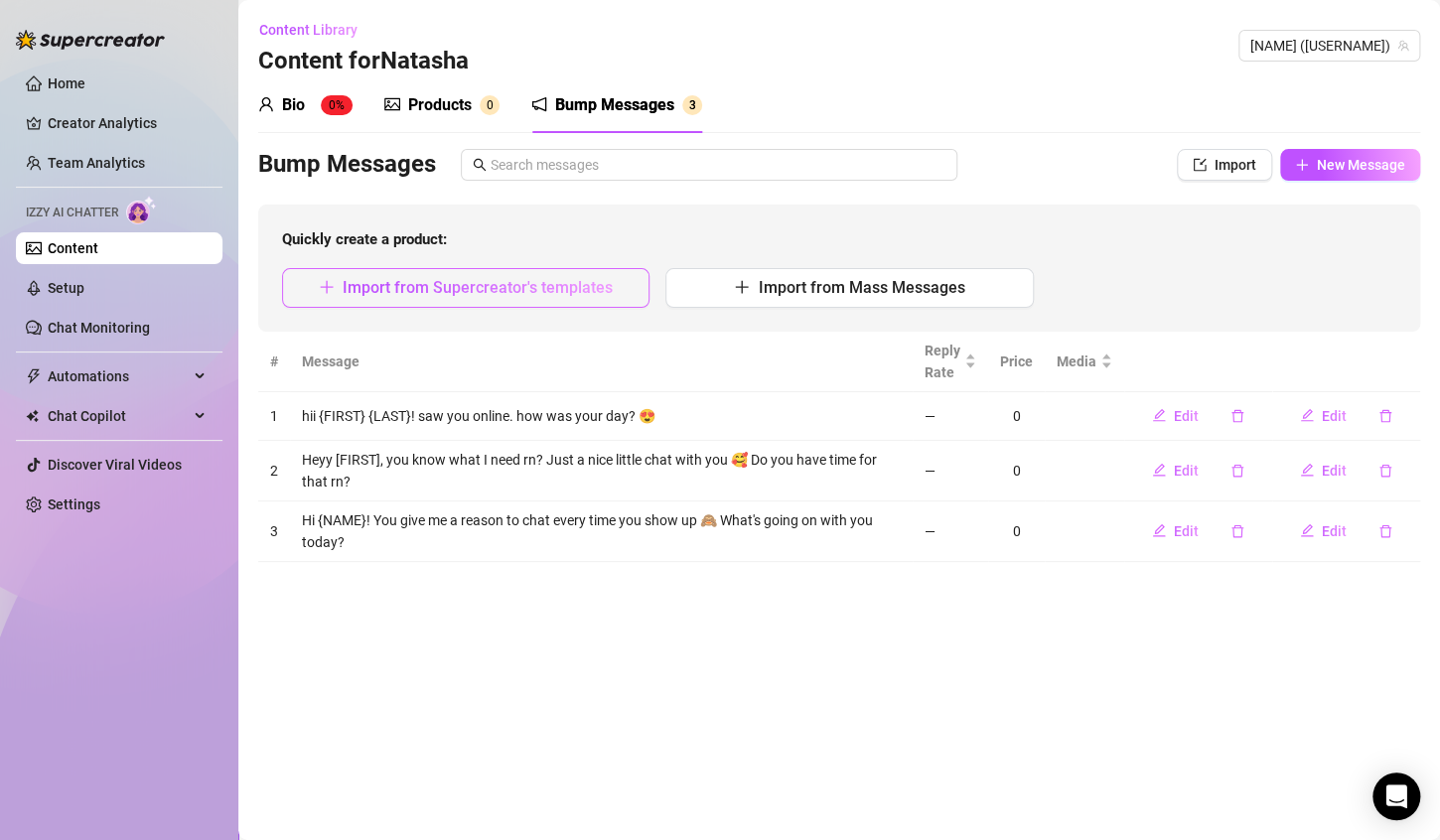 click on "Import from Supercreator's templates" at bounding box center [466, 288] 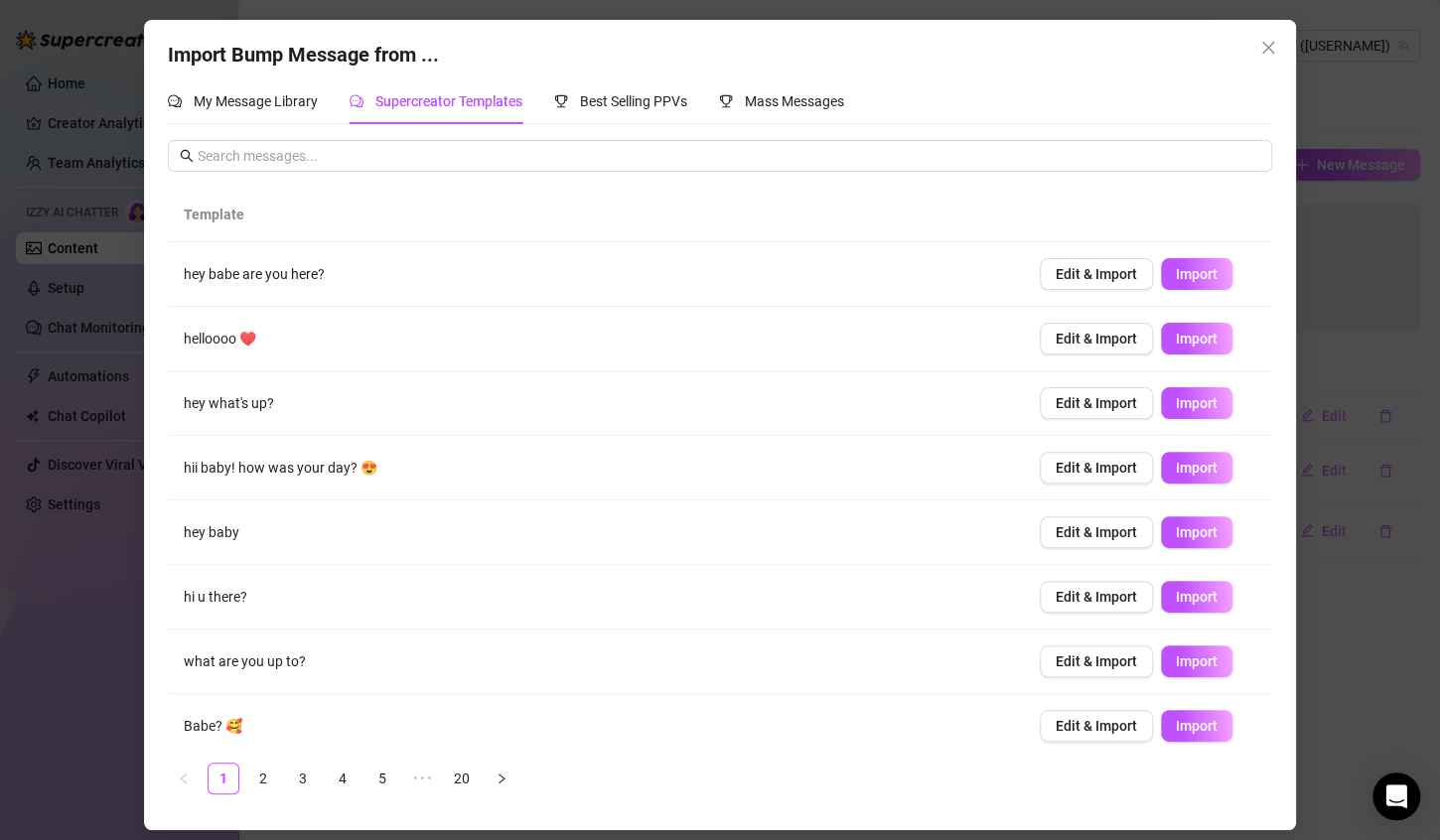 scroll, scrollTop: 139, scrollLeft: 0, axis: vertical 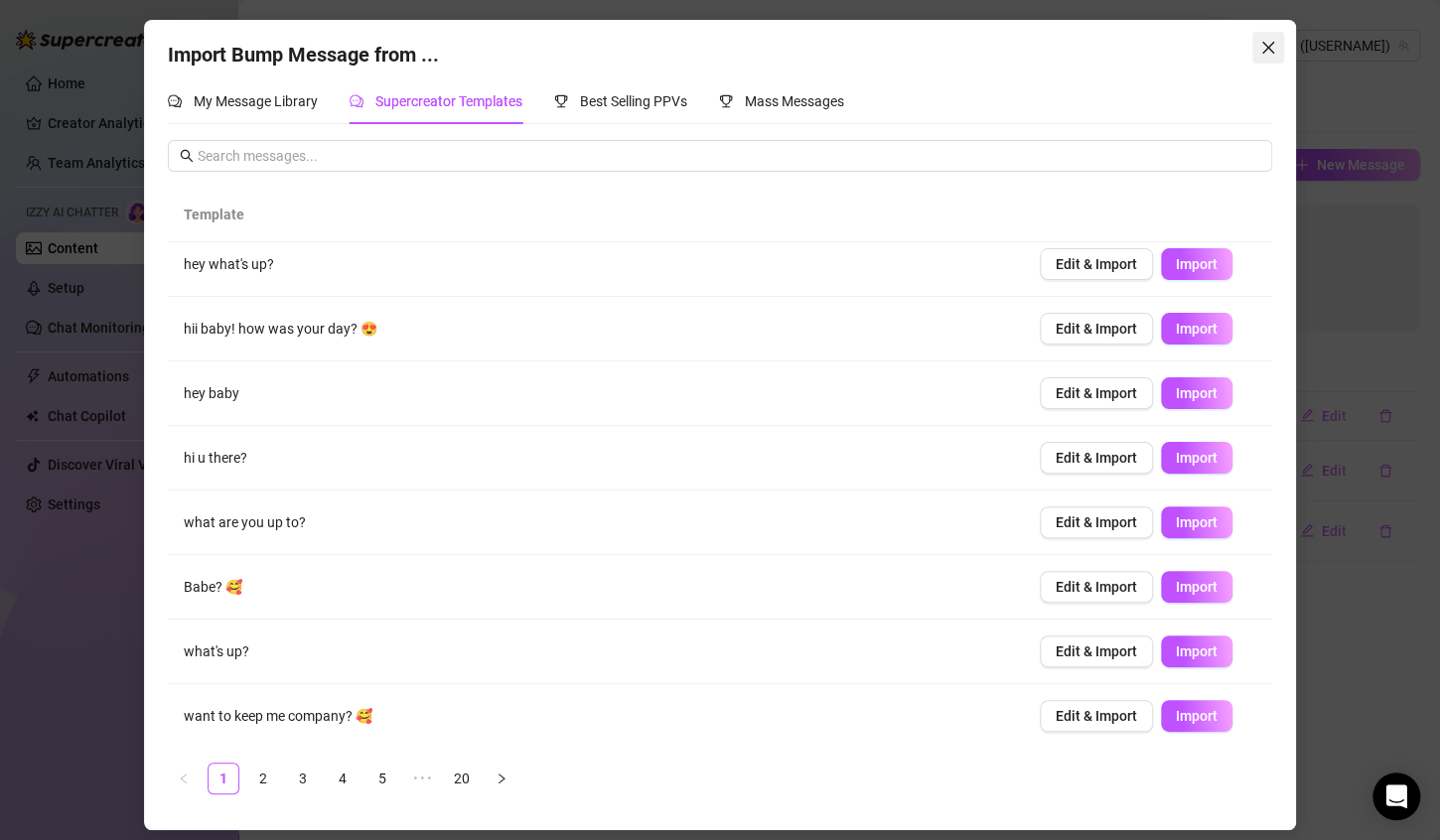 click at bounding box center (1268, 48) 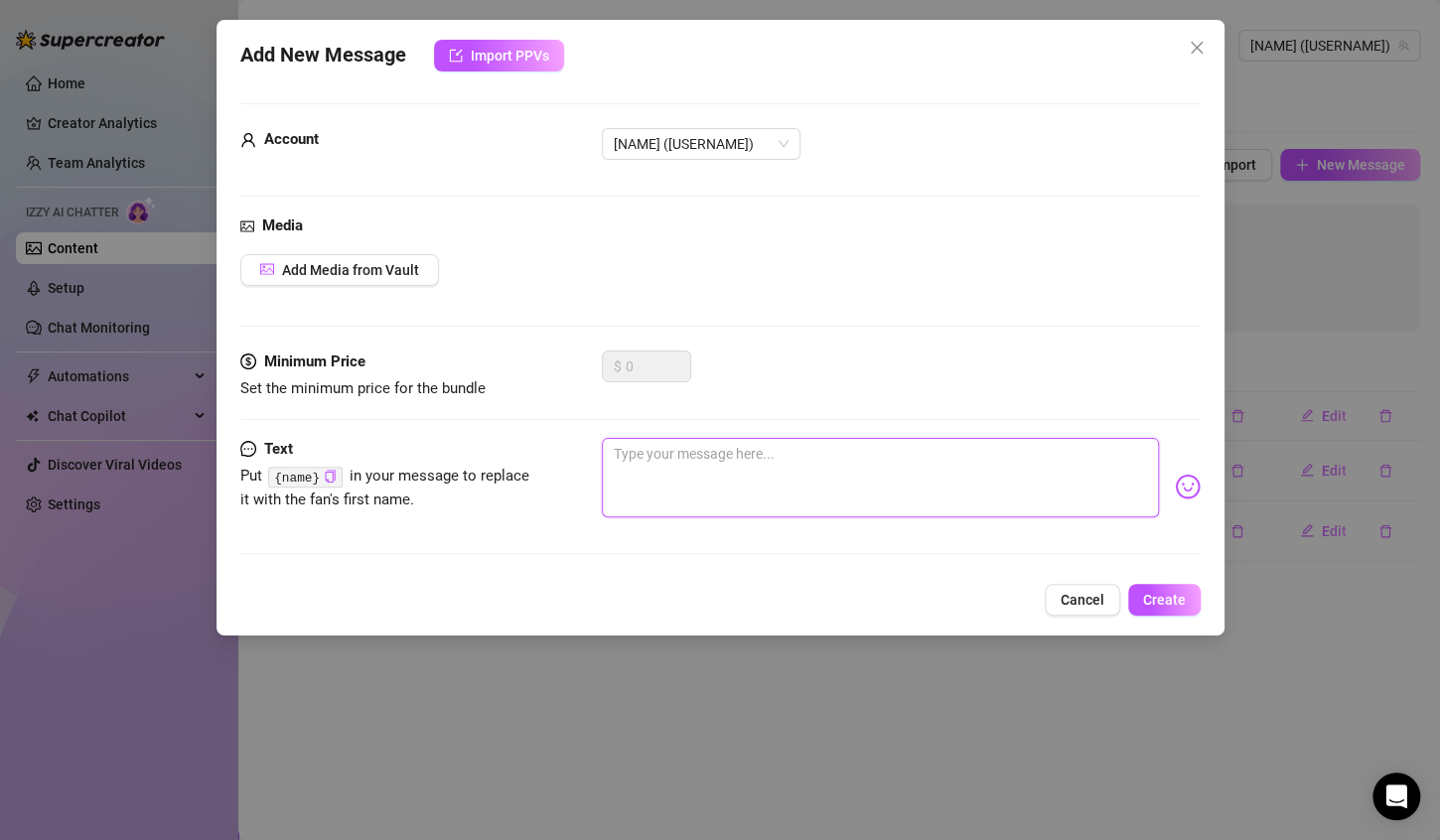click at bounding box center (880, 478) 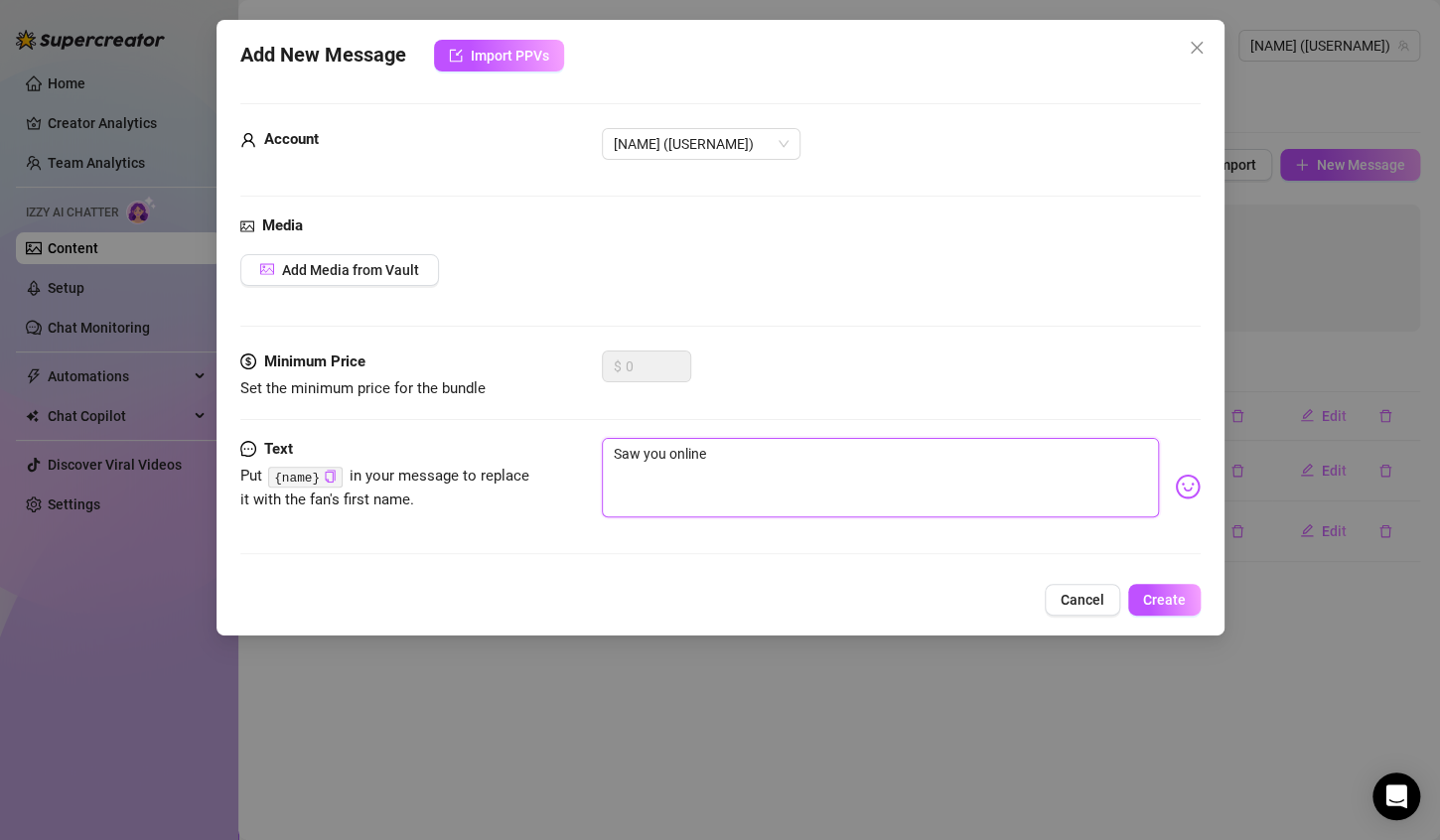 drag, startPoint x: 786, startPoint y: 468, endPoint x: 534, endPoint y: 452, distance: 252.50743 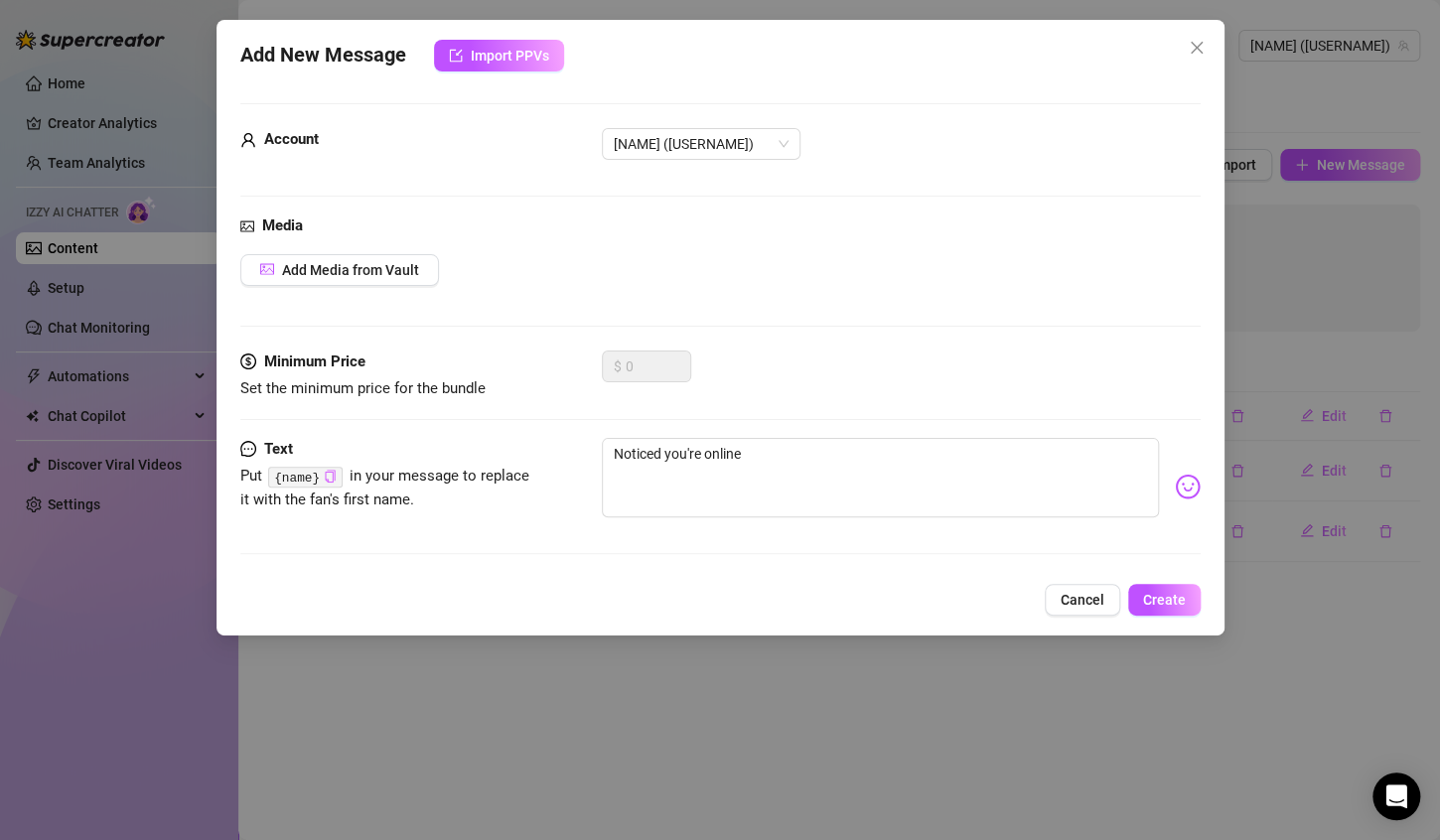 click 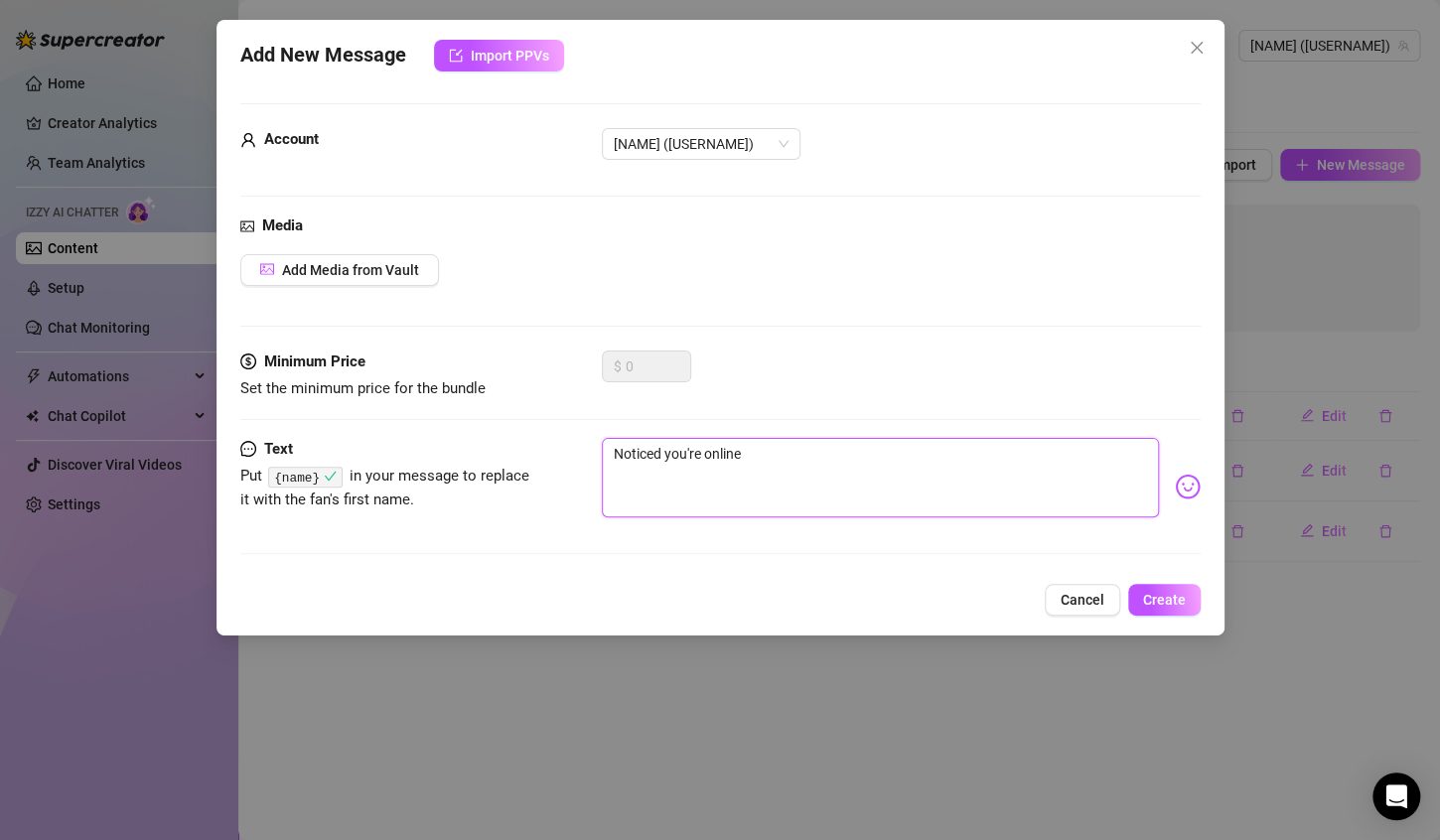 click on "Noticed you're online" at bounding box center (880, 478) 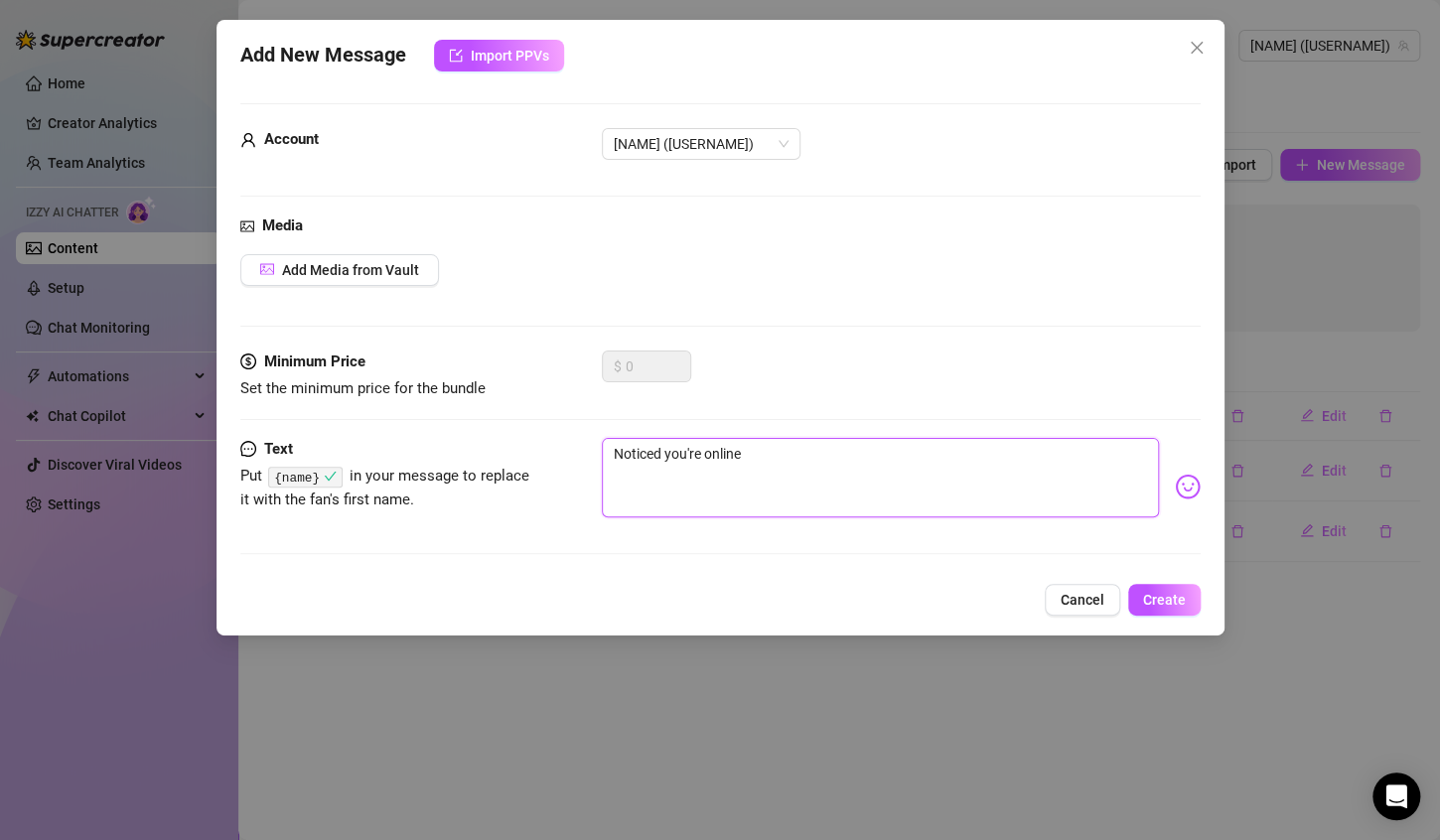 paste on "{name}" 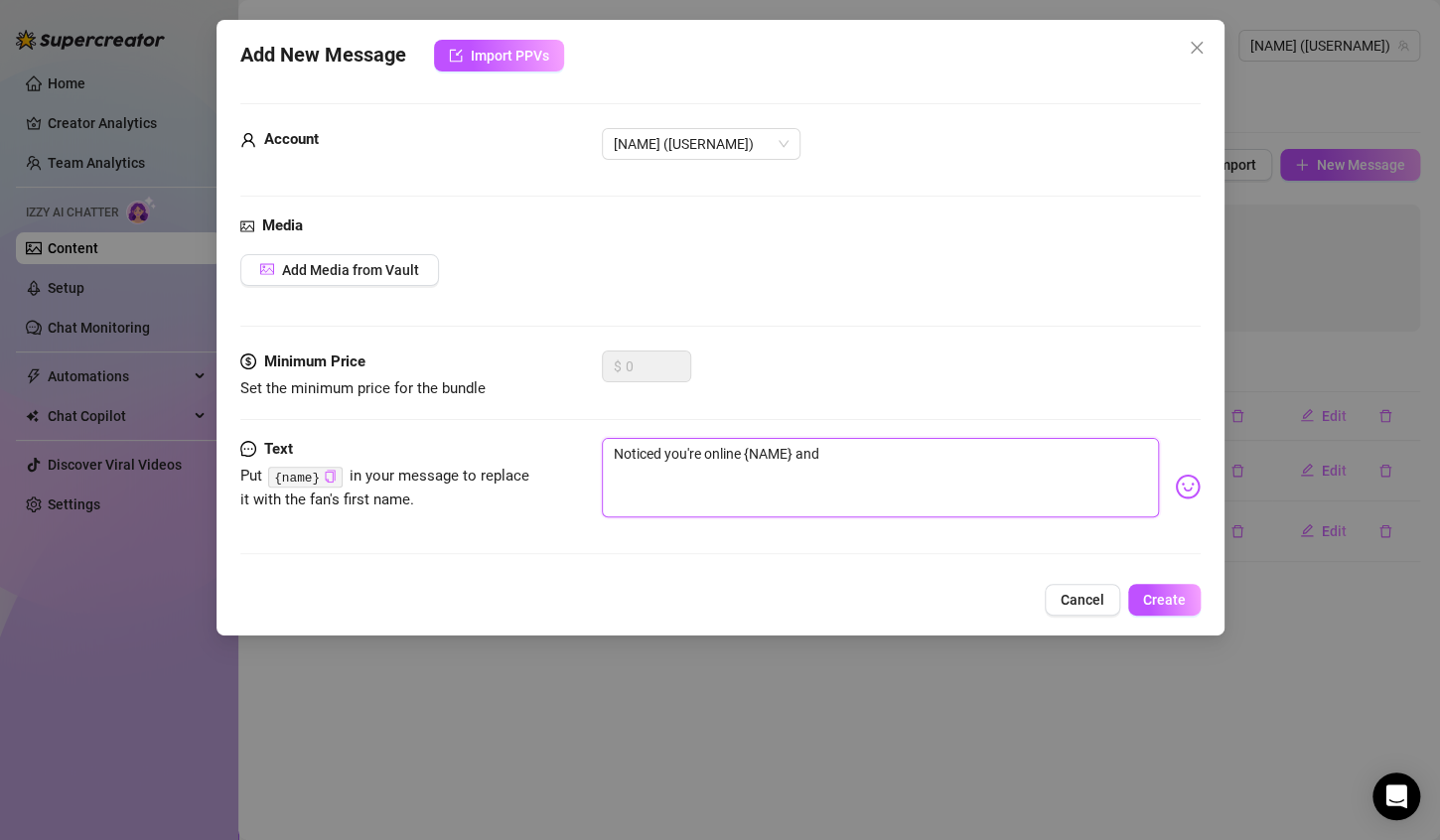 paste on "{name}" 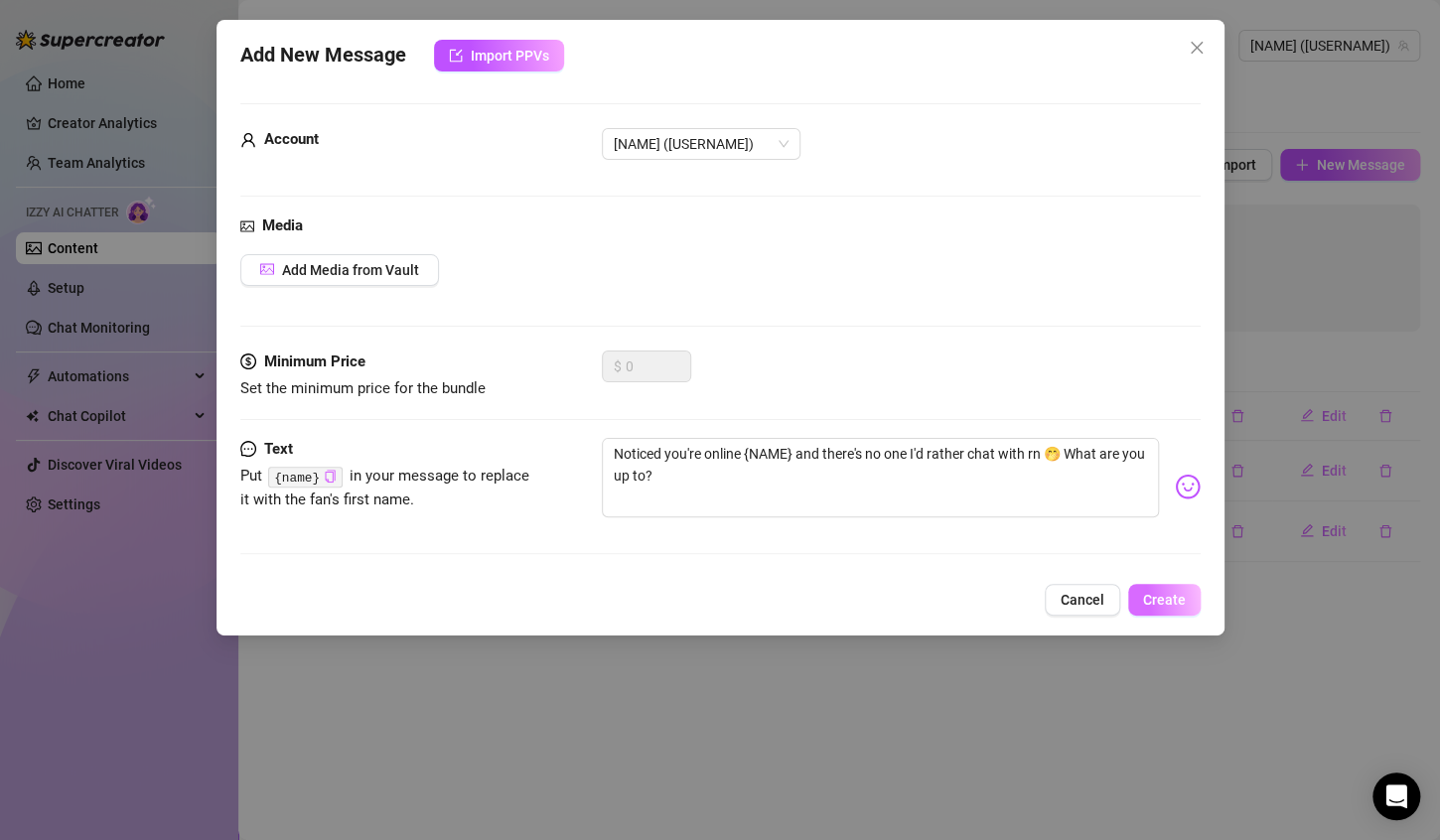 click on "Create" at bounding box center (1164, 600) 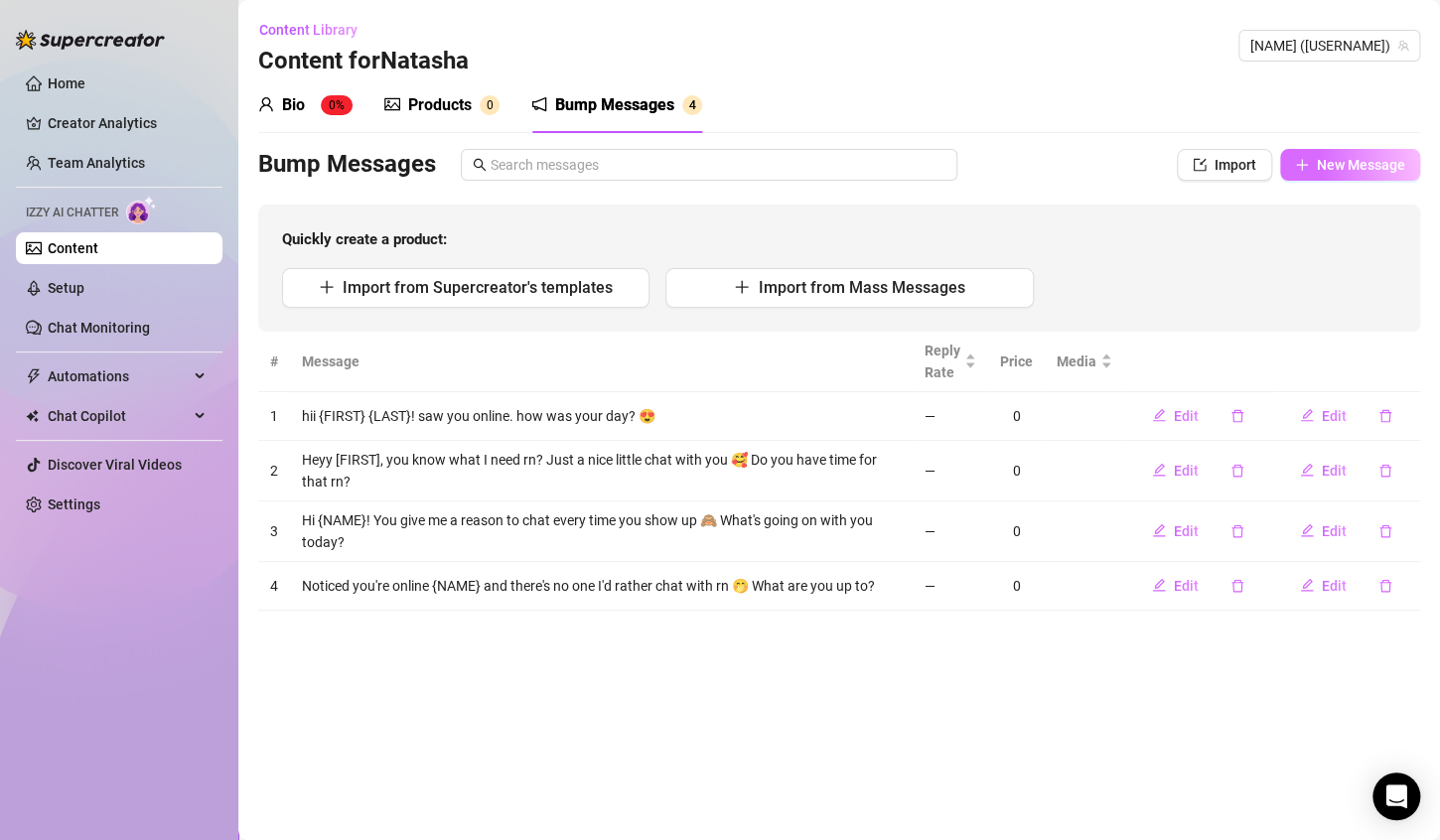 click on "New Message" at bounding box center [1350, 165] 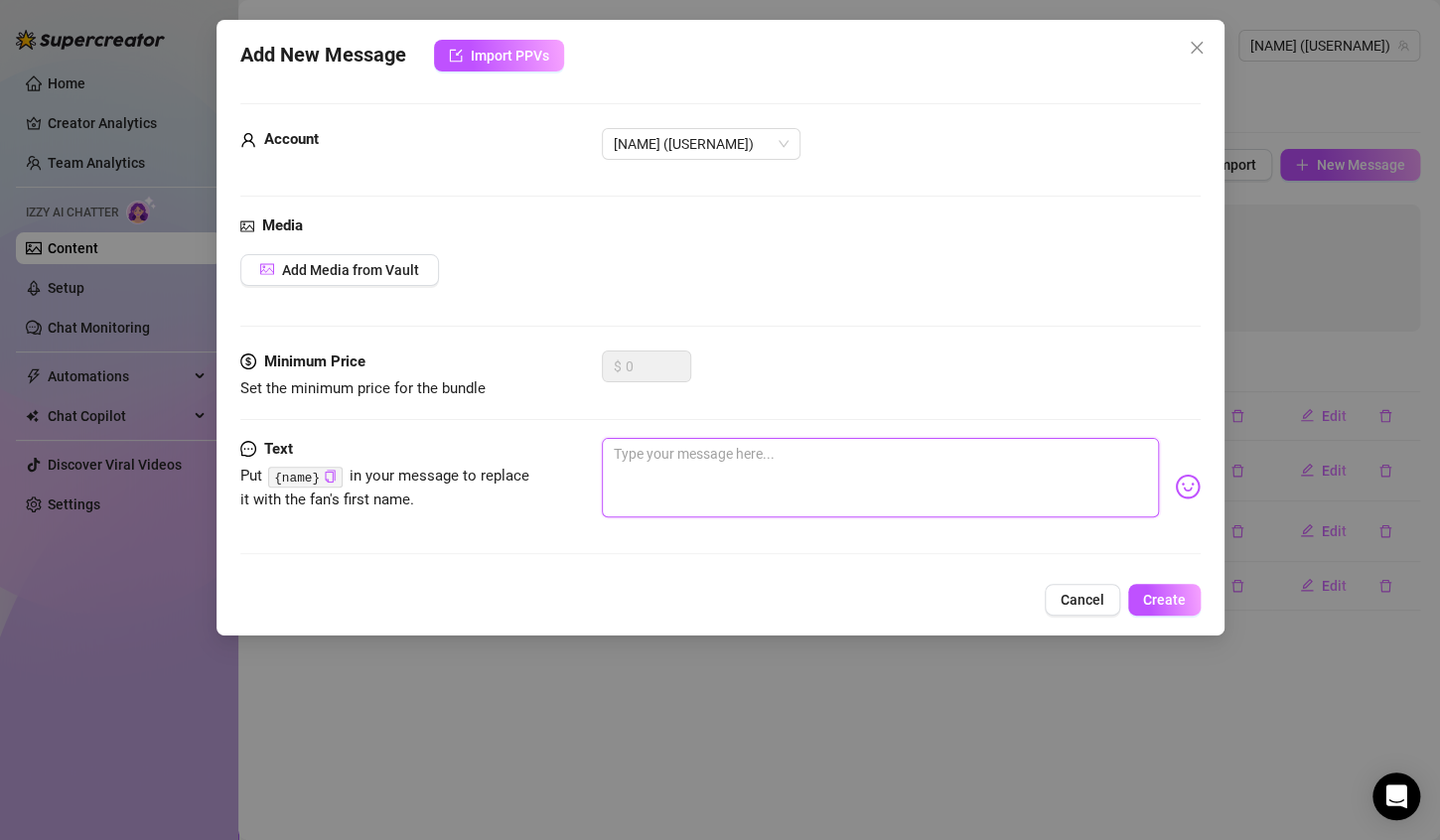click at bounding box center [880, 478] 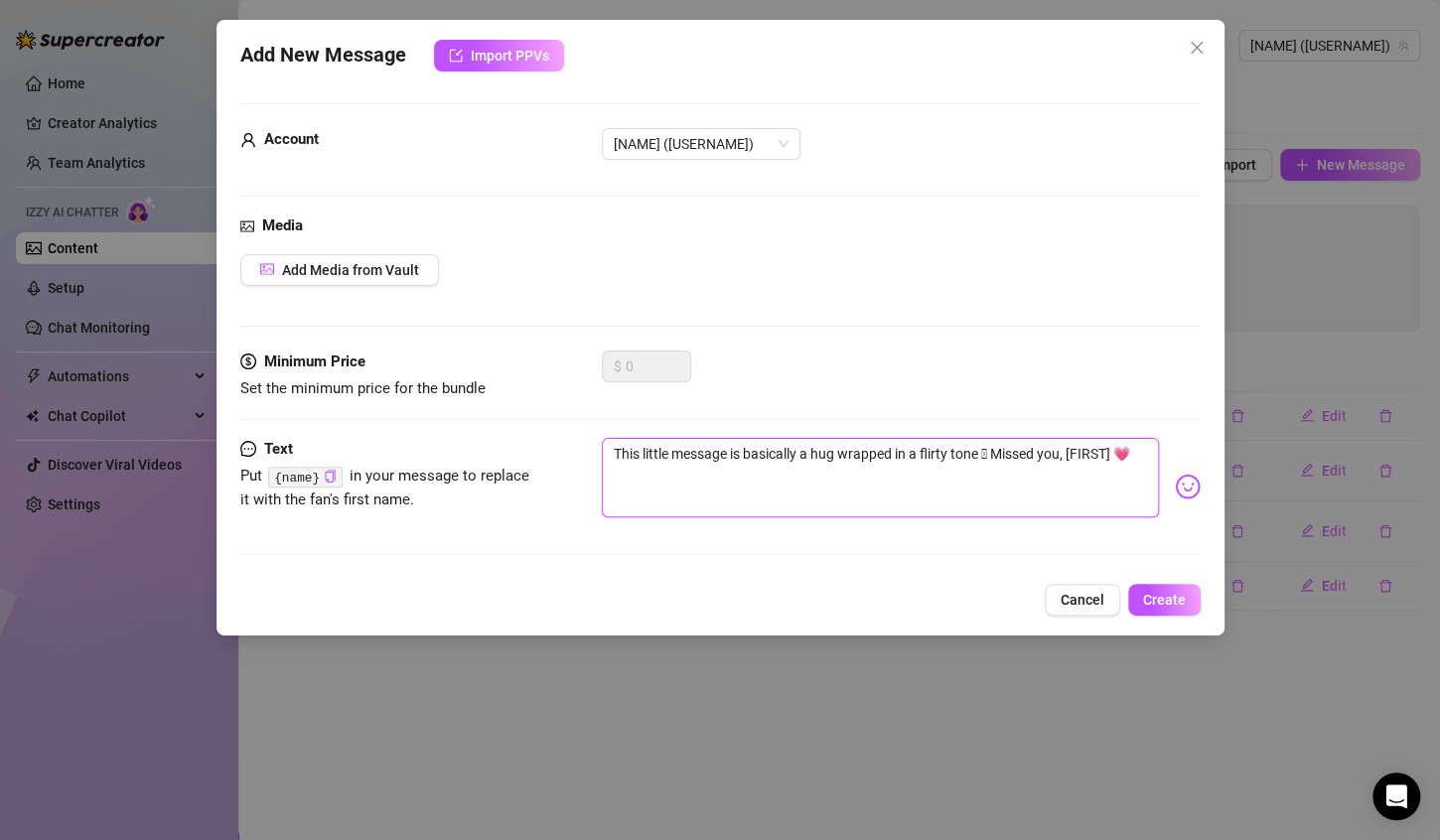 drag, startPoint x: 1008, startPoint y: 446, endPoint x: 1017, endPoint y: 495, distance: 49.819675 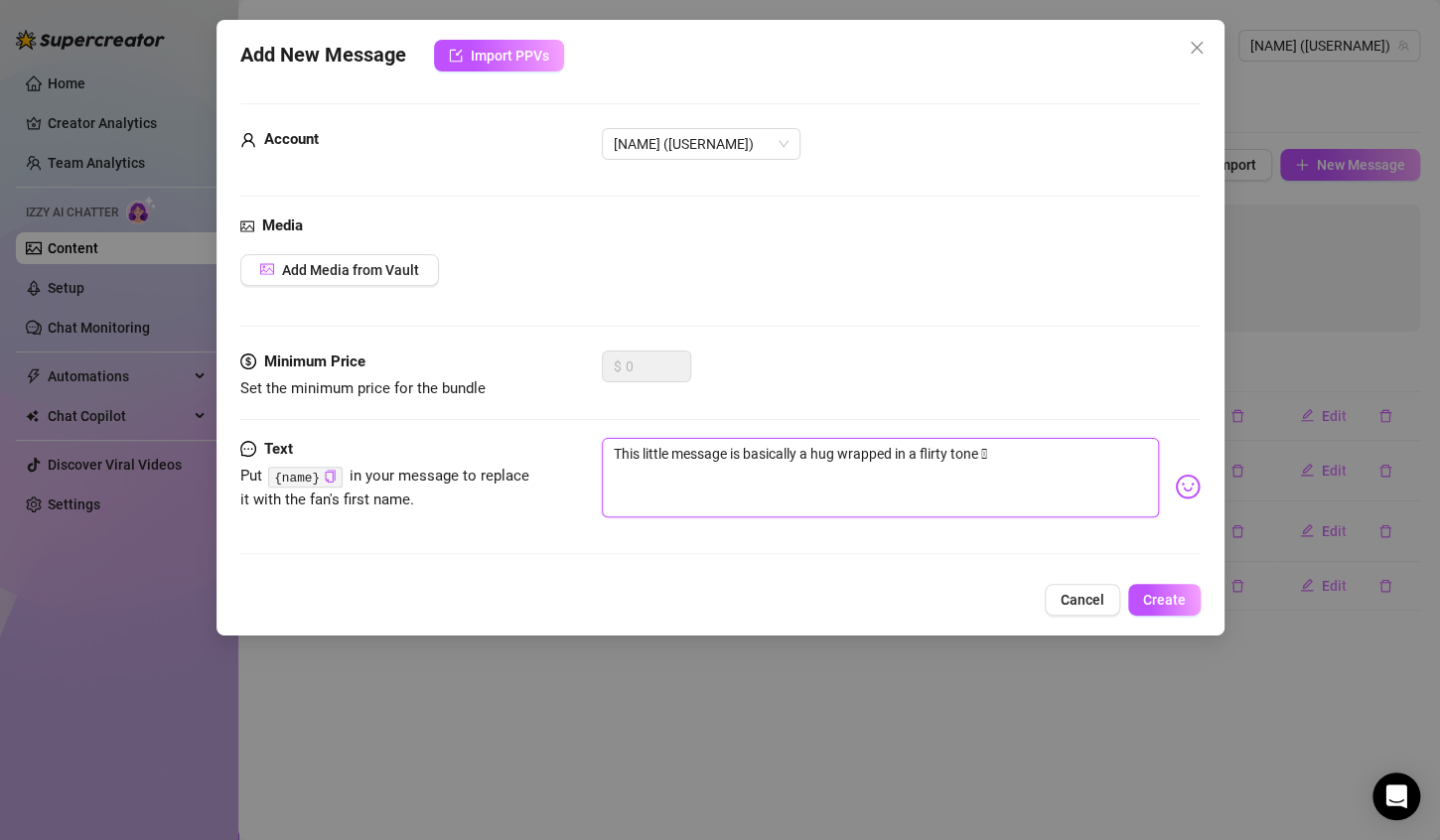 click on "This little message is basically a hug wrapped in a flirty tone 🫣" at bounding box center [880, 478] 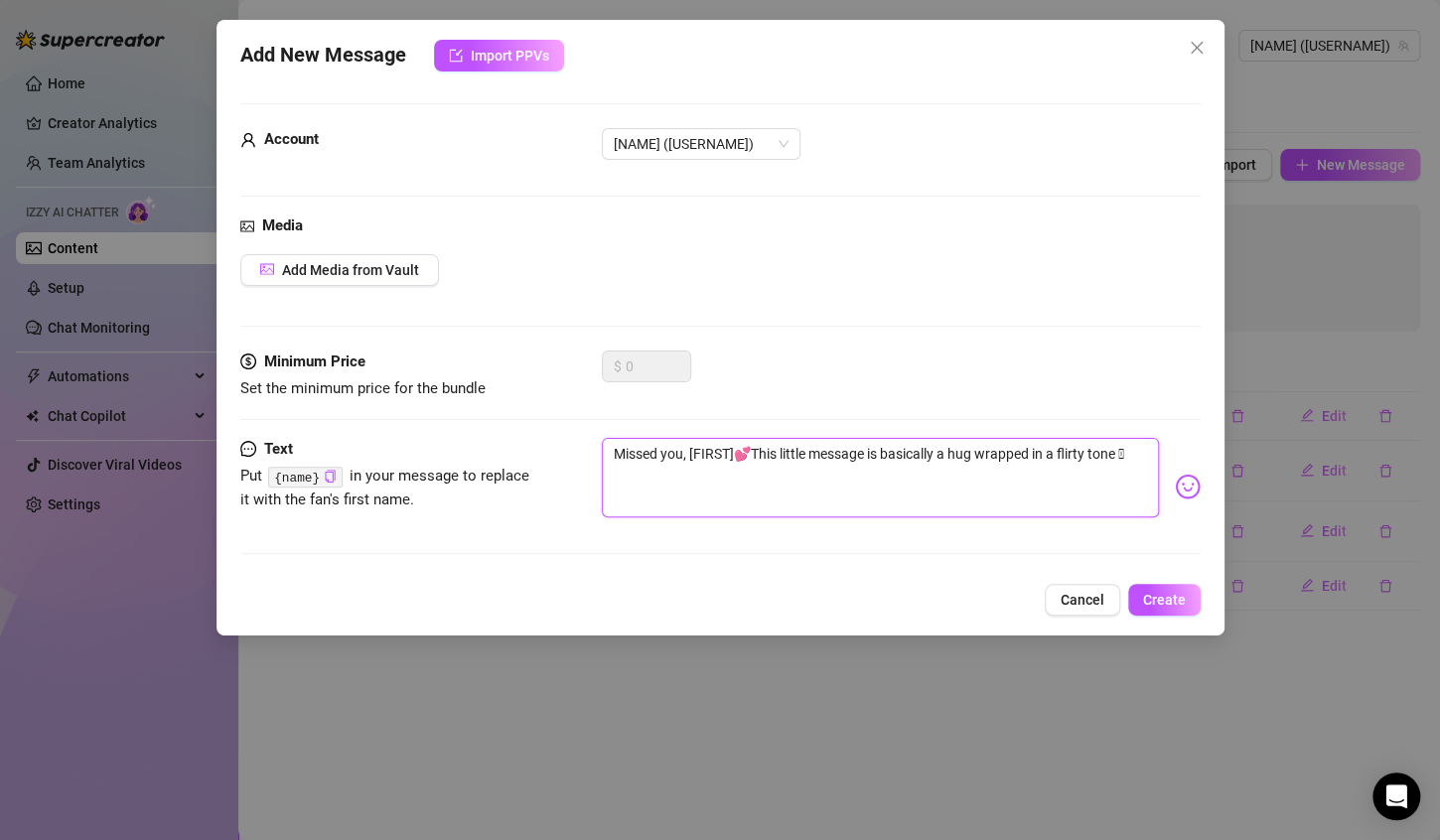 click on "Missed you, [FIRST]💕This little message is basically a hug wrapped in a flirty tone 🫣" at bounding box center (880, 478) 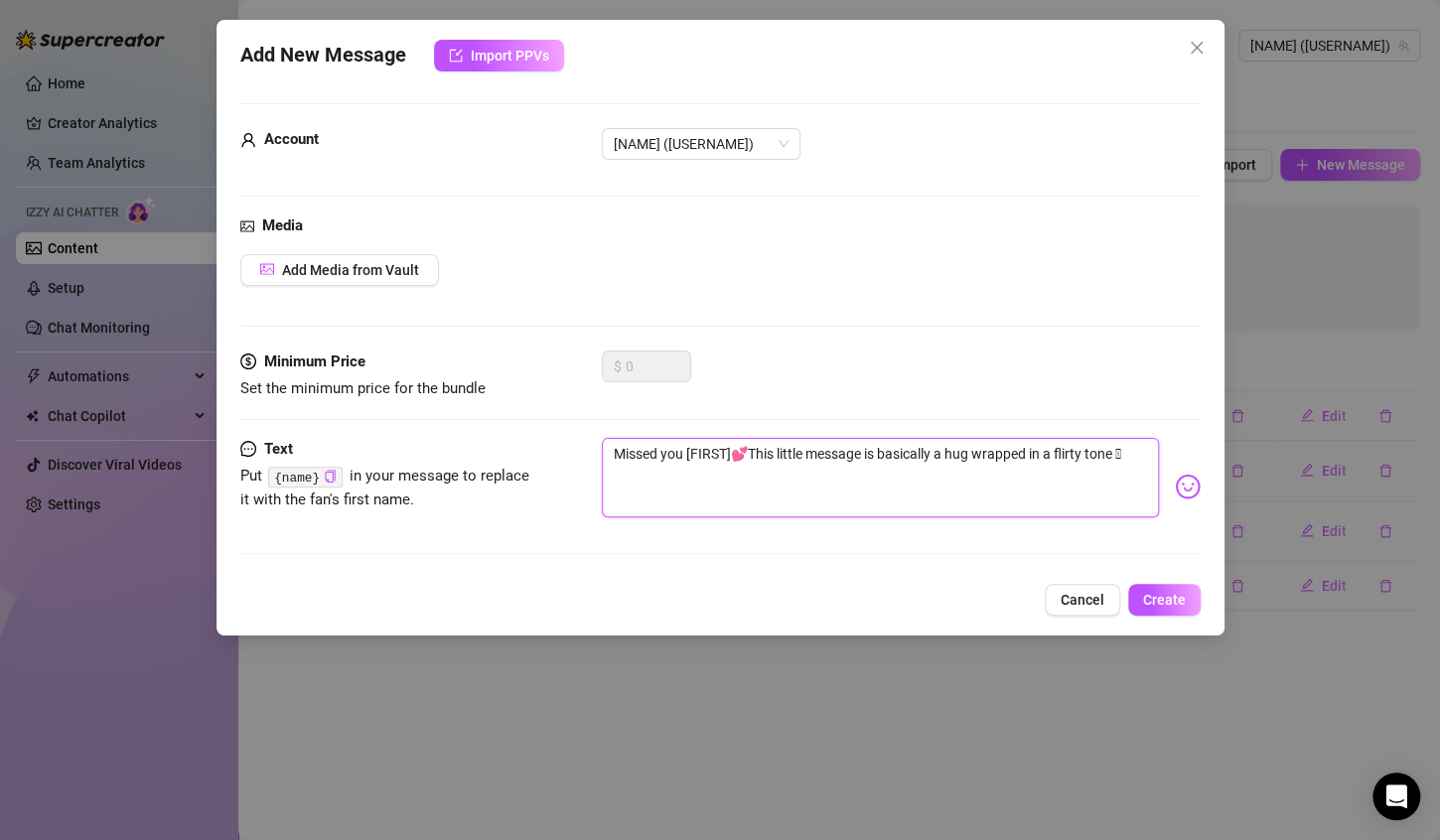 click on "Missed you [FIRST]💕This little message is basically a hug wrapped in a flirty tone 🫣" at bounding box center [880, 478] 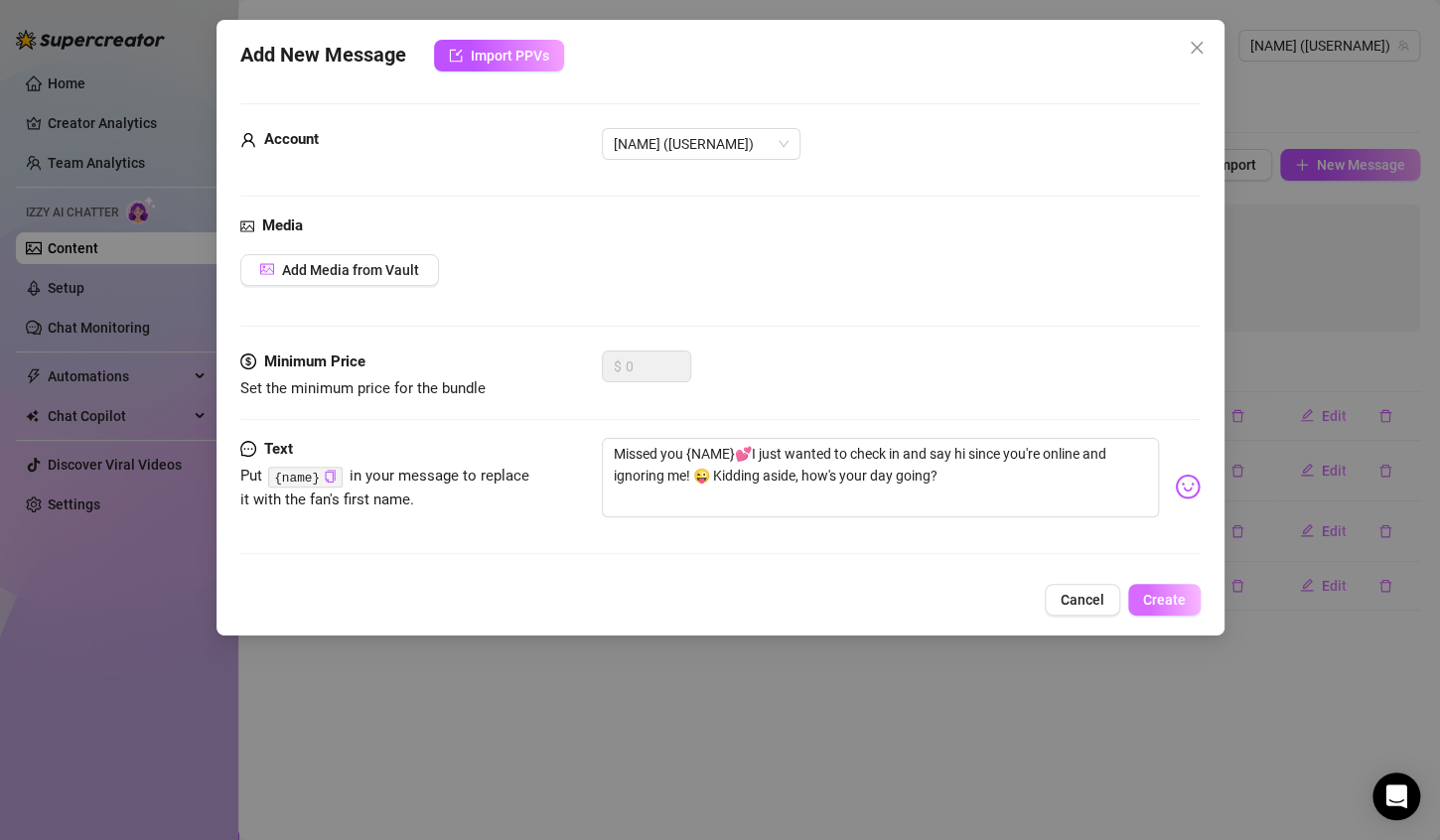 click on "Create" at bounding box center (1164, 600) 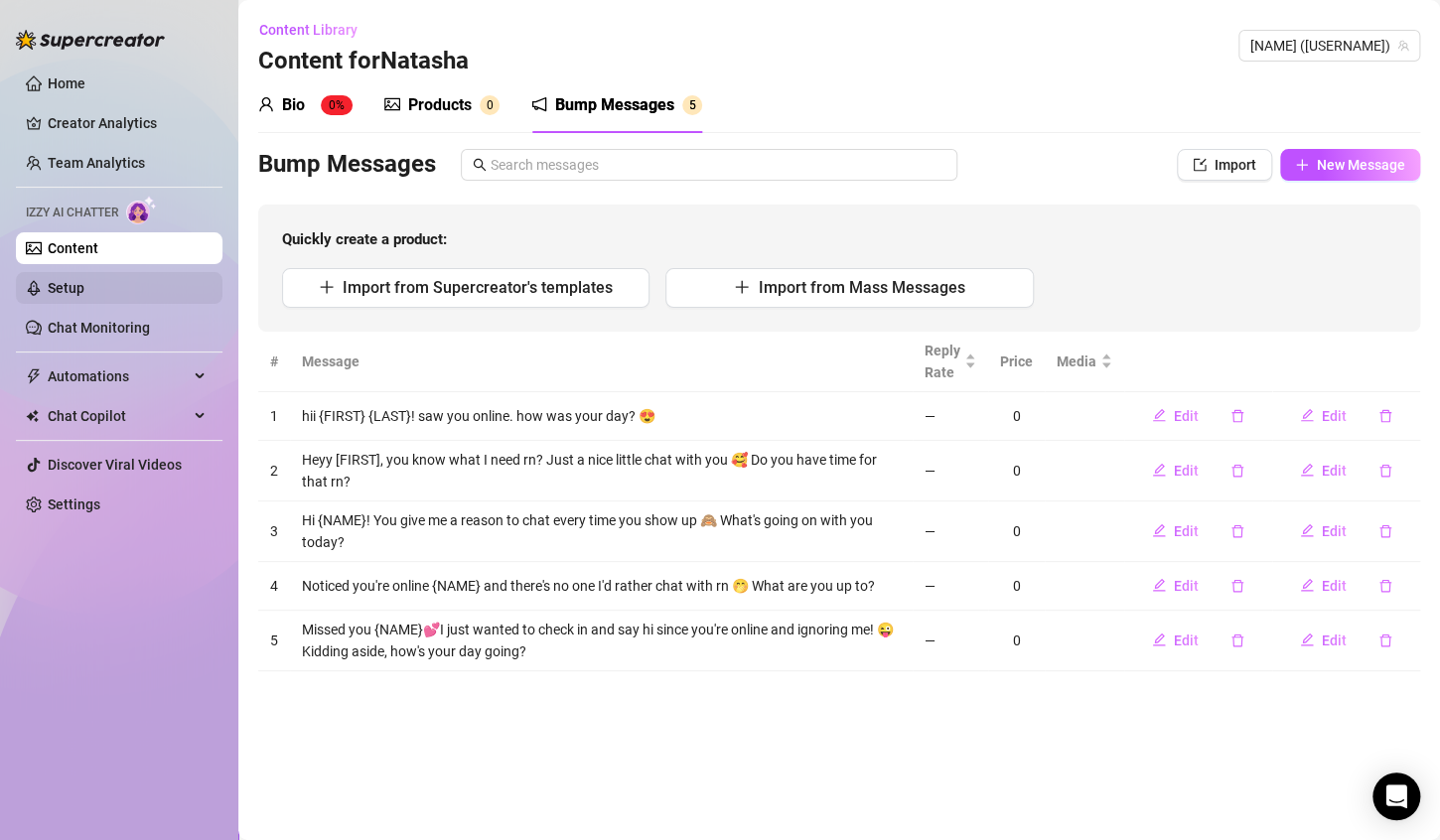 click on "Setup" at bounding box center [66, 288] 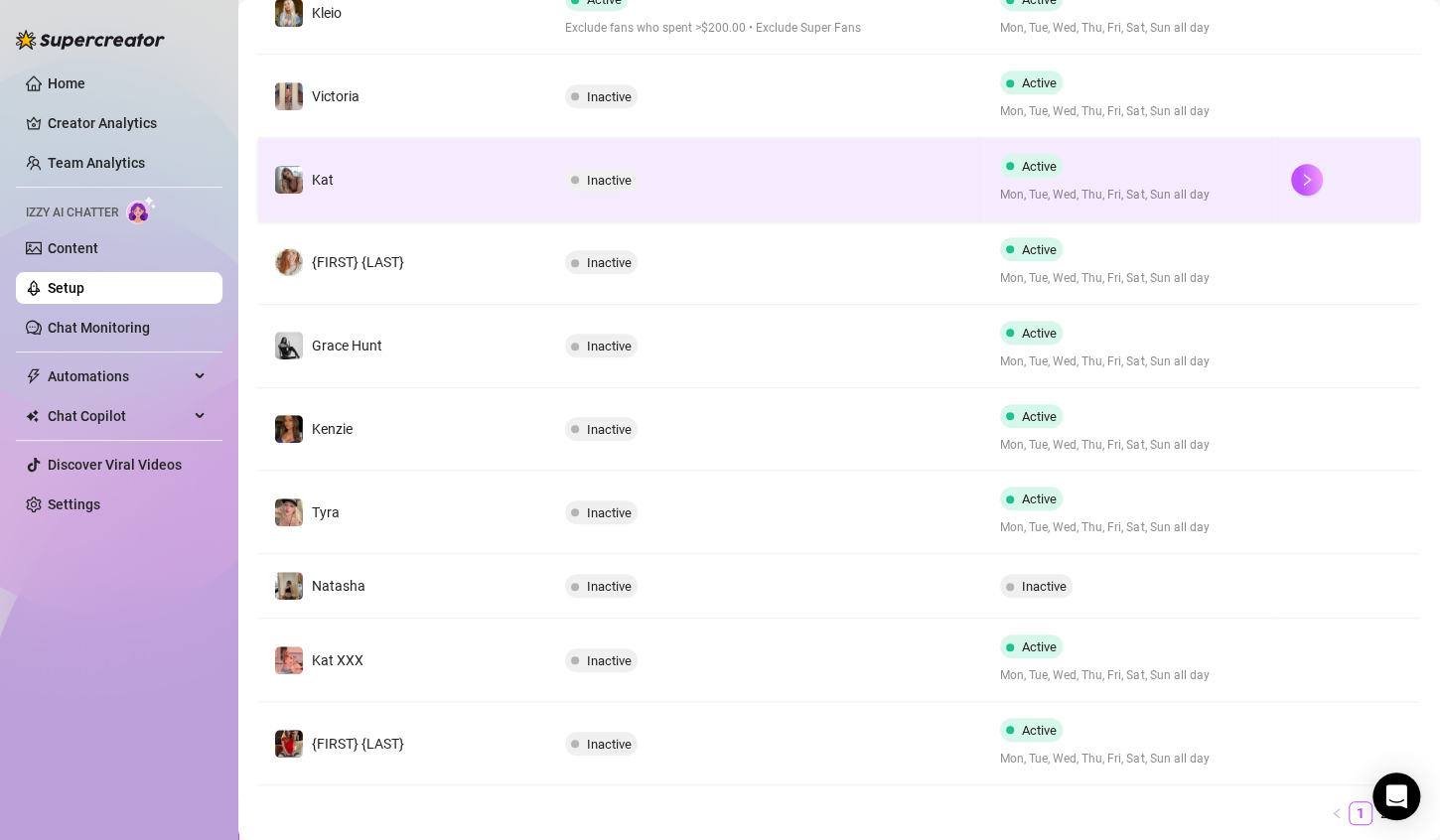 scroll, scrollTop: 520, scrollLeft: 0, axis: vertical 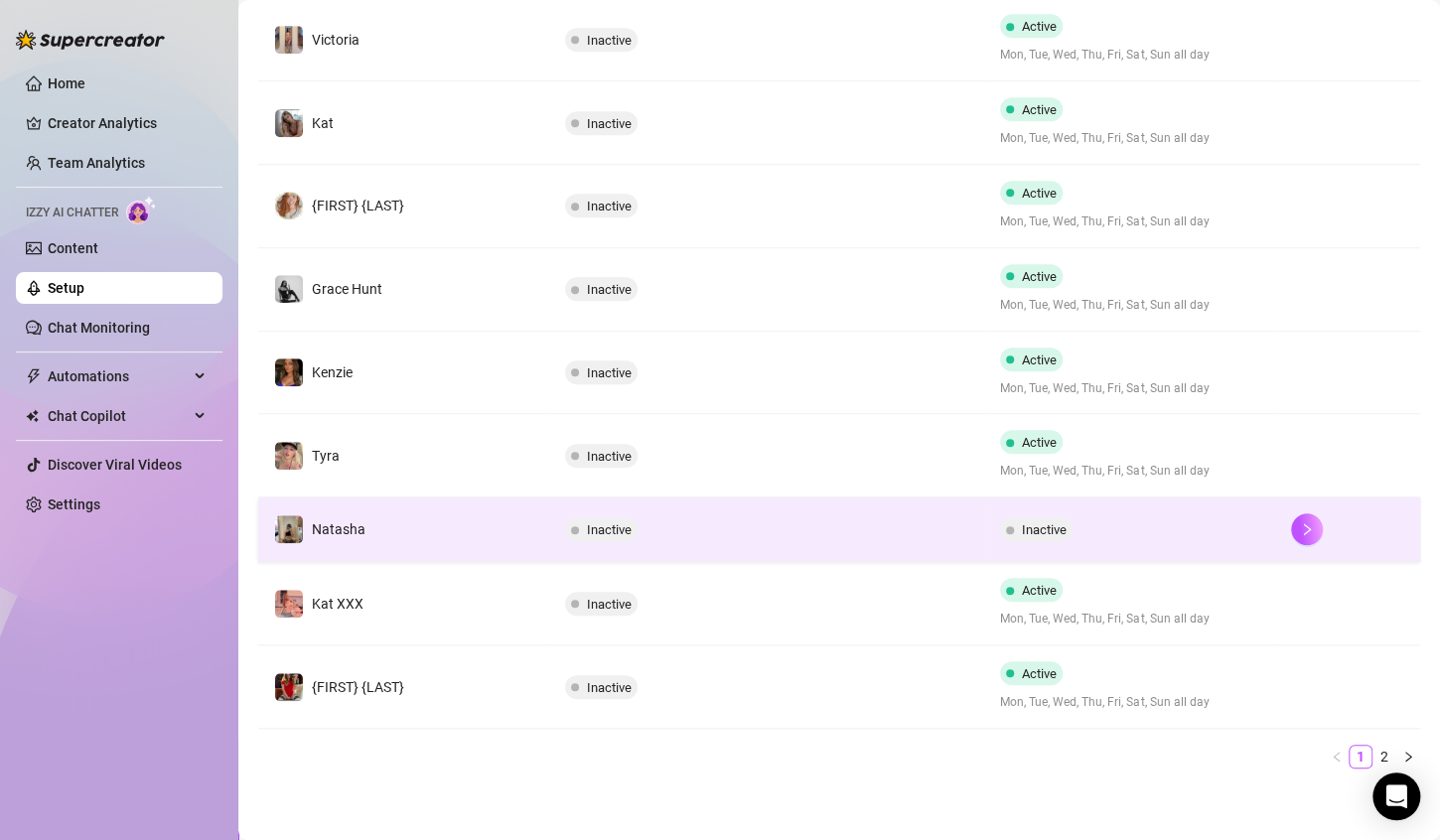 click on "Inactive" at bounding box center [1129, 529] 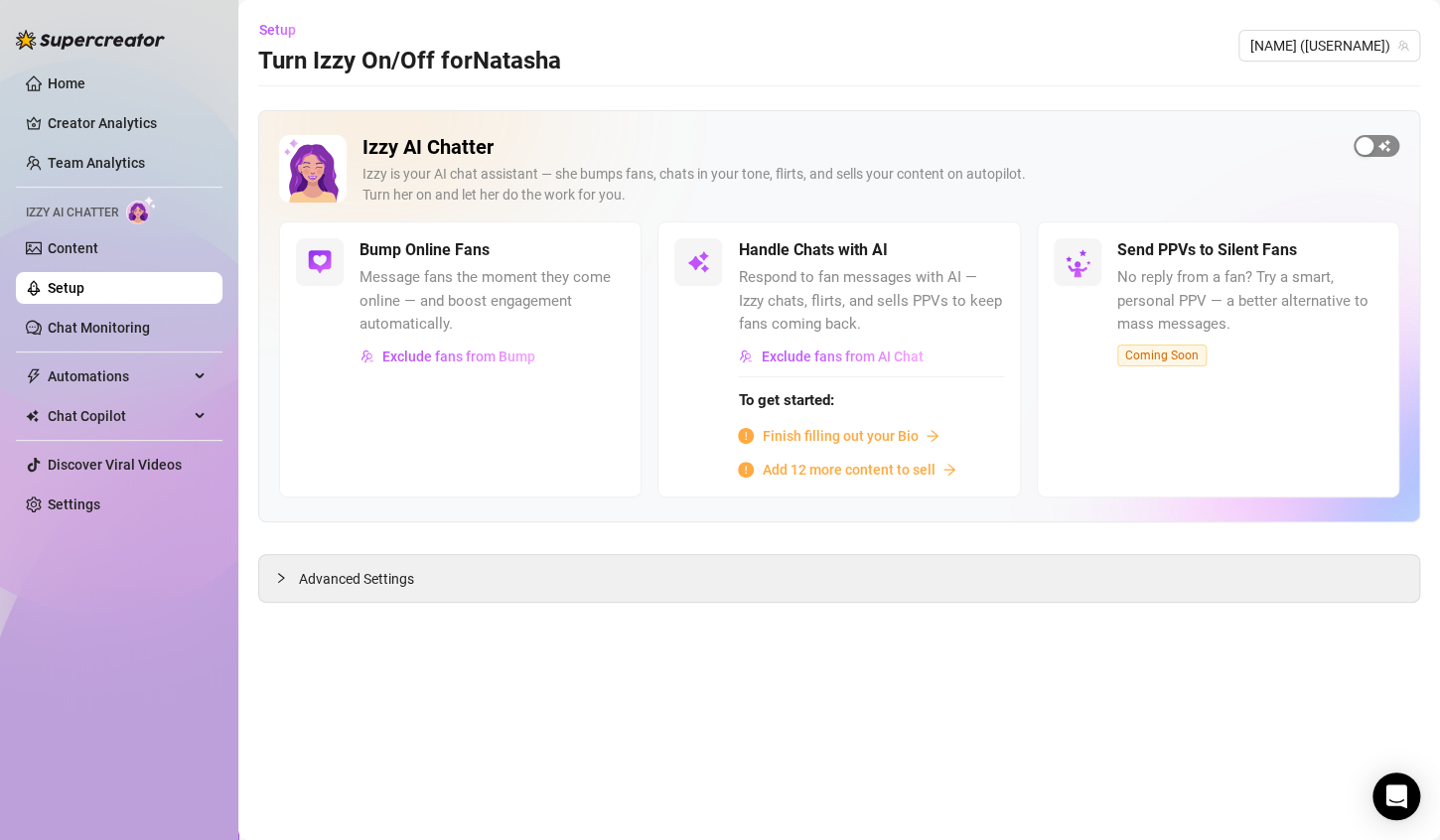 click at bounding box center [1376, 146] 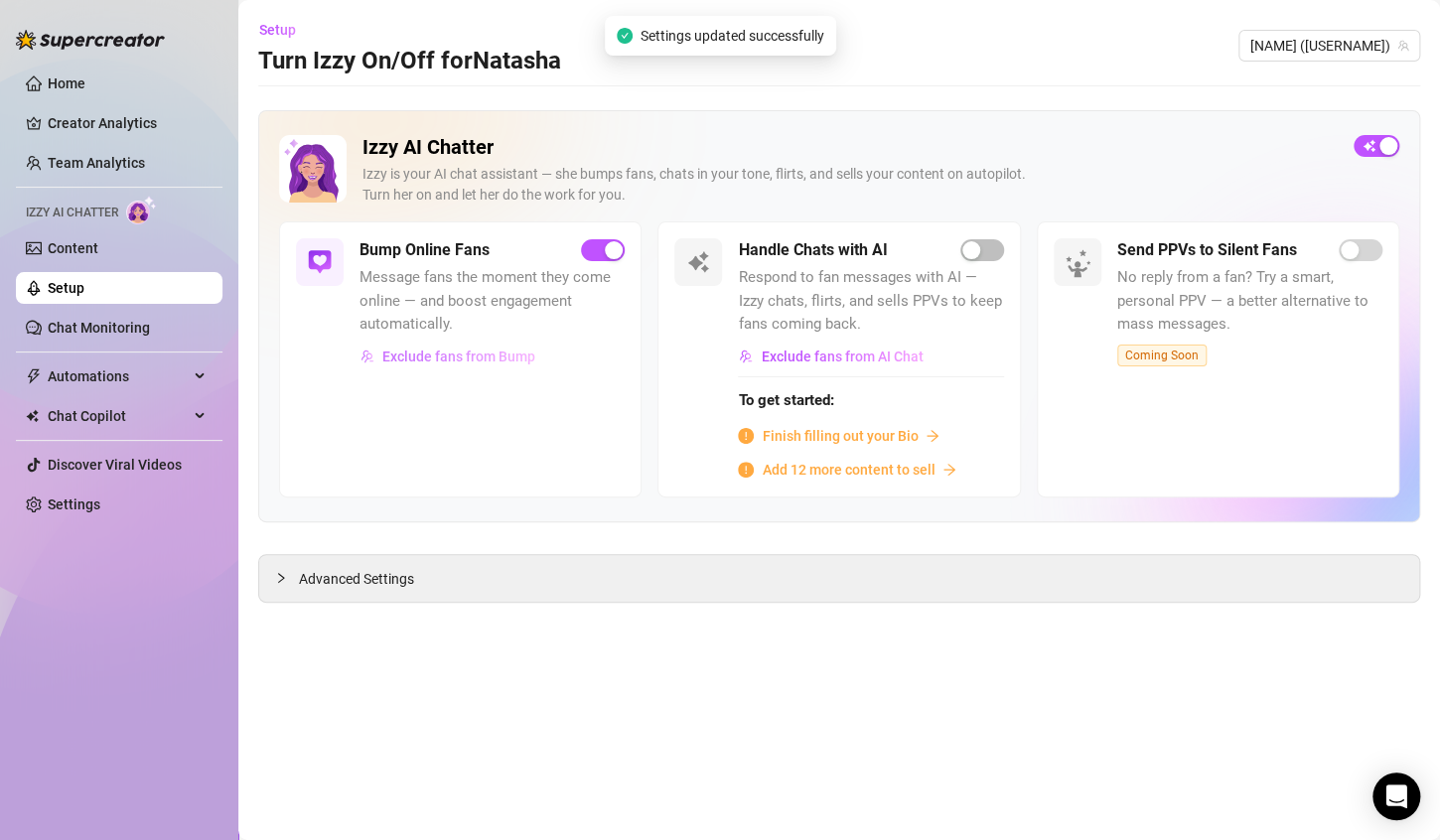 click on "Exclude fans from Bump" at bounding box center (459, 356) 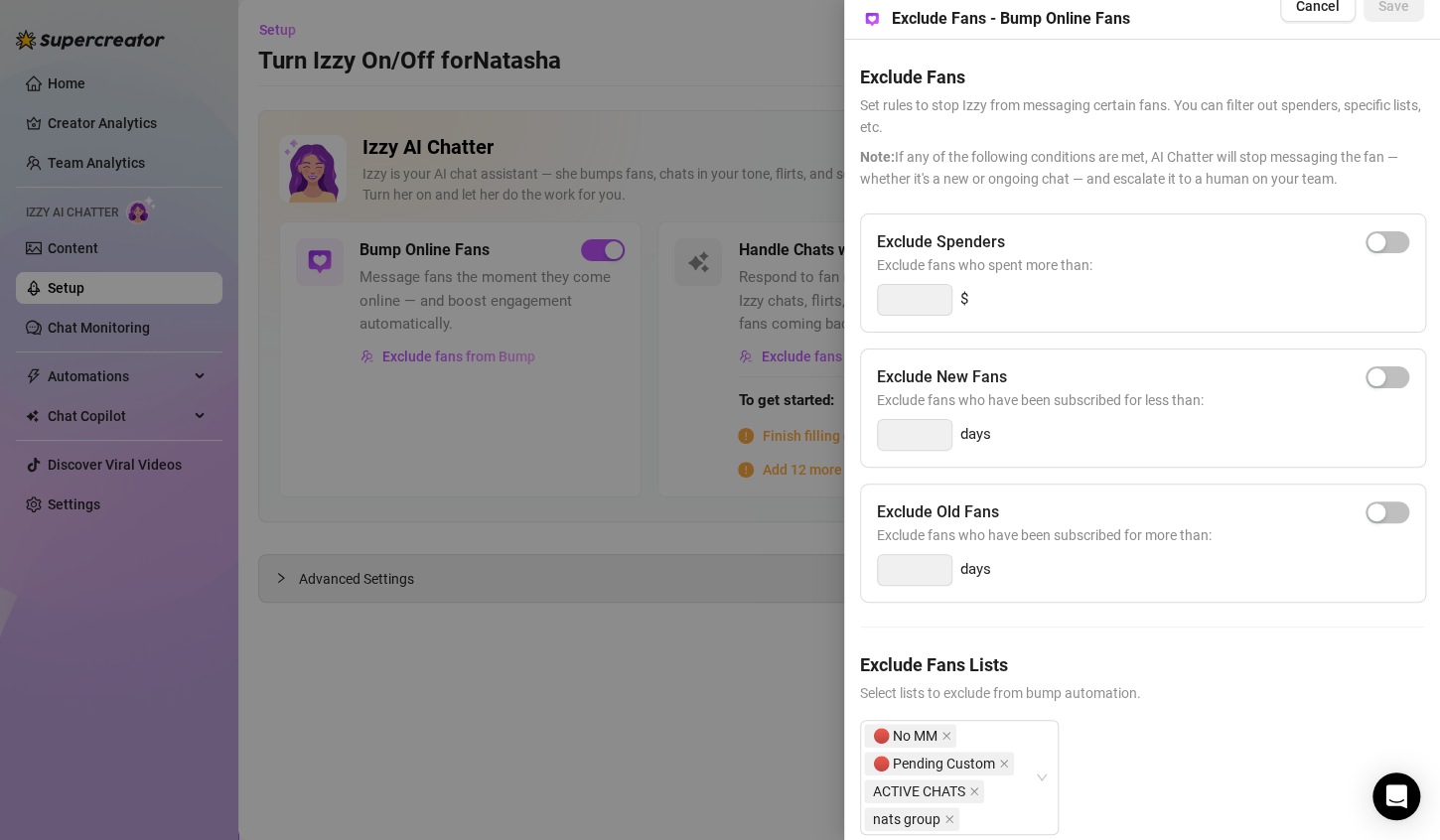 scroll, scrollTop: 0, scrollLeft: 0, axis: both 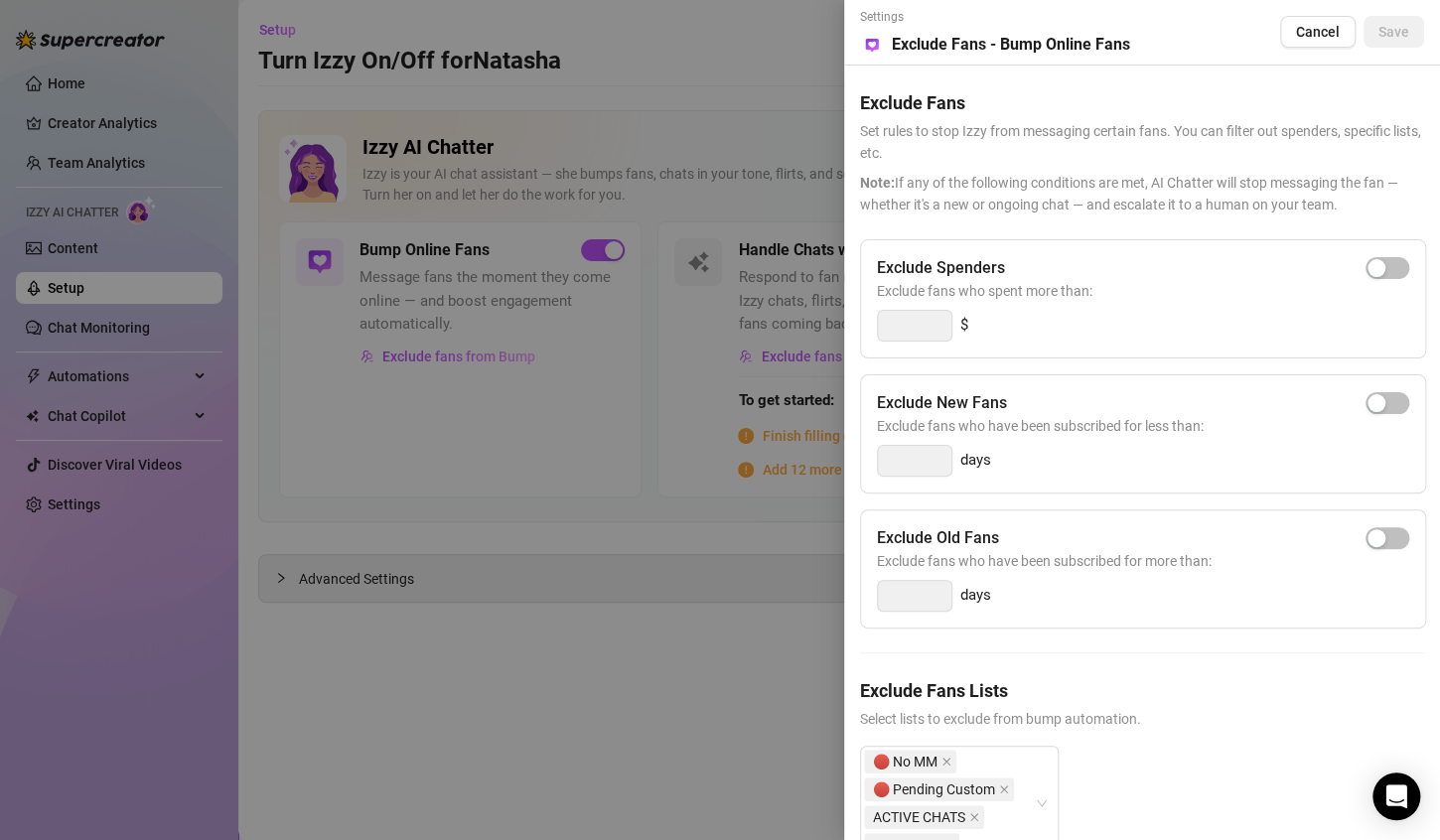 click at bounding box center (720, 420) 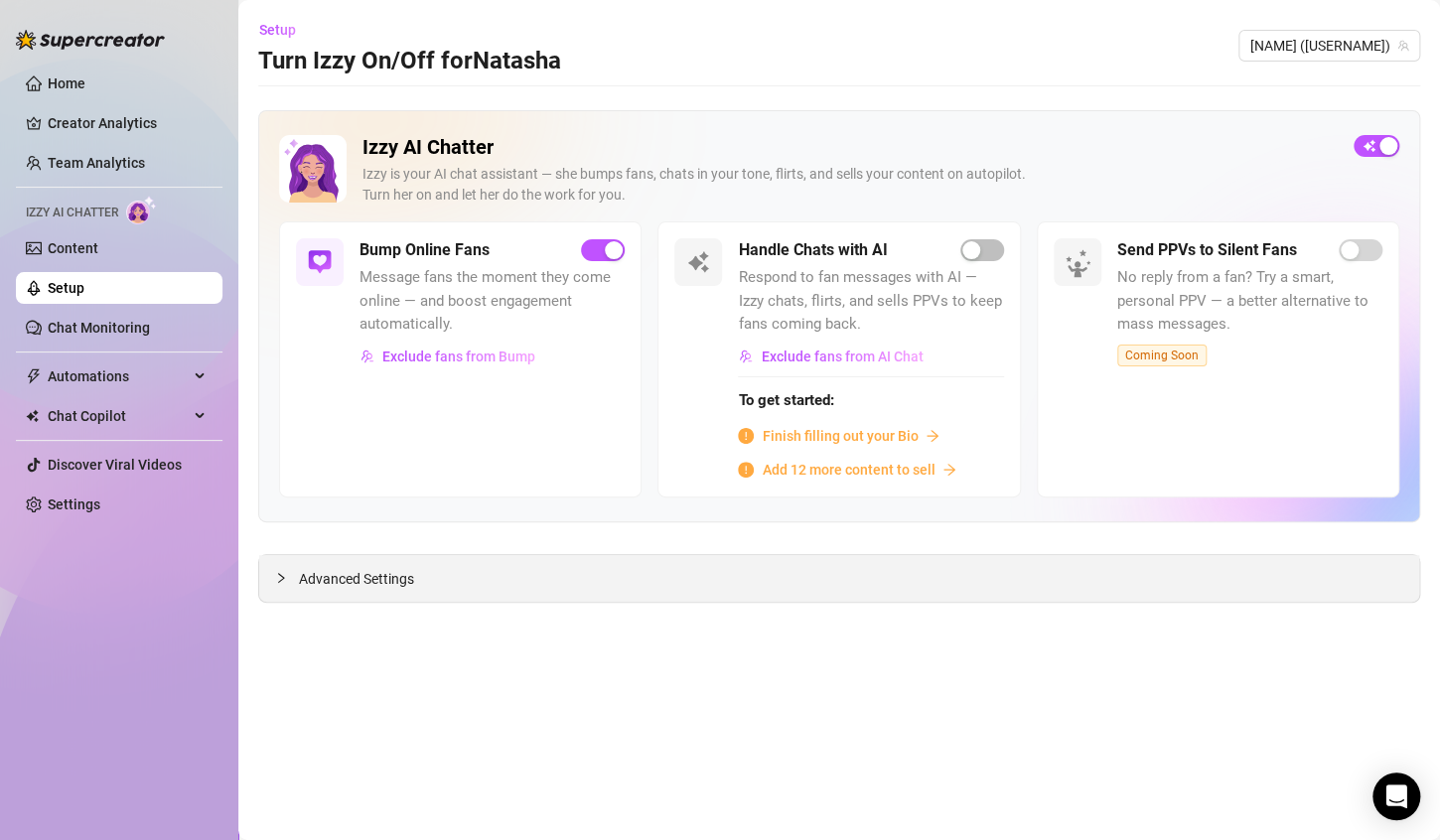 click on "Advanced Settings" at bounding box center [357, 579] 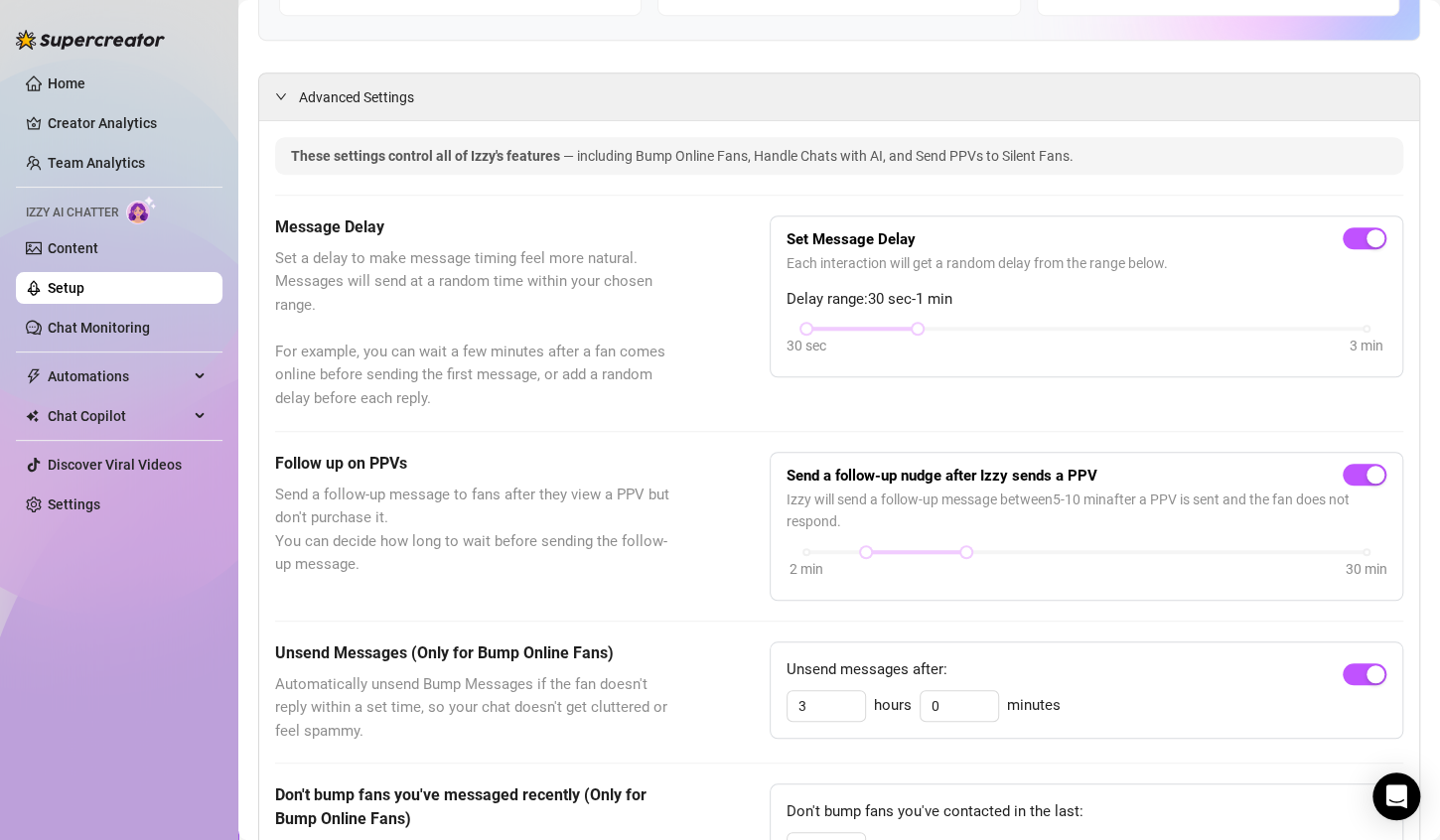 scroll, scrollTop: 496, scrollLeft: 0, axis: vertical 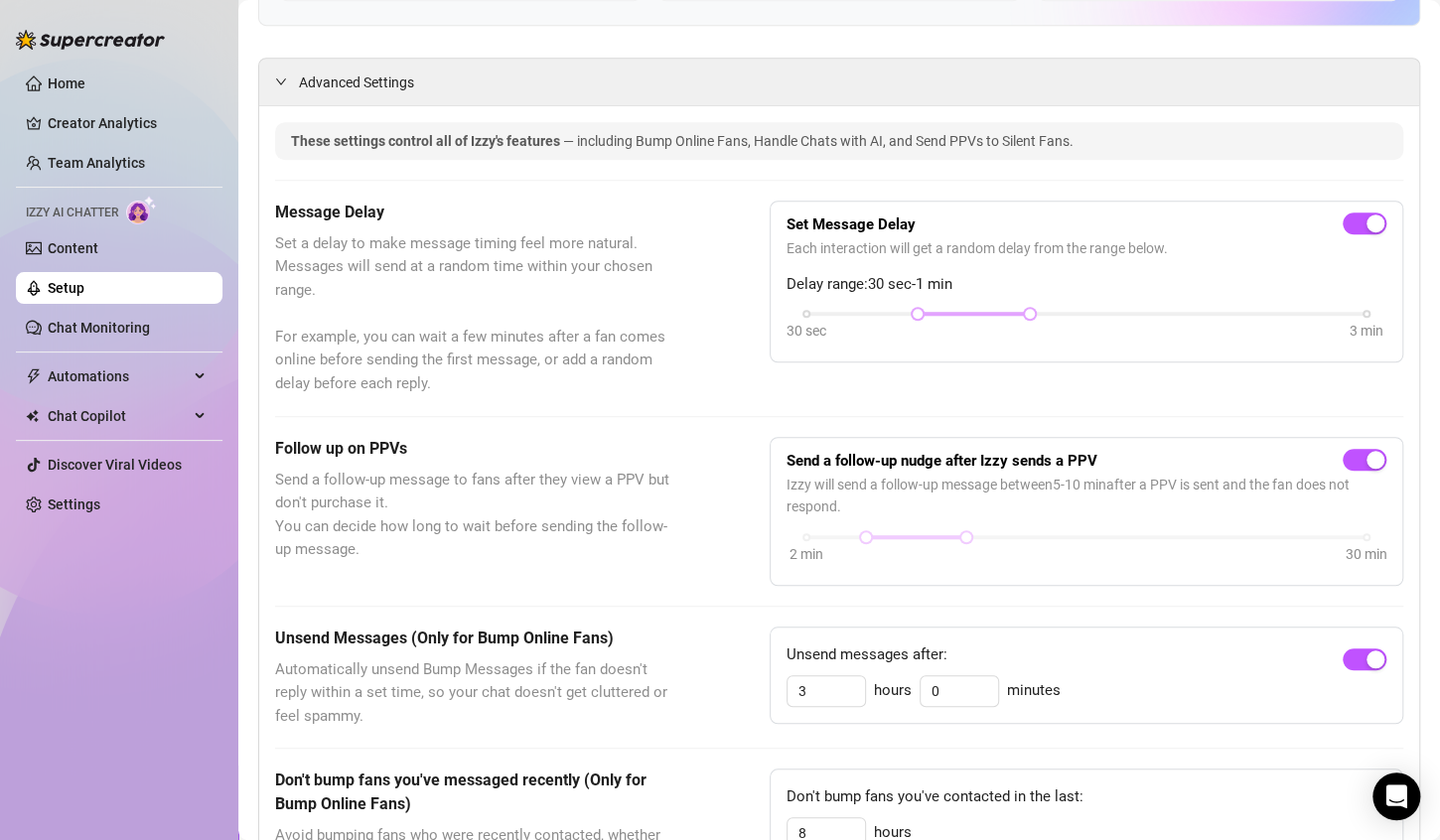 drag, startPoint x: 807, startPoint y: 313, endPoint x: 899, endPoint y: 310, distance: 92.0489 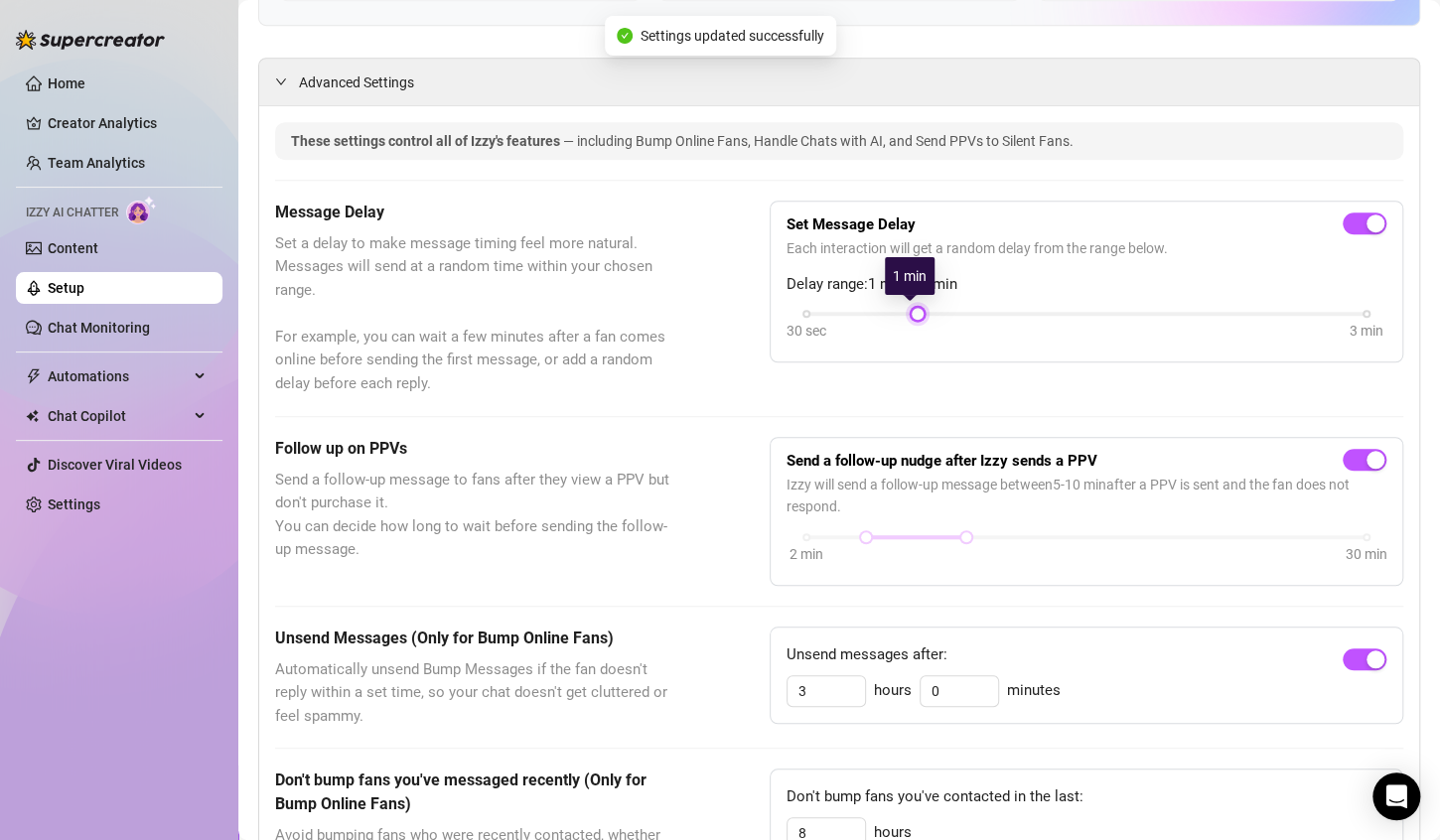 drag, startPoint x: 1020, startPoint y: 314, endPoint x: 933, endPoint y: 314, distance: 87 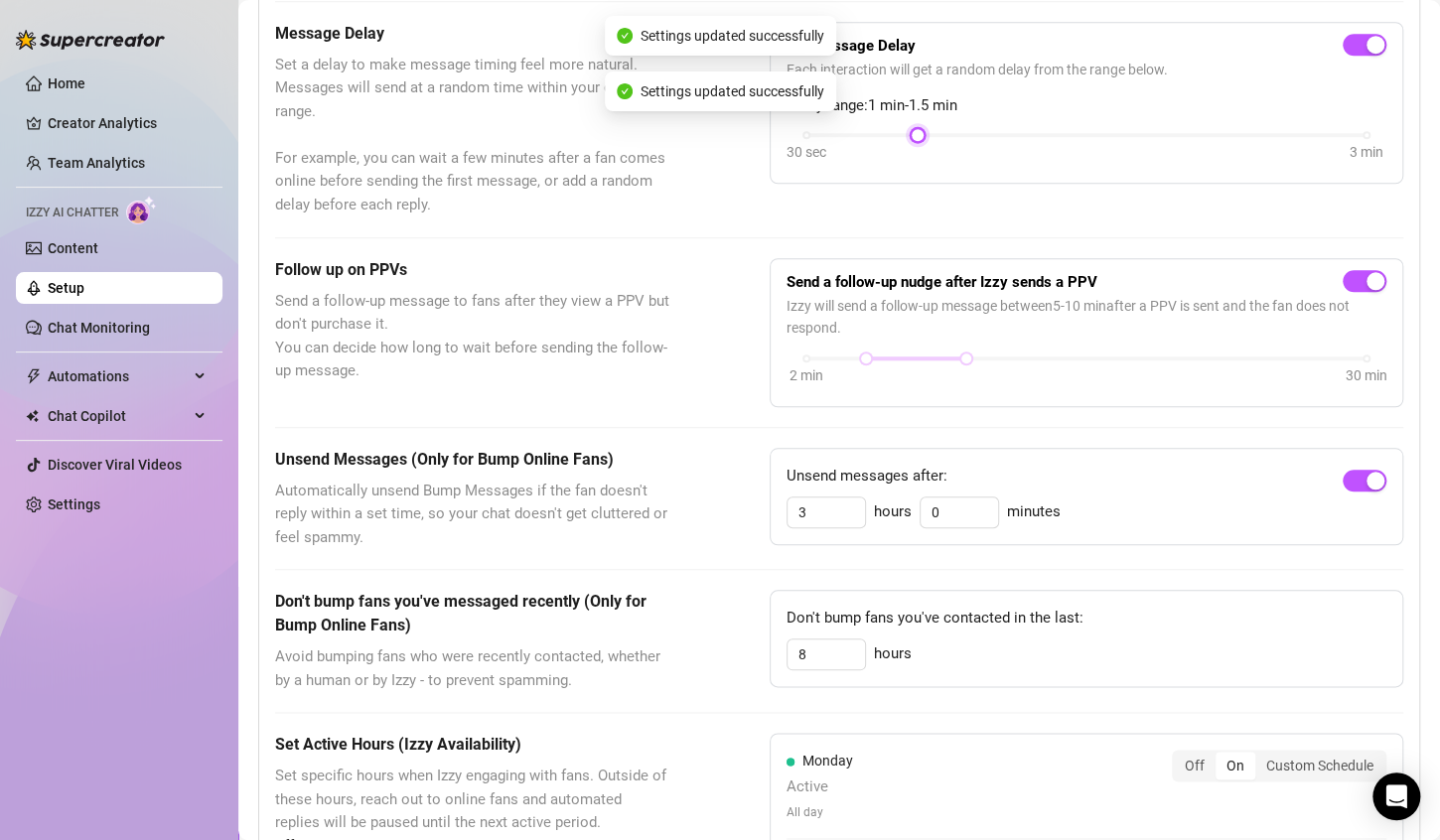 scroll, scrollTop: 695, scrollLeft: 0, axis: vertical 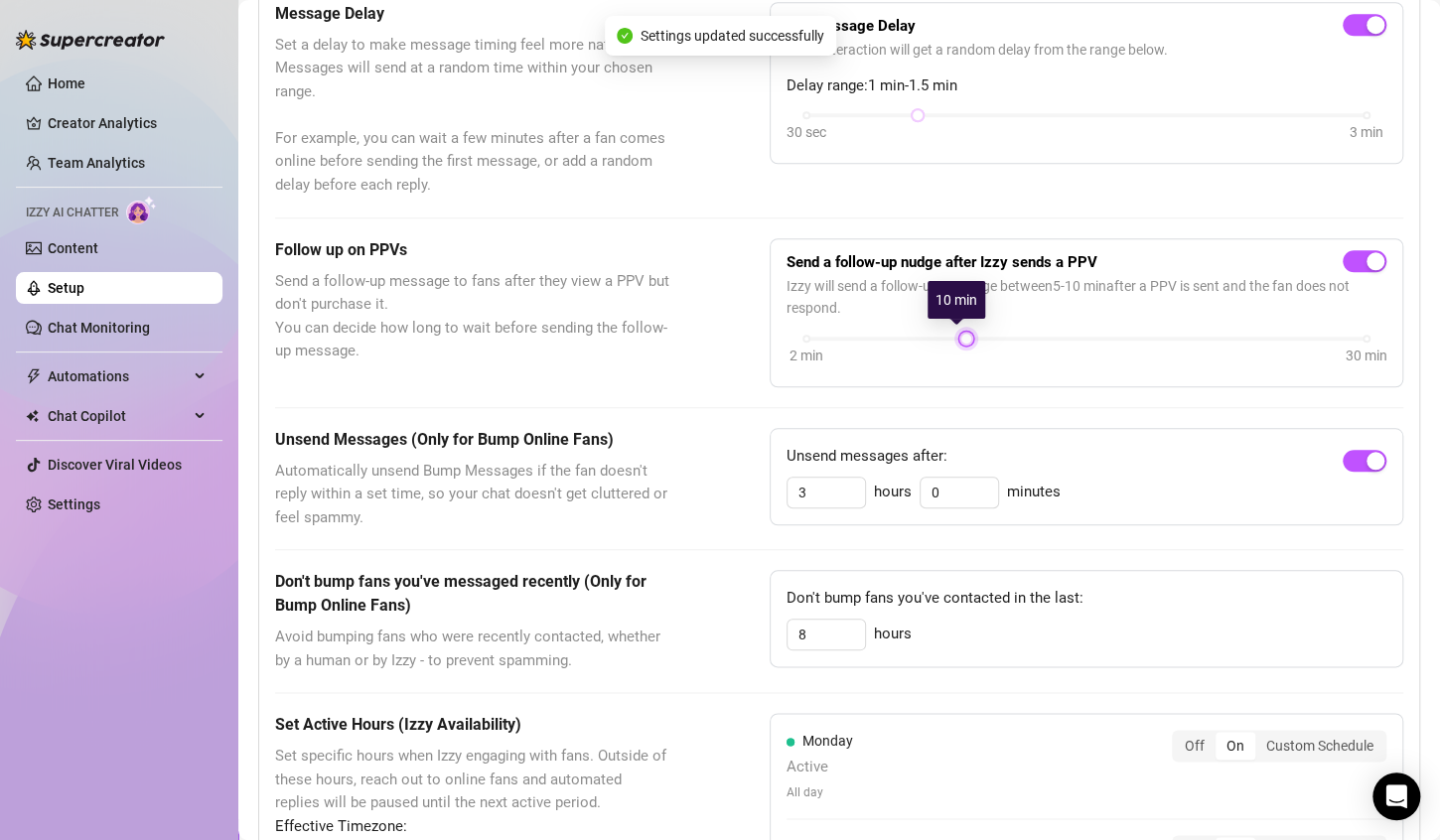 drag, startPoint x: 861, startPoint y: 340, endPoint x: 968, endPoint y: 340, distance: 107 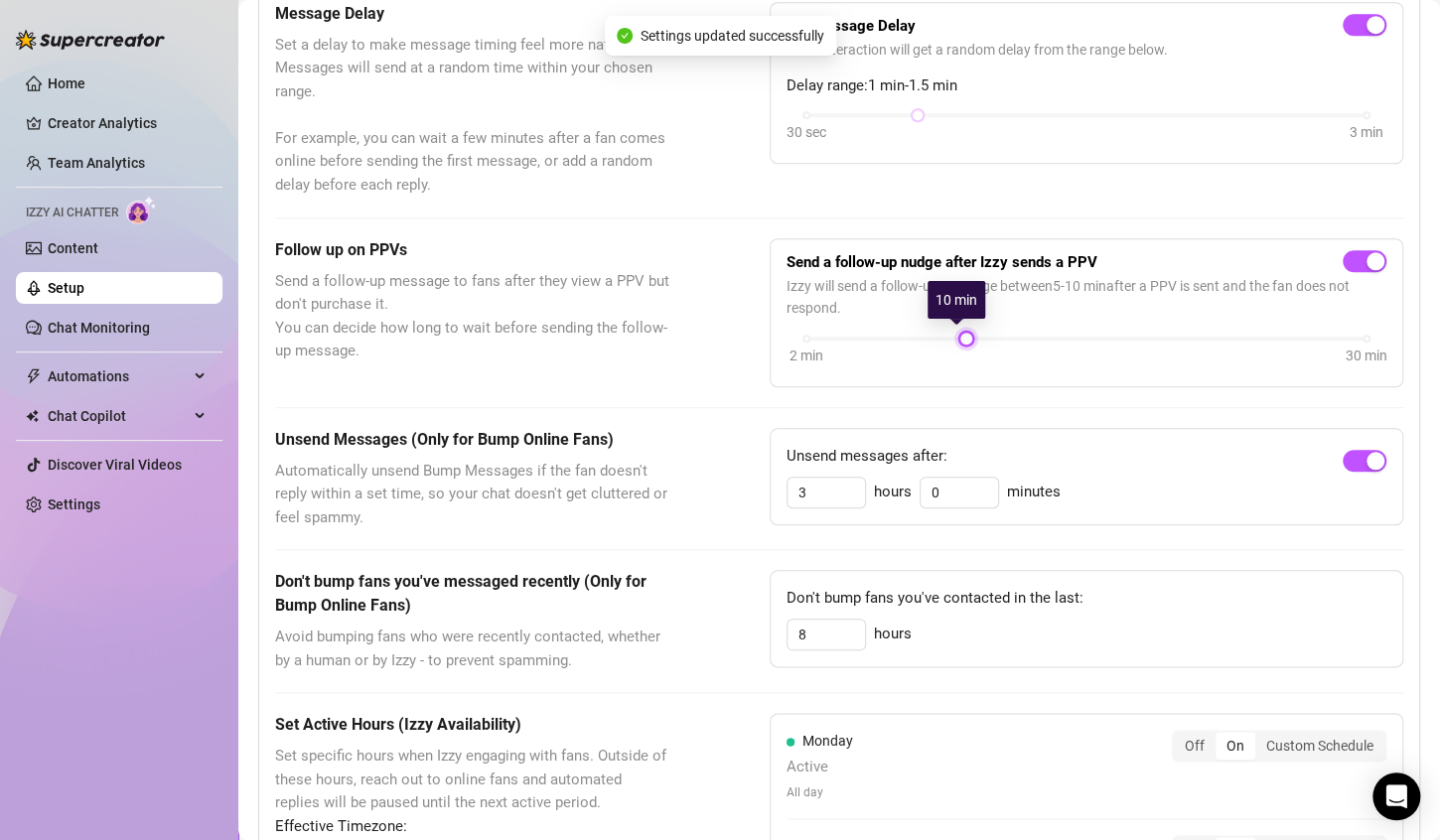 click on "2 min 30 min" at bounding box center (1086, 351) 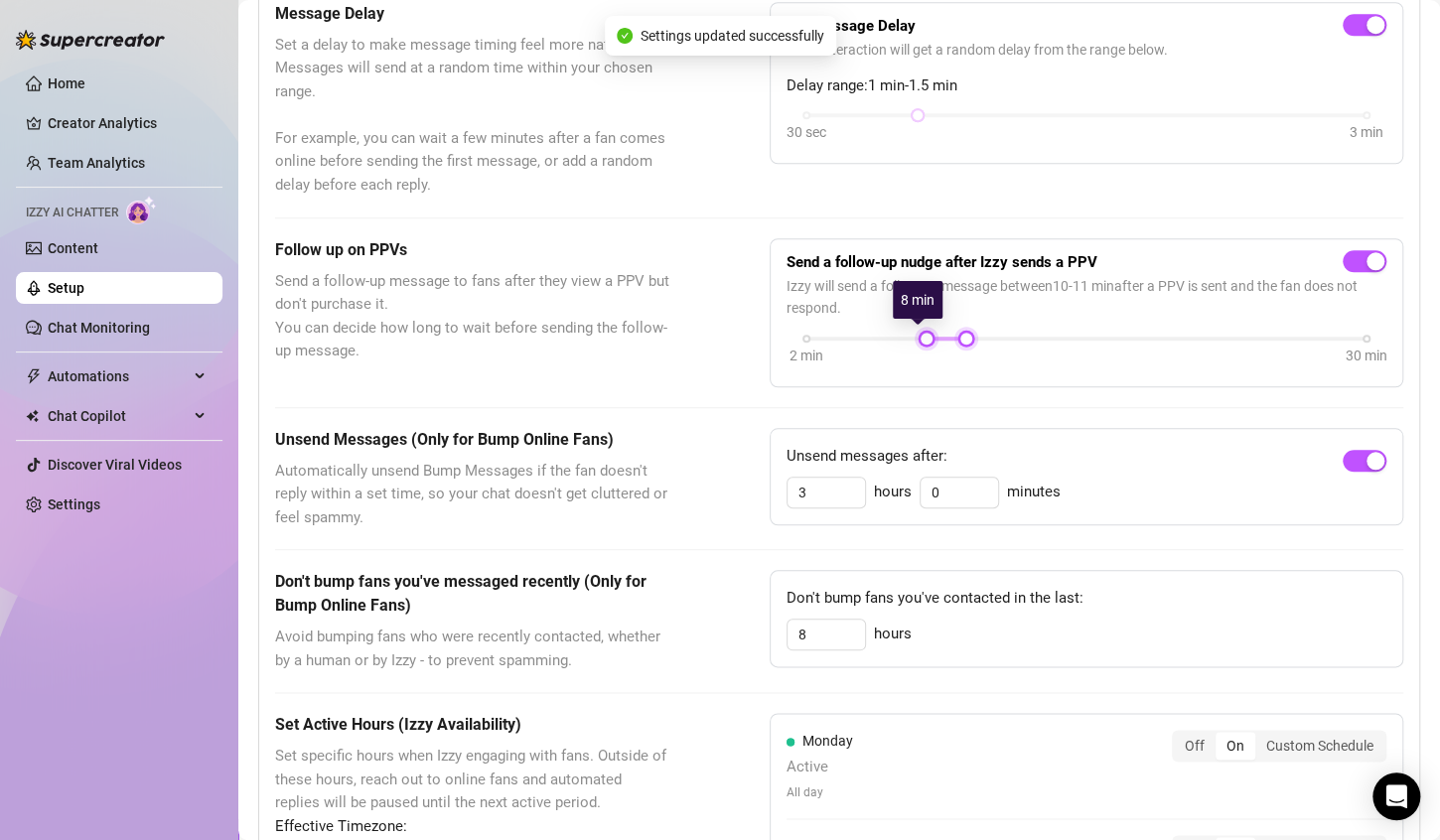 drag, startPoint x: 957, startPoint y: 336, endPoint x: 913, endPoint y: 341, distance: 44.28318 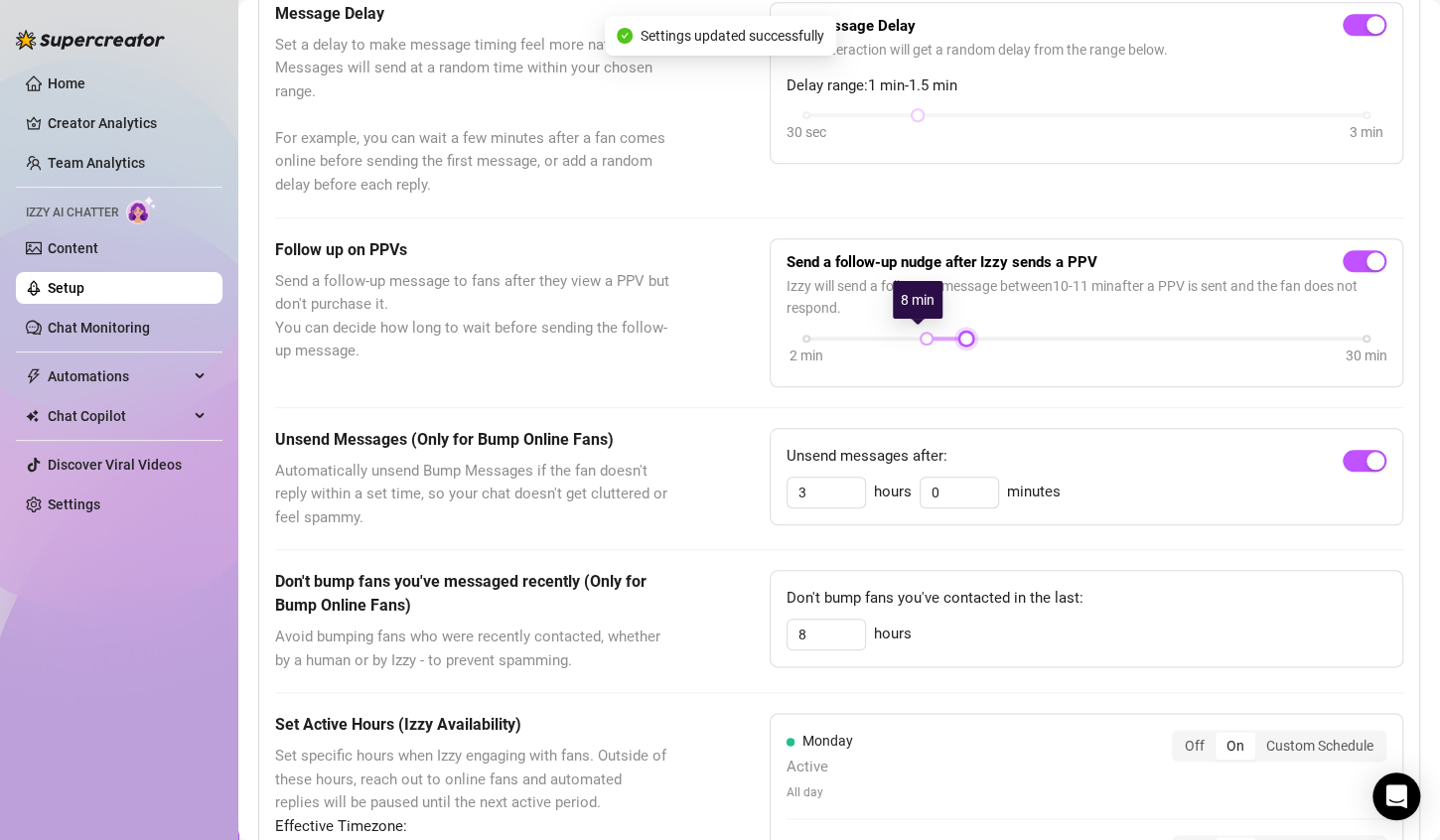 click at bounding box center [927, 339] 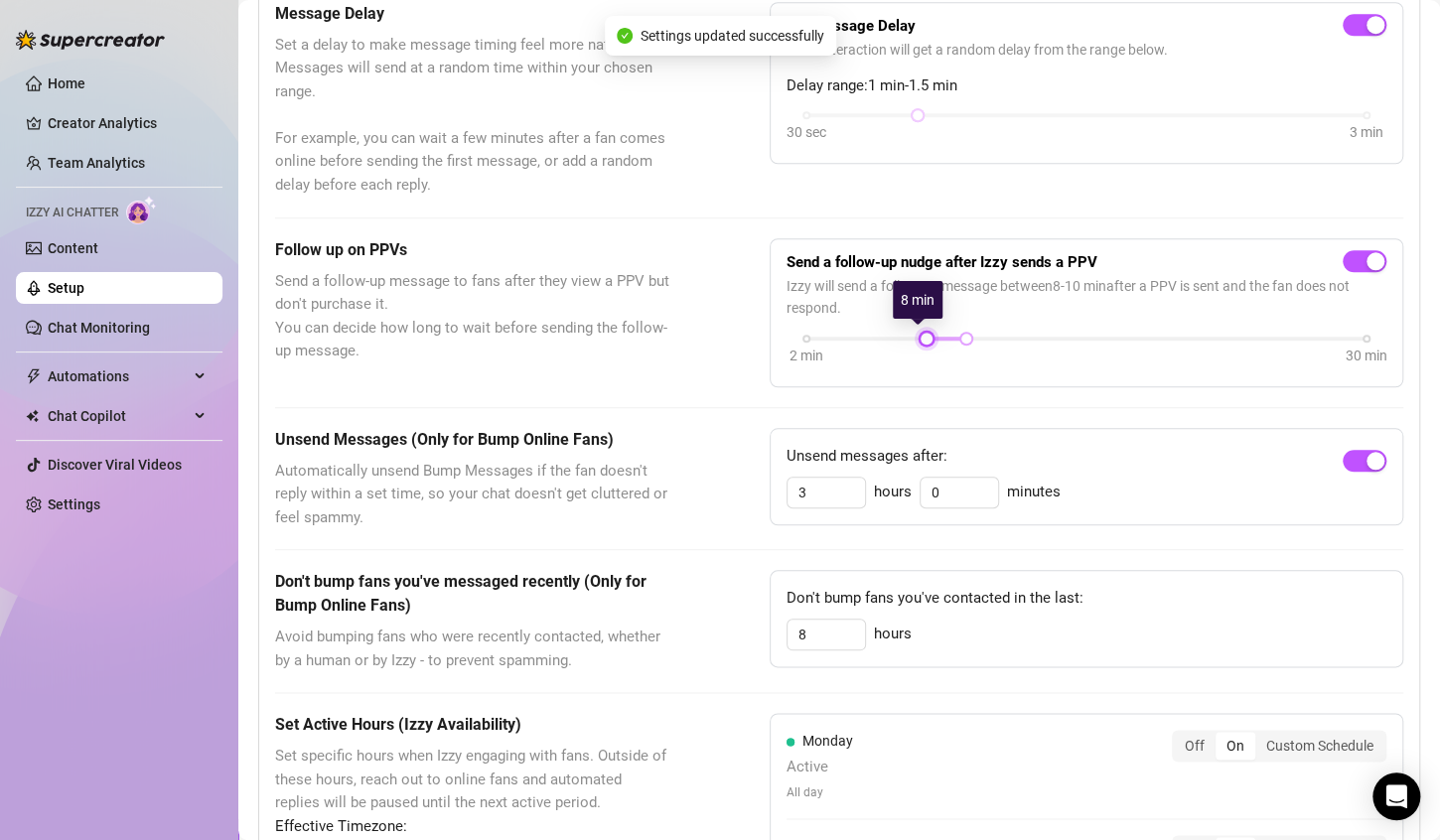 click at bounding box center [927, 339] 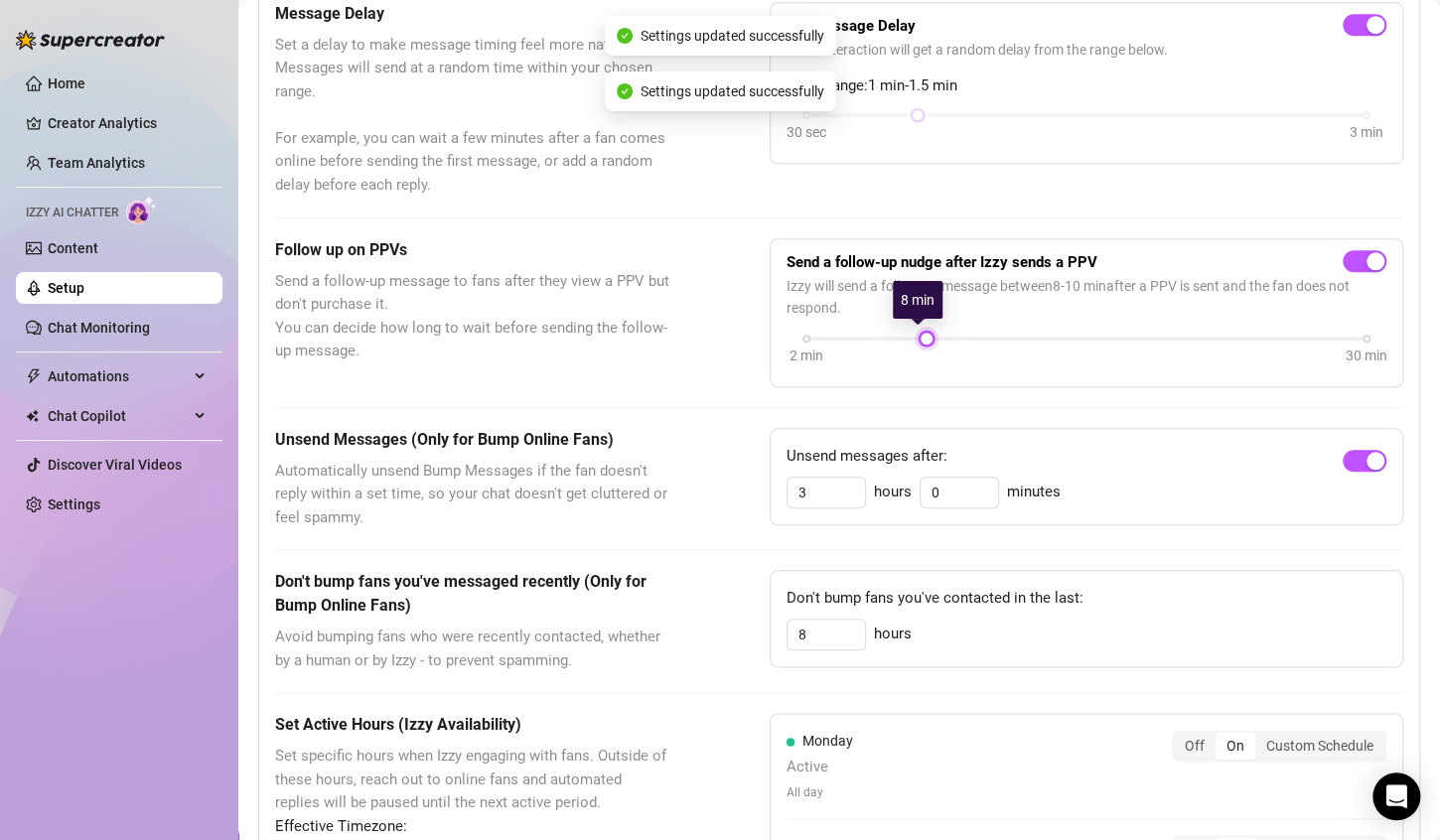 drag, startPoint x: 966, startPoint y: 338, endPoint x: 920, endPoint y: 342, distance: 46.173586 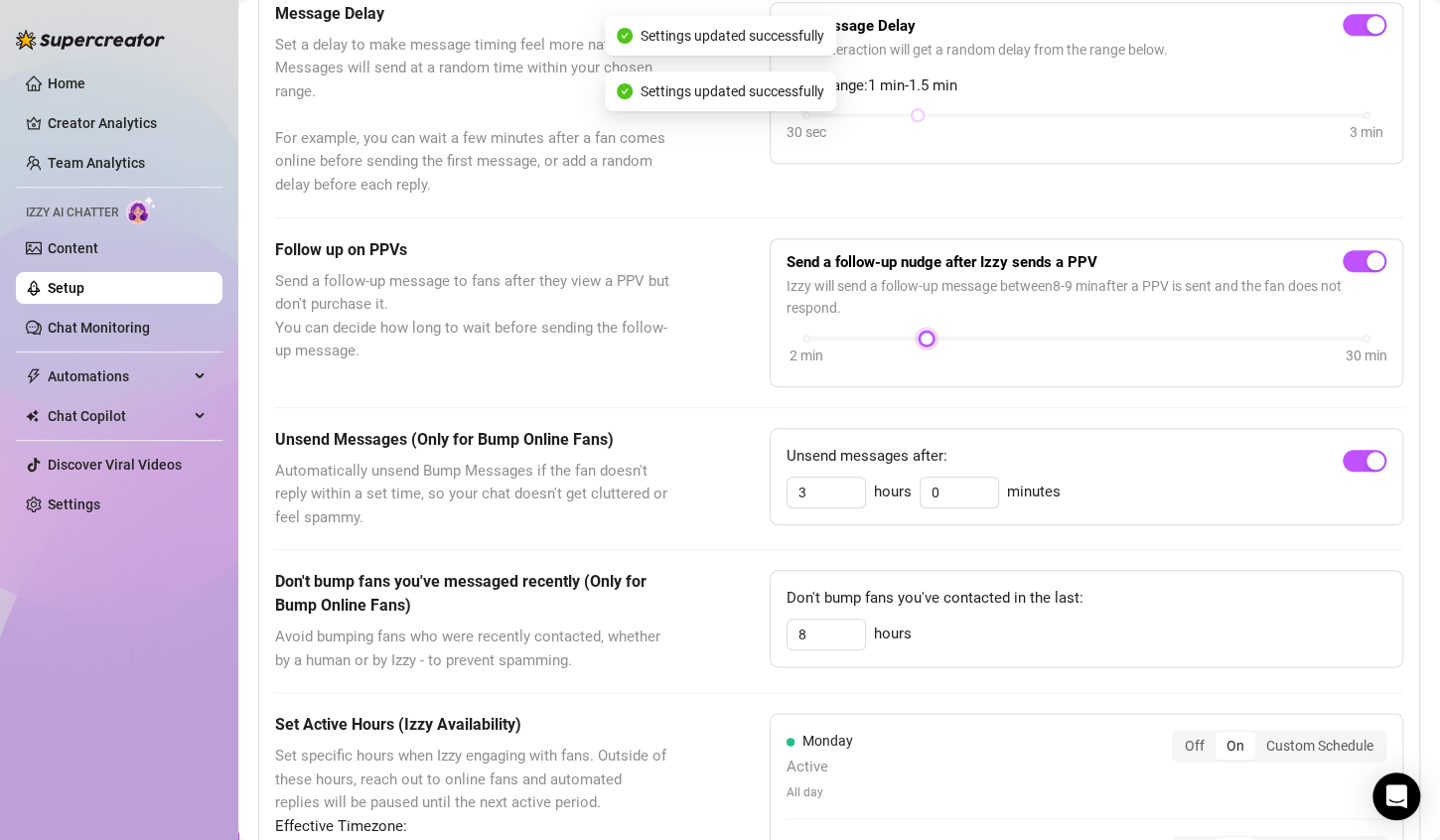 scroll, scrollTop: 794, scrollLeft: 0, axis: vertical 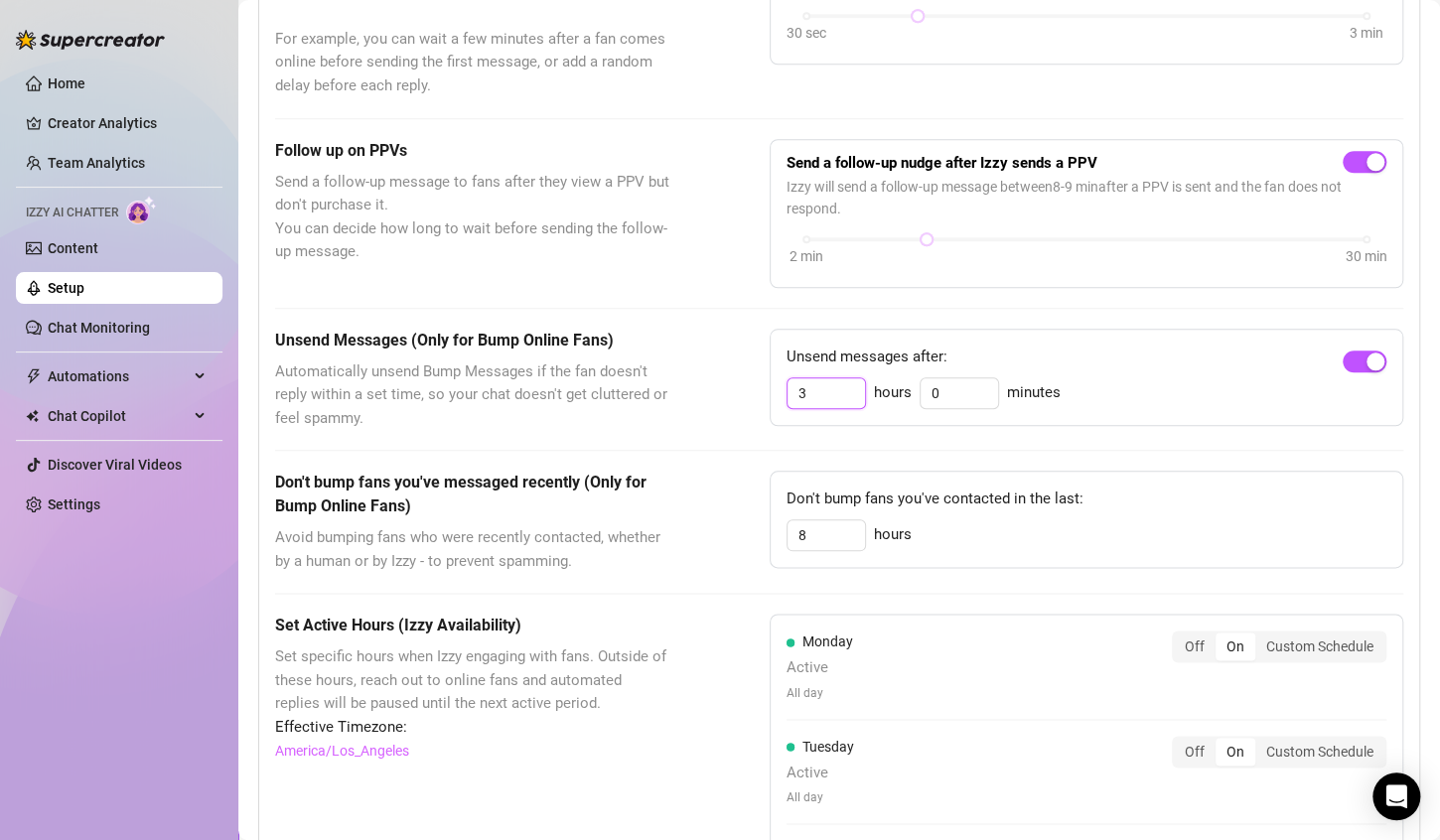 drag, startPoint x: 809, startPoint y: 389, endPoint x: 792, endPoint y: 390, distance: 17.029386 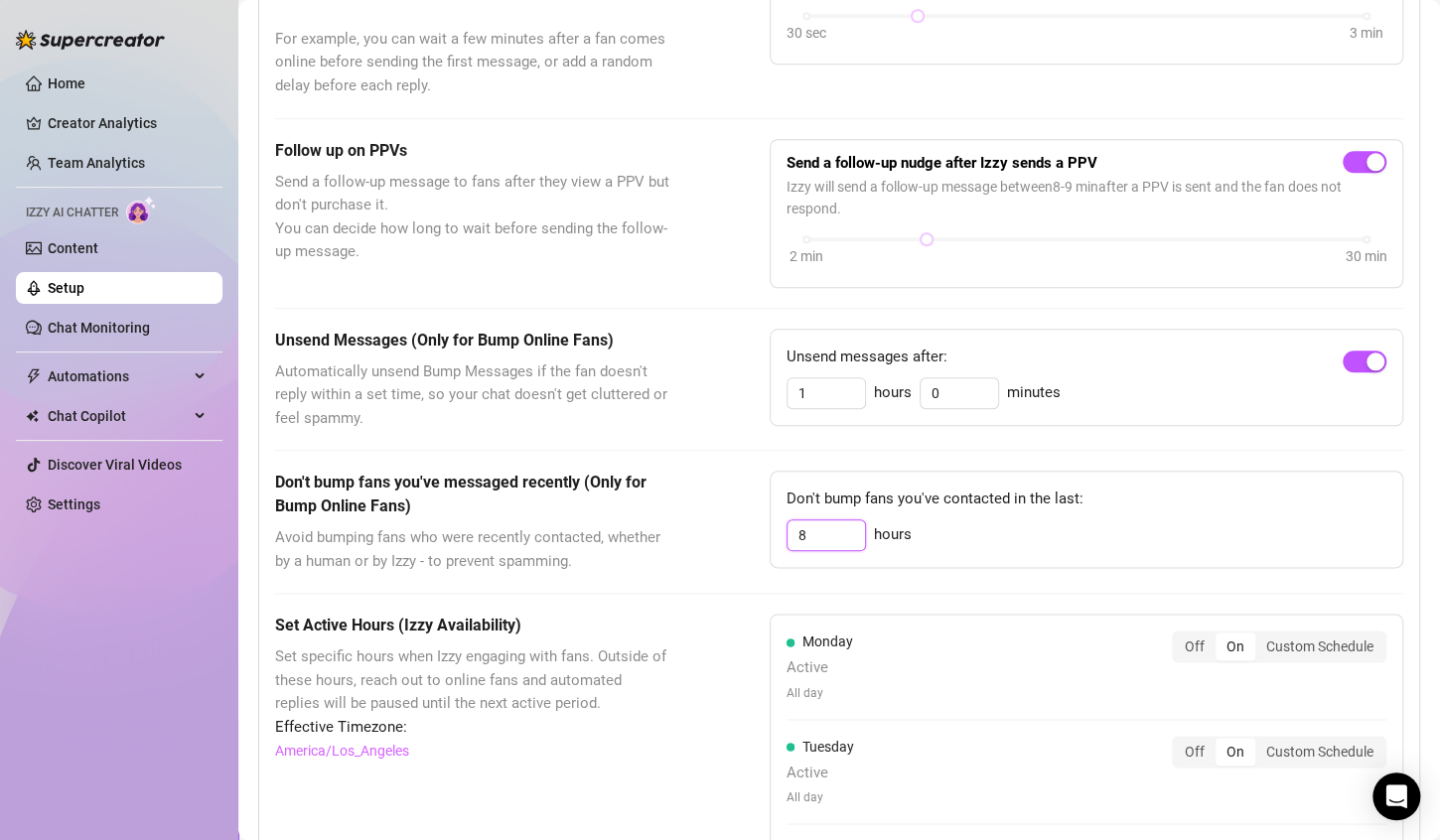 click on "8" at bounding box center [826, 393] 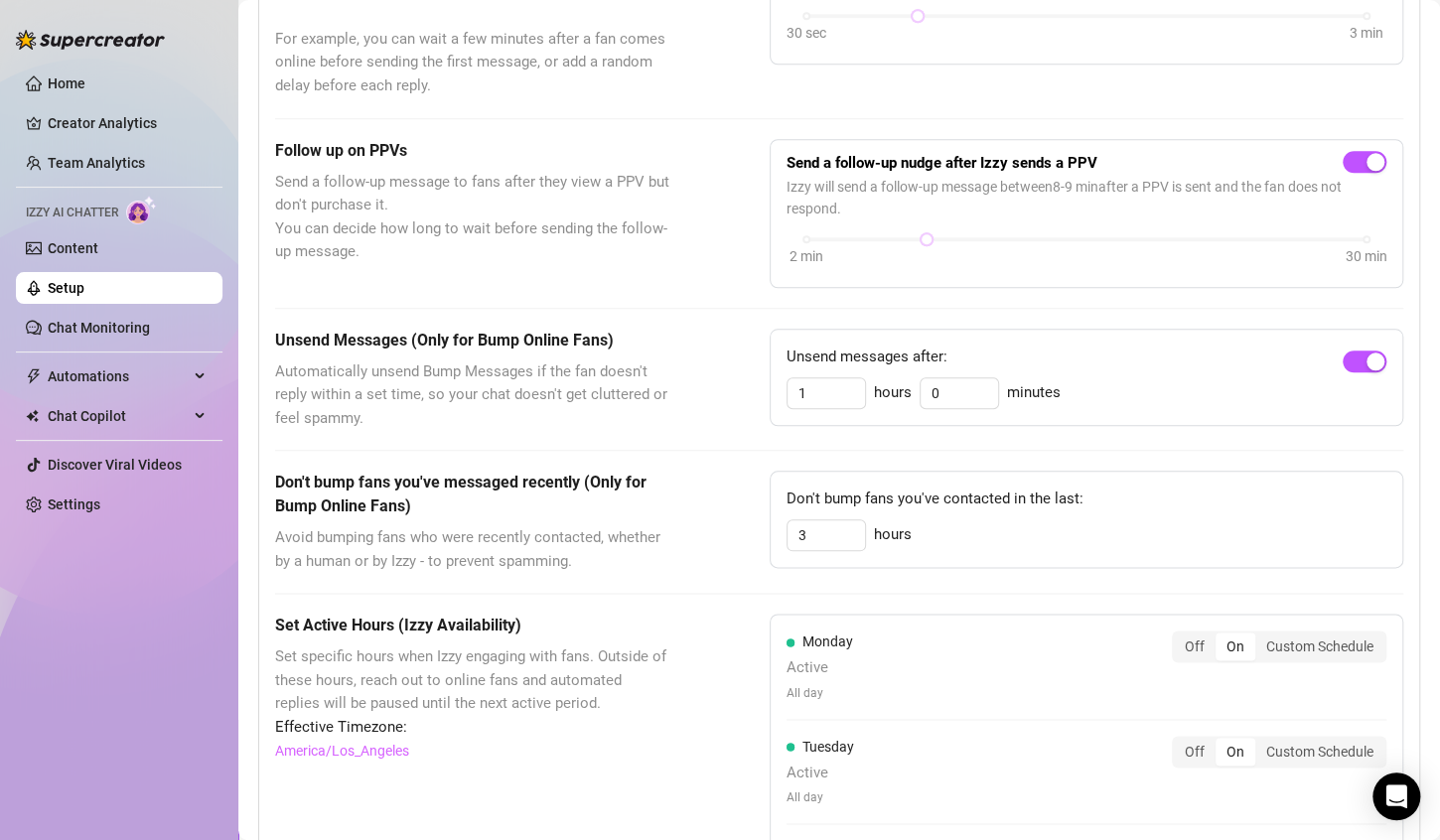 click on "These settings control all of Izzy's features   — including Bump Online Fans, Handle Chats with AI, and Send PPVs to Silent Fans. Message Delay Set a delay to make message timing feel more natural. Messages will send at a random time within your chosen range. For example, you can wait a few minutes after a fan comes online before sending the first message, or add a random delay before each reply. Set Message Delay Each interaction will get a random delay from the range below. Delay range:  1 min  -  1.5 min 30 sec 3 min Follow up on PPVs Send a follow-up message to fans after they view a PPV but don't purchase it. You can decide how long to wait before sending the follow-up message. Send a follow-up nudge after Izzy sends a PPV Izzy will send a follow-up message between  8 - 9 min  after a PPV is sent and the fan does not respond. 2 min 30 min Unsend Messages (Only for Bump Online Fans) Unsend messages after: 1 hours 0 minutes Don't bump fans you've messaged recently (Only for Bump Online Fans) 3 hours Off" at bounding box center (839, 664) 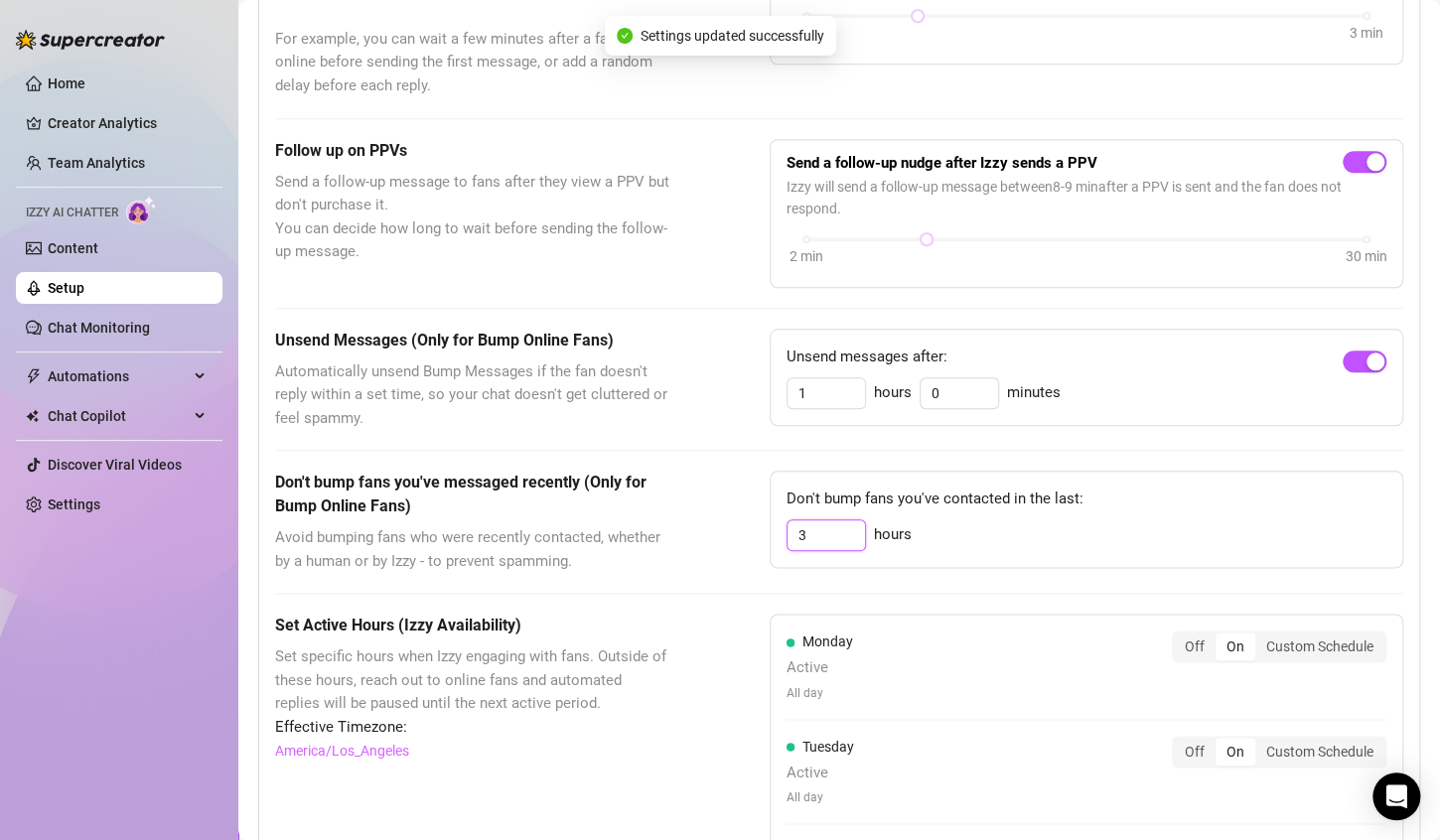 click on "3" at bounding box center (826, 393) 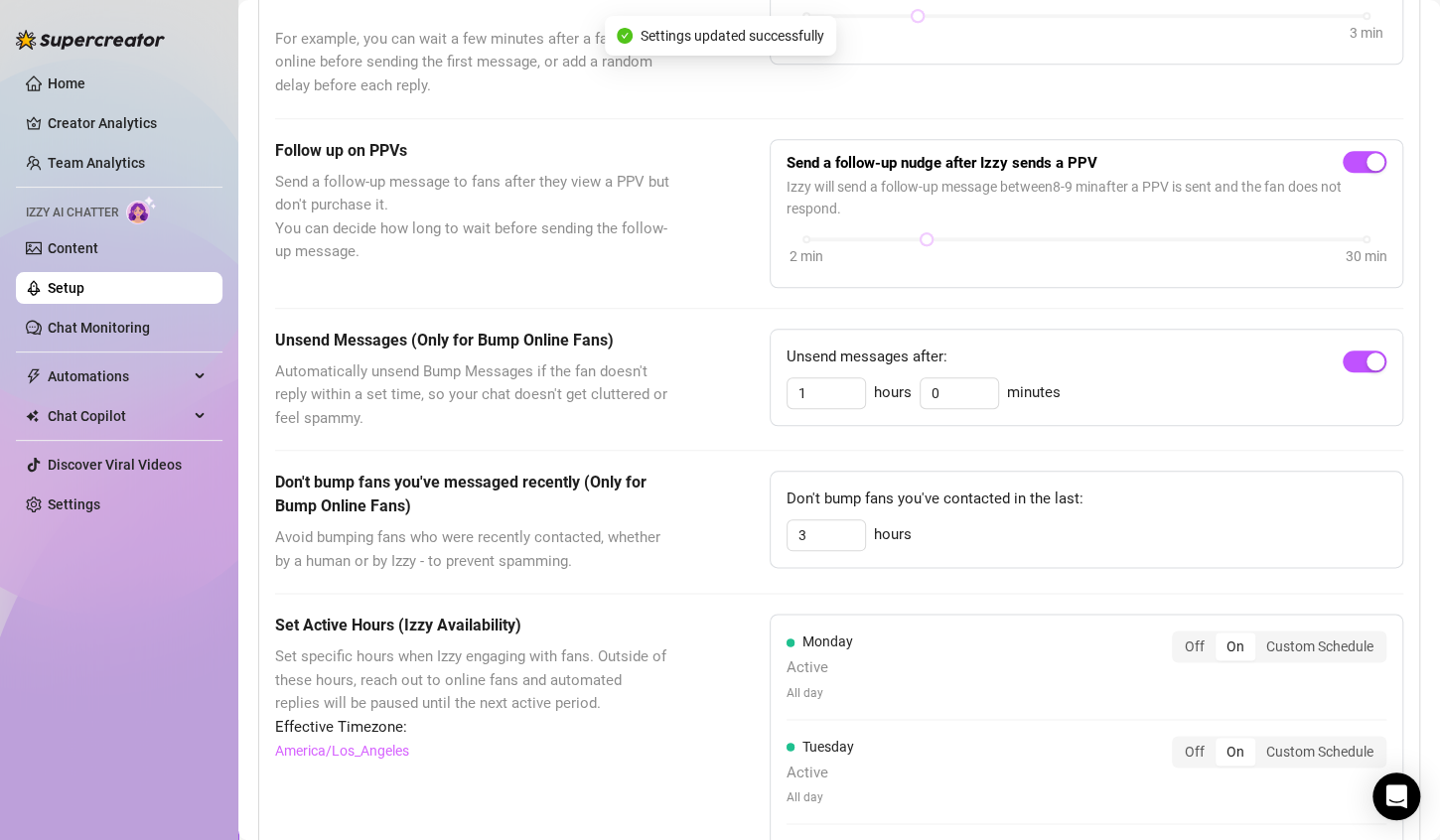 click on "These settings control all of Izzy's features   — including Bump Online Fans, Handle Chats with AI, and Send PPVs to Silent Fans. Message Delay Set a delay to make message timing feel more natural. Messages will send at a random time within your chosen range. For example, you can wait a few minutes after a fan comes online before sending the first message, or add a random delay before each reply. Set Message Delay Each interaction will get a random delay from the range below. Delay range:  1 min  -  1.5 min 30 sec 3 min Follow up on PPVs Send a follow-up message to fans after they view a PPV but don't purchase it. You can decide how long to wait before sending the follow-up message. Send a follow-up nudge after Izzy sends a PPV Izzy will send a follow-up message between  8 - 9 min  after a PPV is sent and the fan does not respond. 2 min 30 min Unsend Messages (Only for Bump Online Fans) Unsend messages after: 1 hours 0 minutes Don't bump fans you've messaged recently (Only for Bump Online Fans) 3 hours Off" at bounding box center (839, 664) 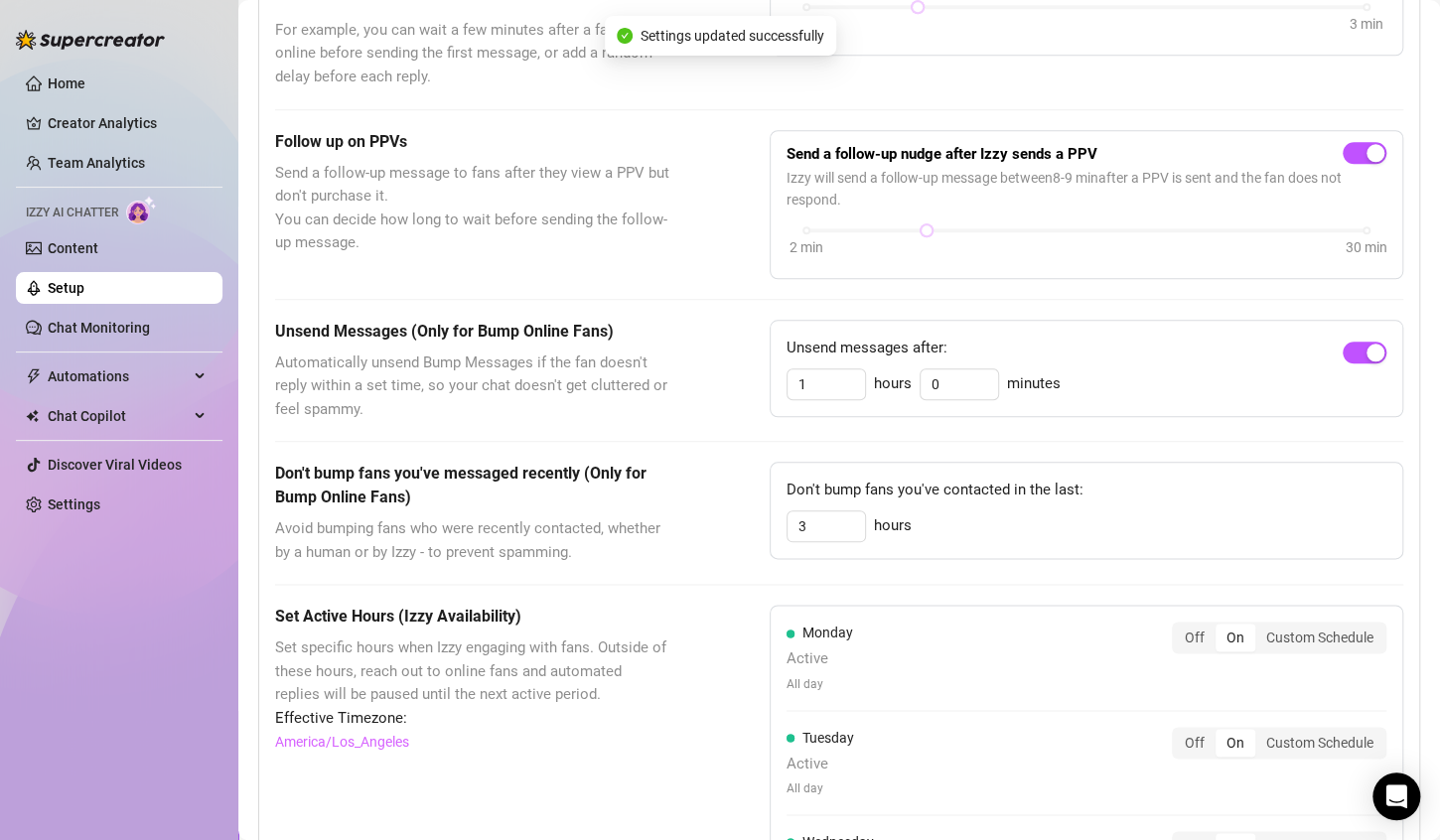 scroll, scrollTop: 794, scrollLeft: 0, axis: vertical 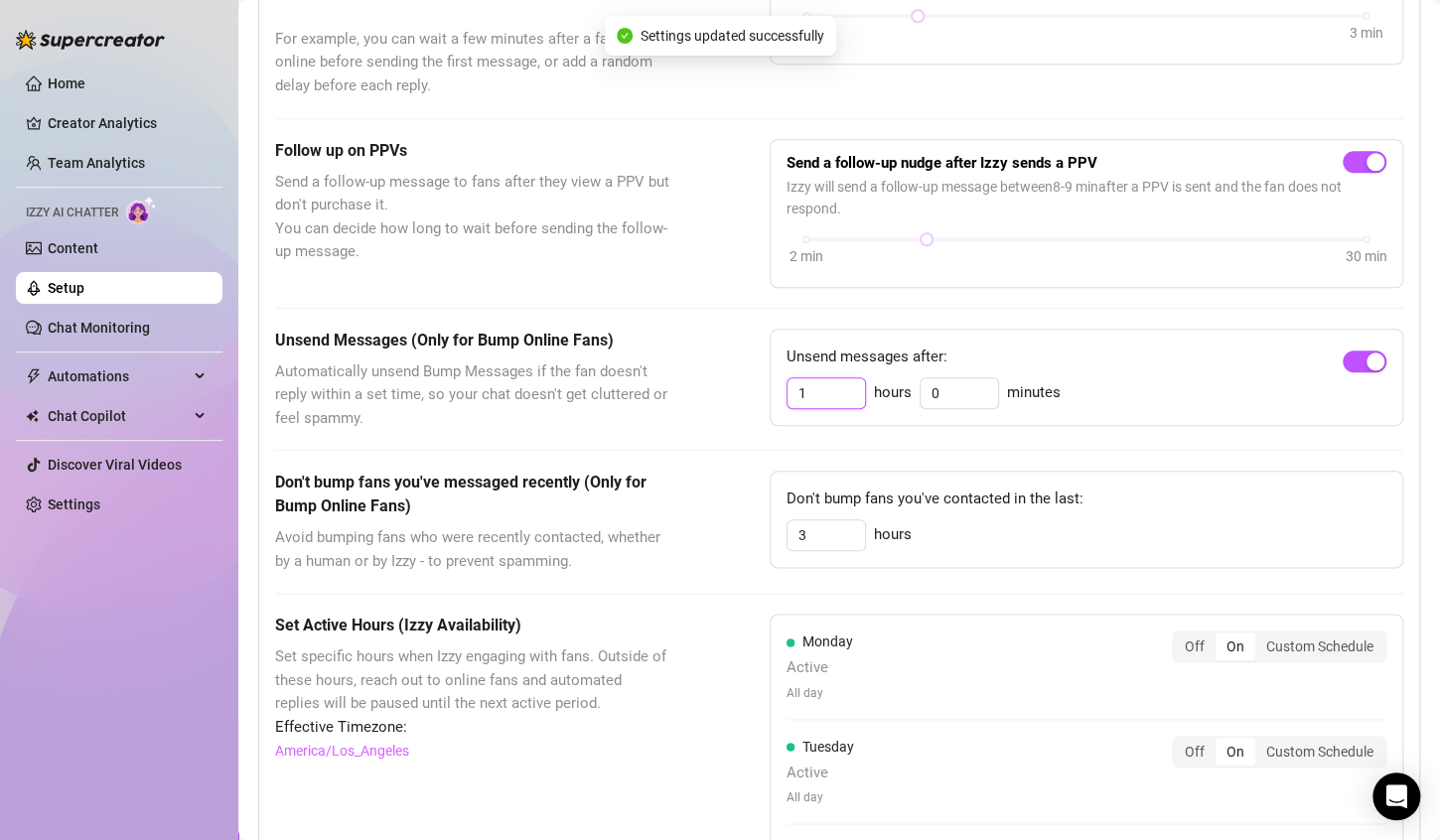 click on "1" at bounding box center (826, 393) 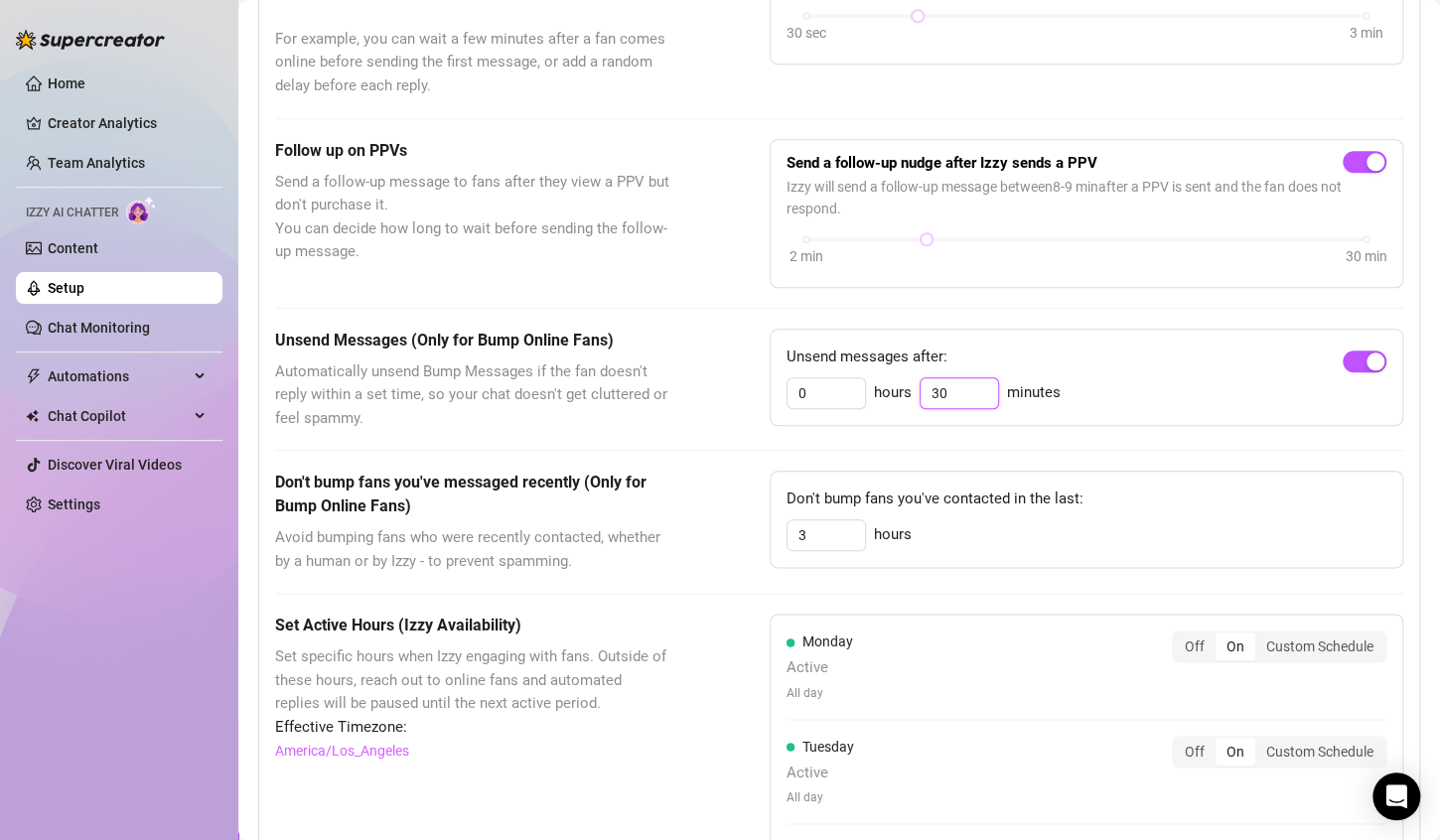 click on "30" at bounding box center [959, 393] 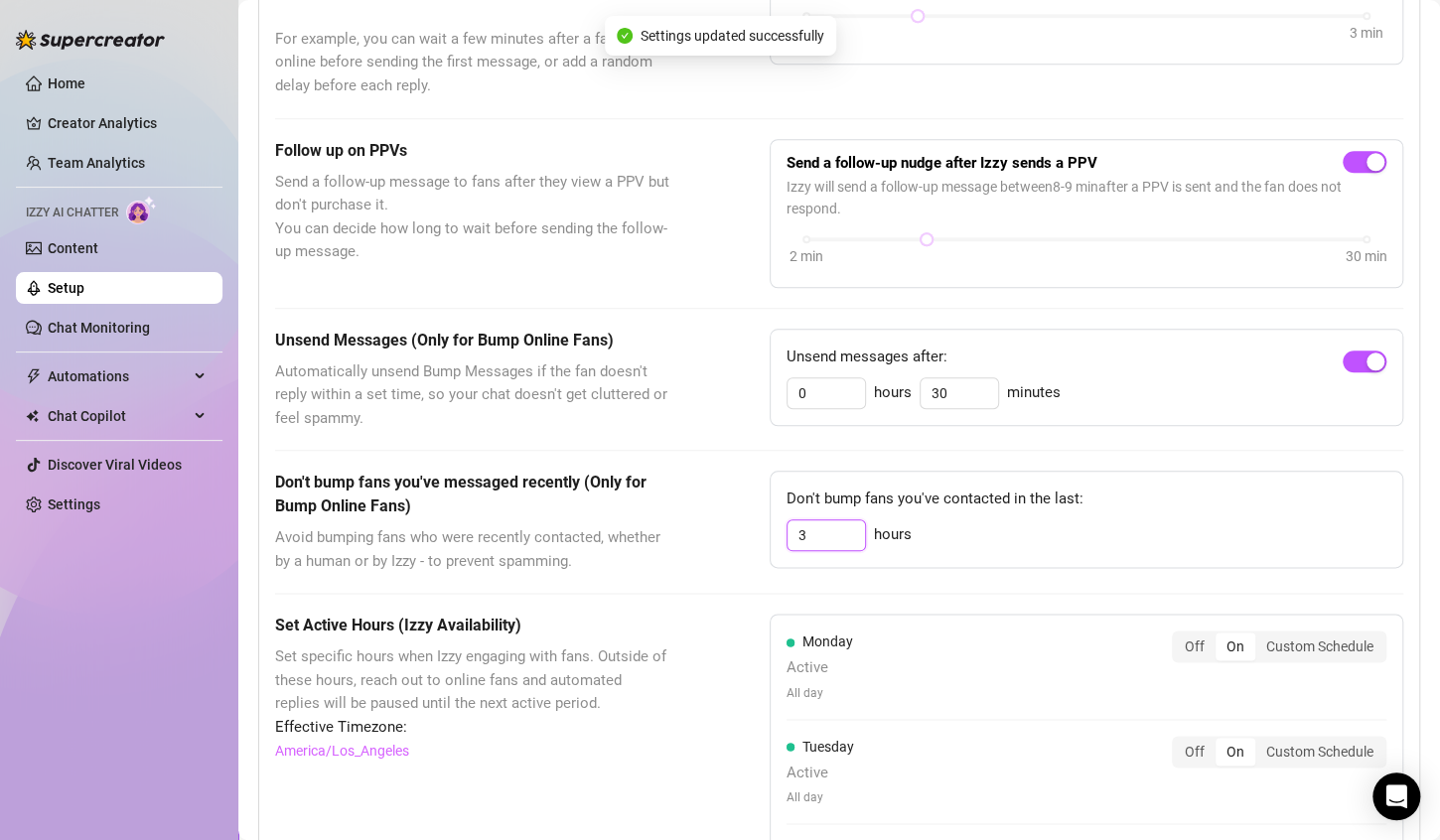 click on "3" at bounding box center (826, 535) 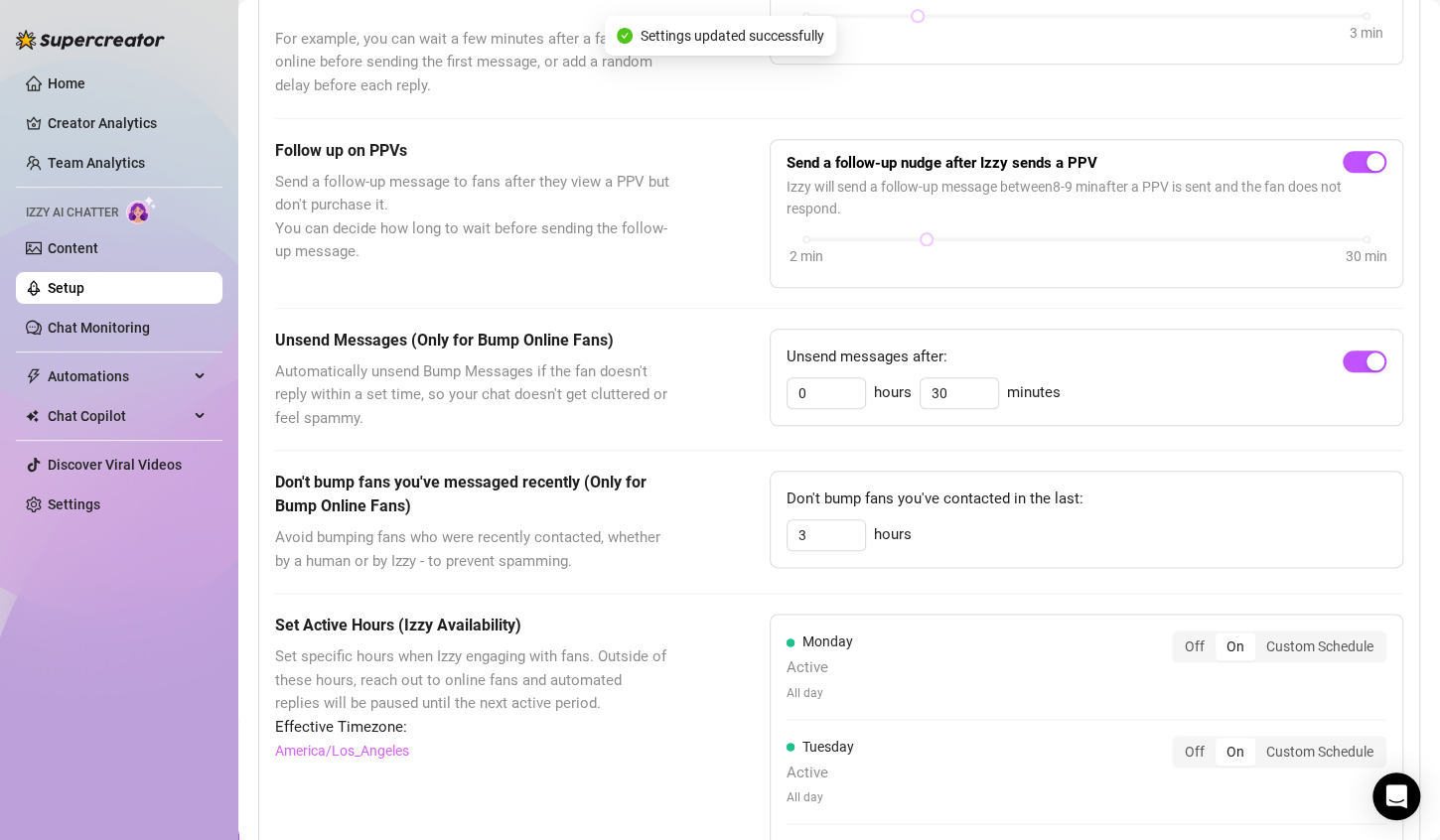 click at bounding box center (839, 593) 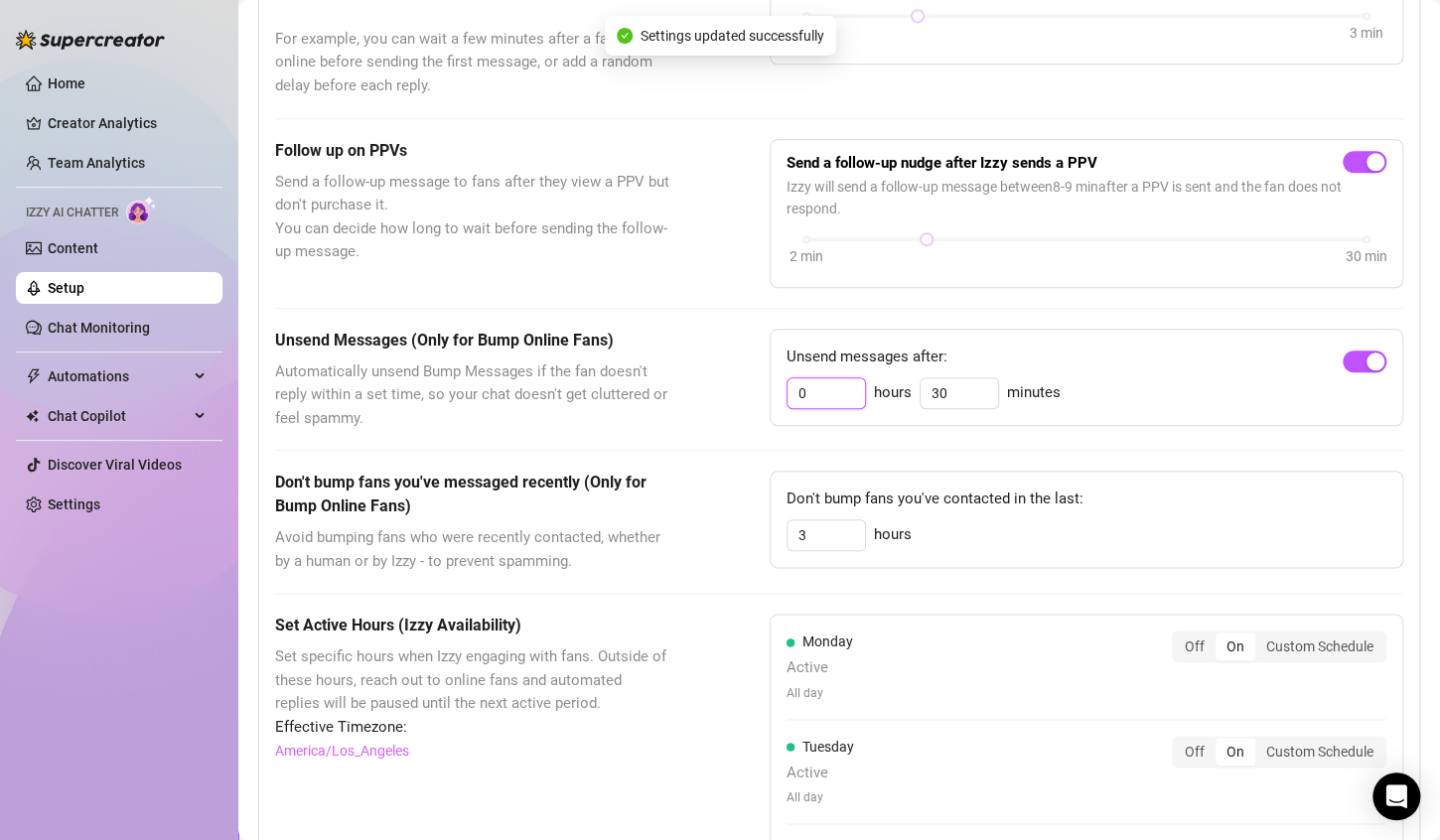 click on "0" at bounding box center (826, 393) 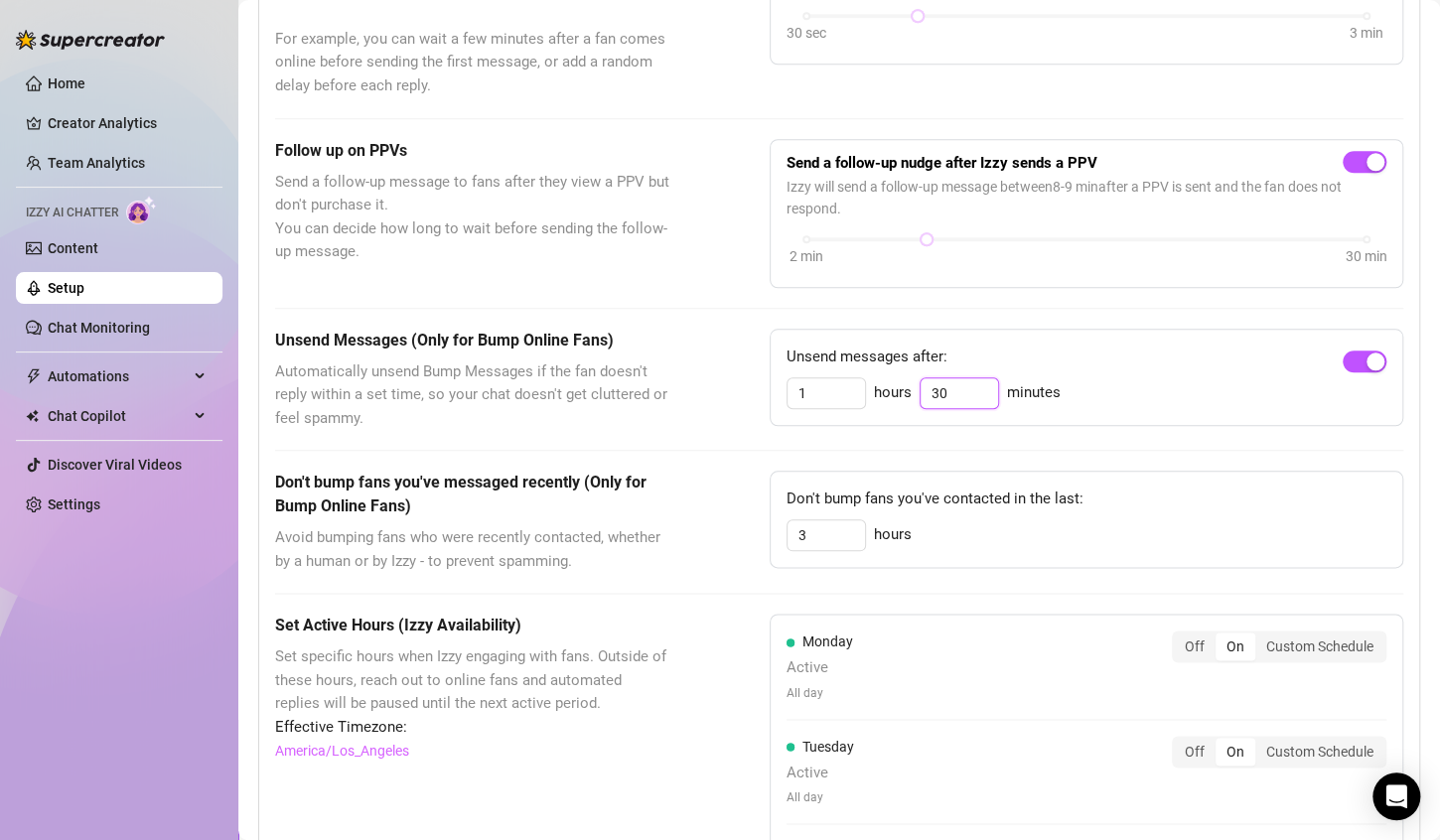 click on "30" at bounding box center (959, 393) 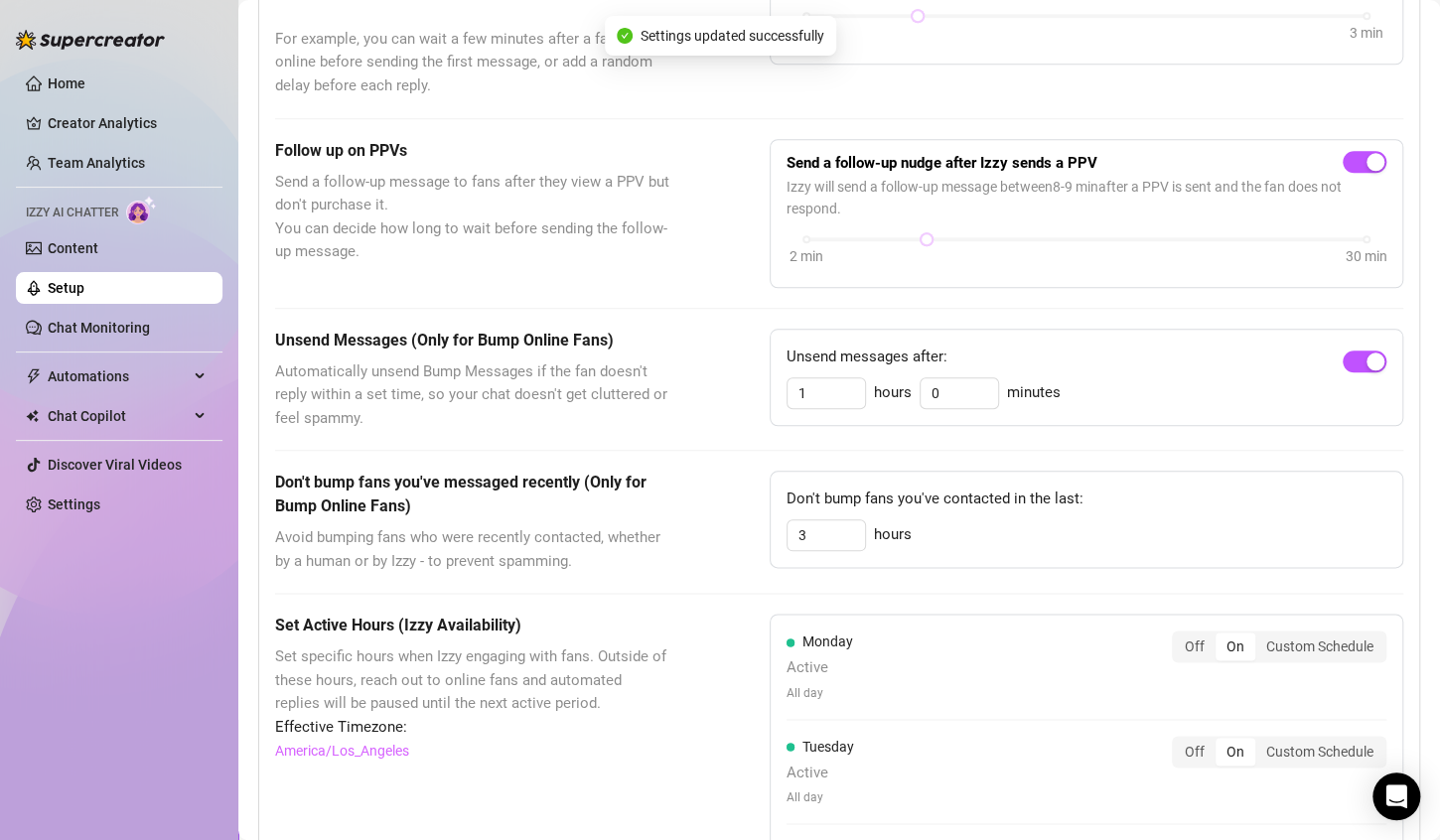 click on "These settings control all of Izzy's features   — including Bump Online Fans, Handle Chats with AI, and Send PPVs to Silent Fans. Message Delay Set a delay to make message timing feel more natural. Messages will send at a random time within your chosen range. For example, you can wait a few minutes after a fan comes online before sending the first message, or add a random delay before each reply. Set Message Delay Each interaction will get a random delay from the range below. Delay range:  1 min  -  1.5 min 30 sec 3 min Follow up on PPVs Send a follow-up message to fans after they view a PPV but don't purchase it. You can decide how long to wait before sending the follow-up message. Send a follow-up nudge after Izzy sends a PPV Izzy will send a follow-up message between  8 - 9 min  after a PPV is sent and the fan does not respond. 2 min 30 min Unsend Messages (Only for Bump Online Fans) Unsend messages after: 1 hours 0 minutes Don't bump fans you've messaged recently (Only for Bump Online Fans) 3 hours Off" at bounding box center (839, 664) 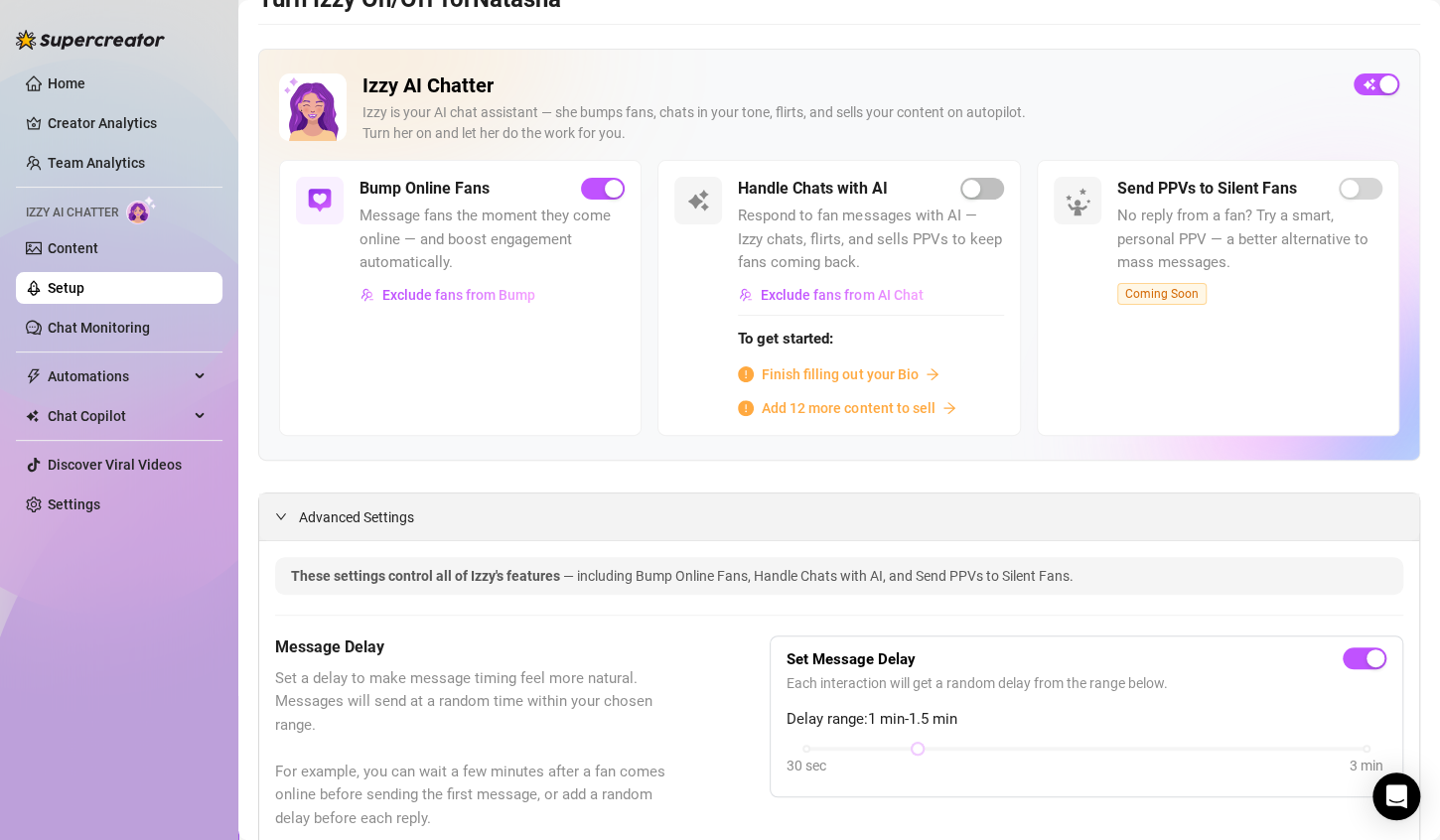 scroll, scrollTop: 0, scrollLeft: 0, axis: both 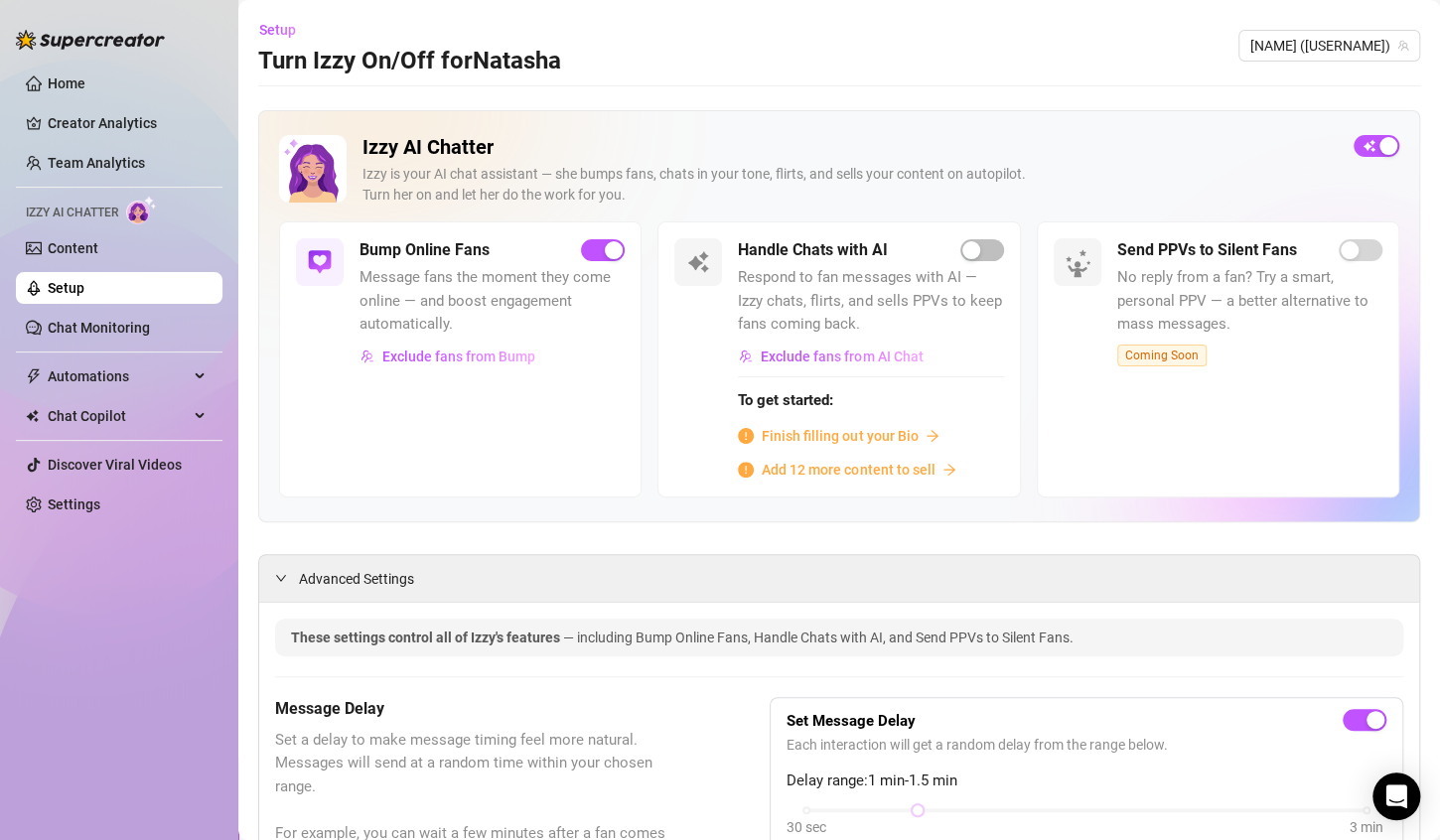 click on "Setup" at bounding box center (66, 288) 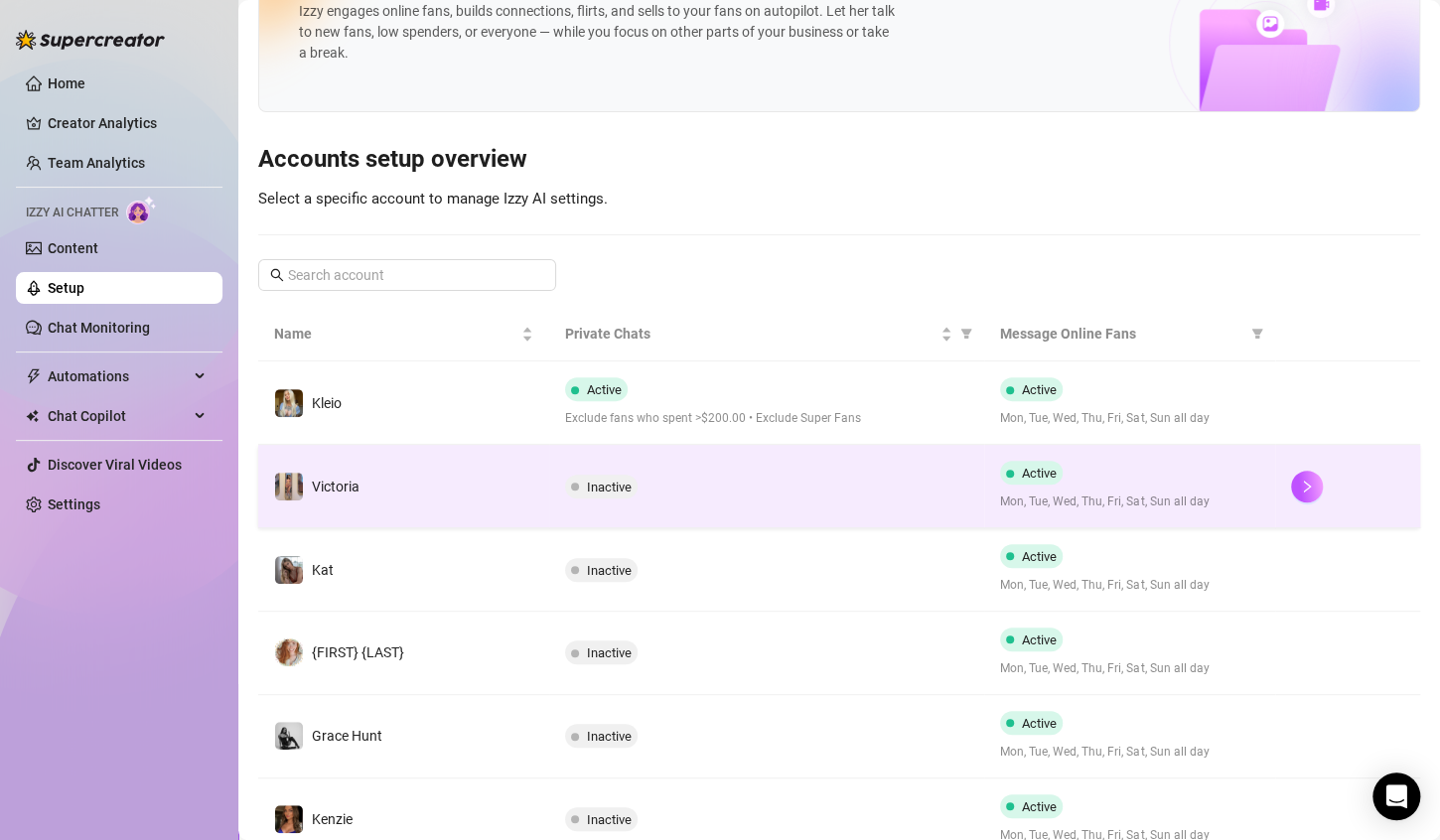 scroll, scrollTop: 43, scrollLeft: 0, axis: vertical 